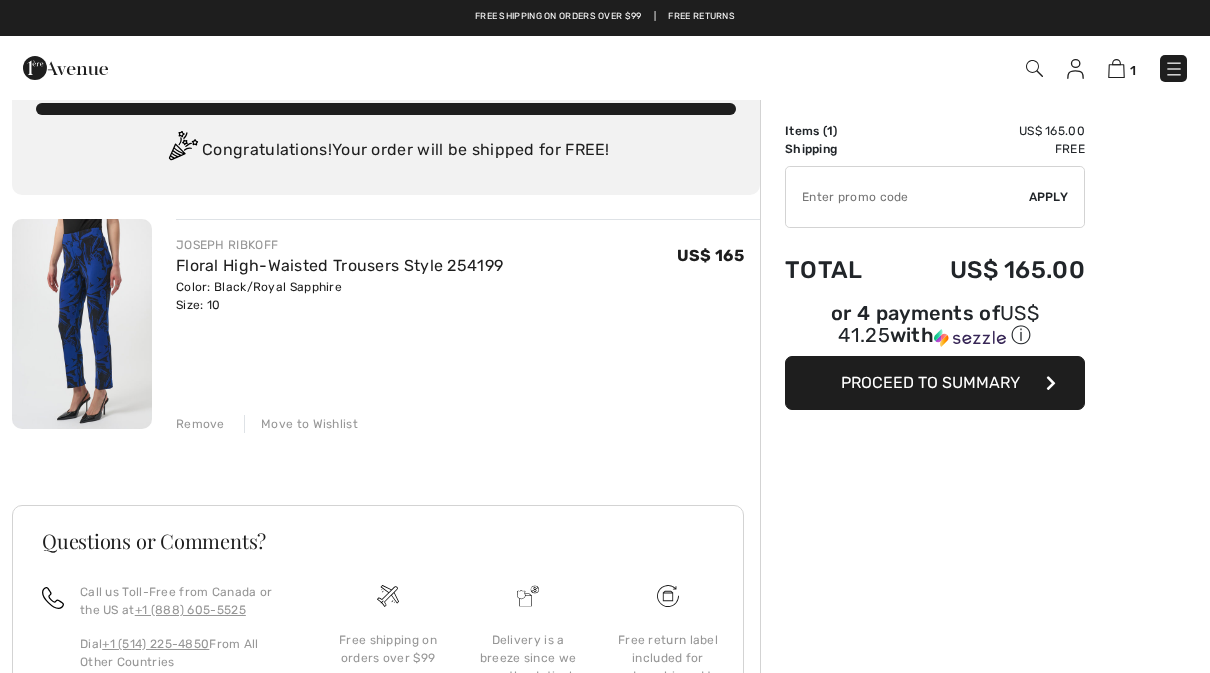 scroll, scrollTop: 0, scrollLeft: 0, axis: both 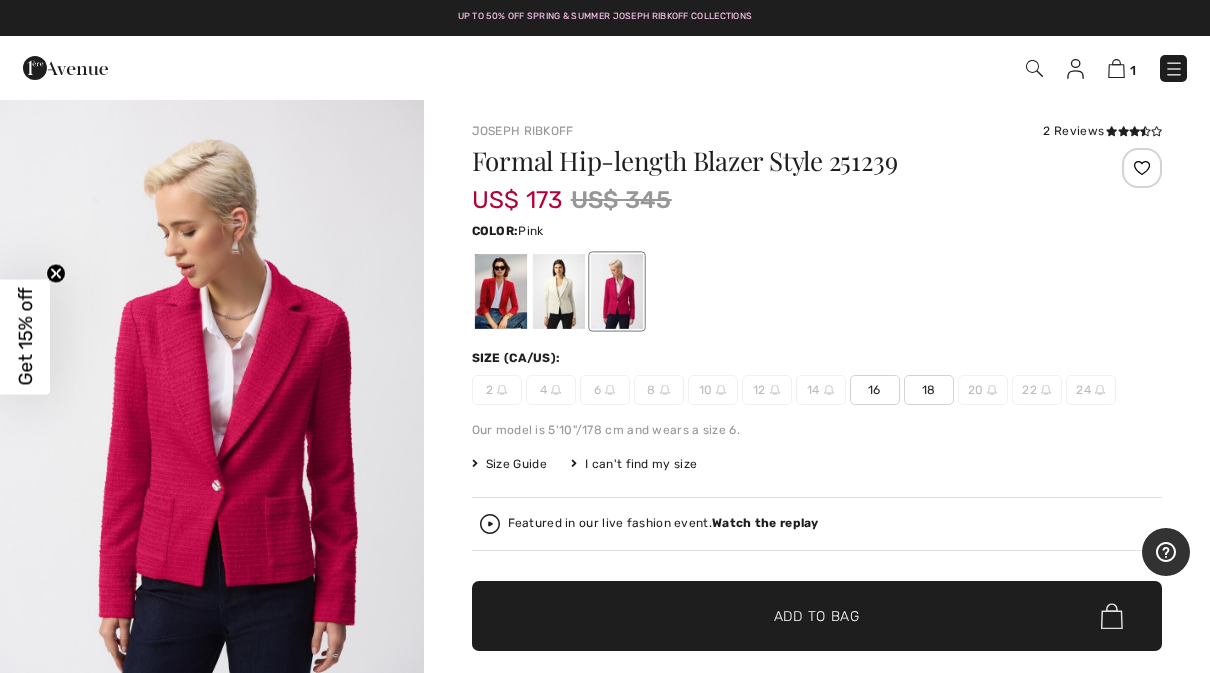 click at bounding box center (558, 291) 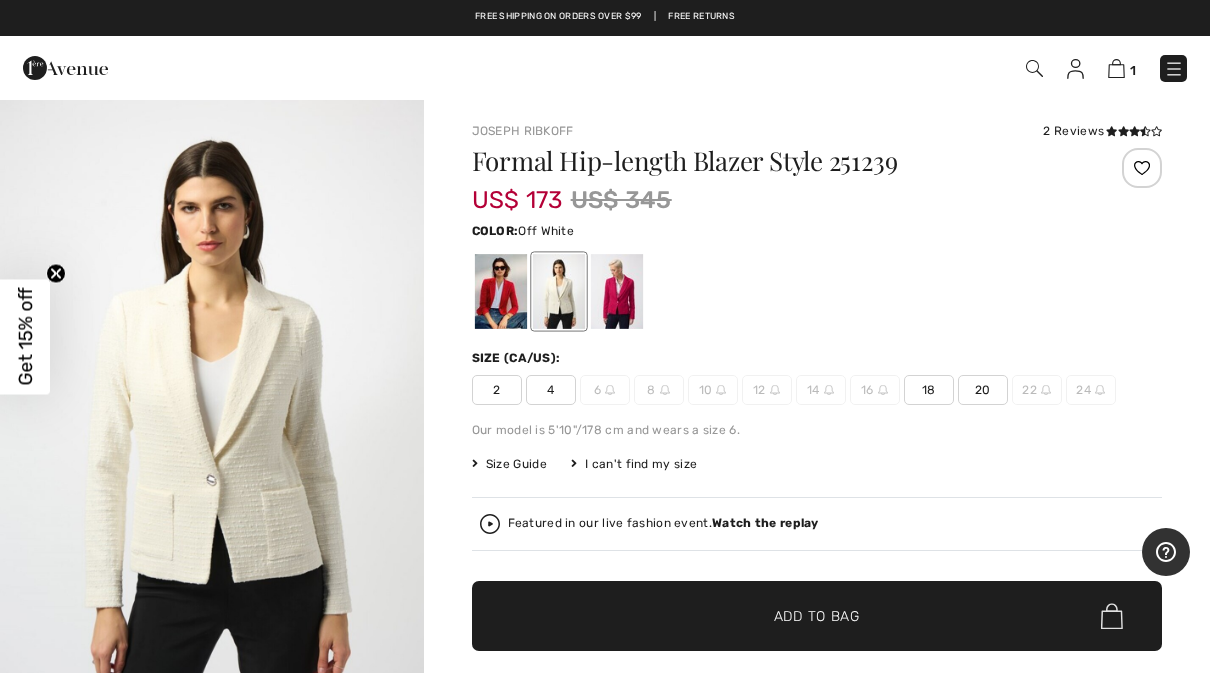click at bounding box center [500, 291] 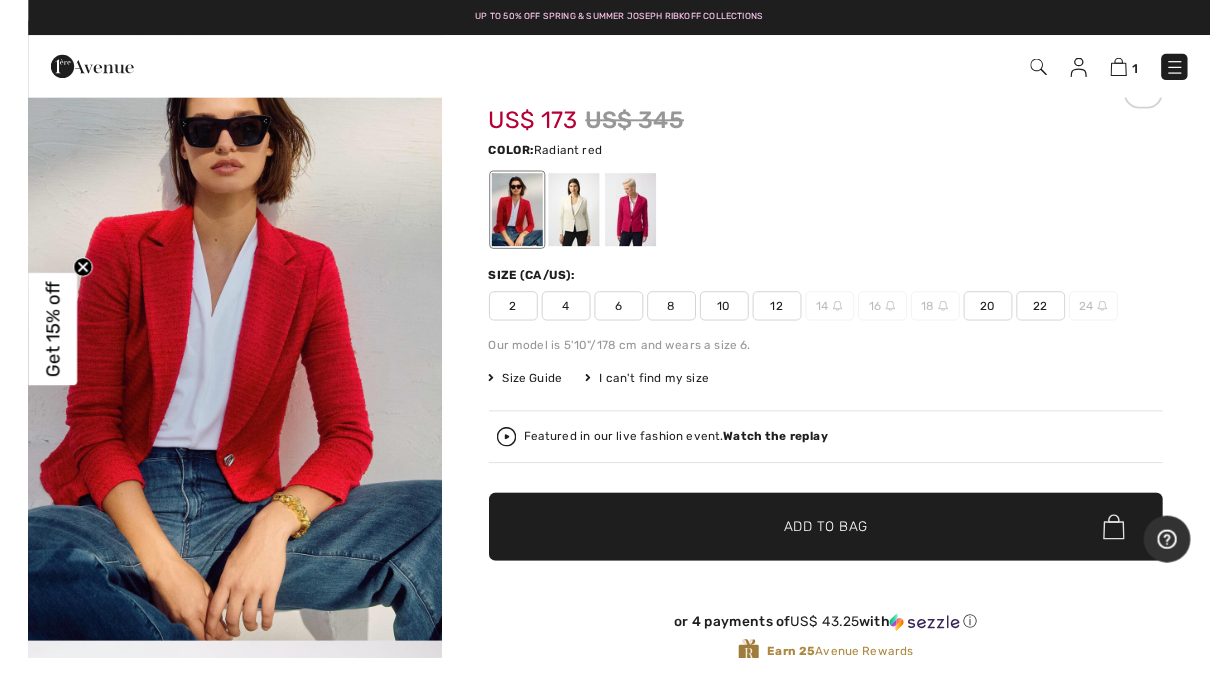scroll, scrollTop: 92, scrollLeft: 0, axis: vertical 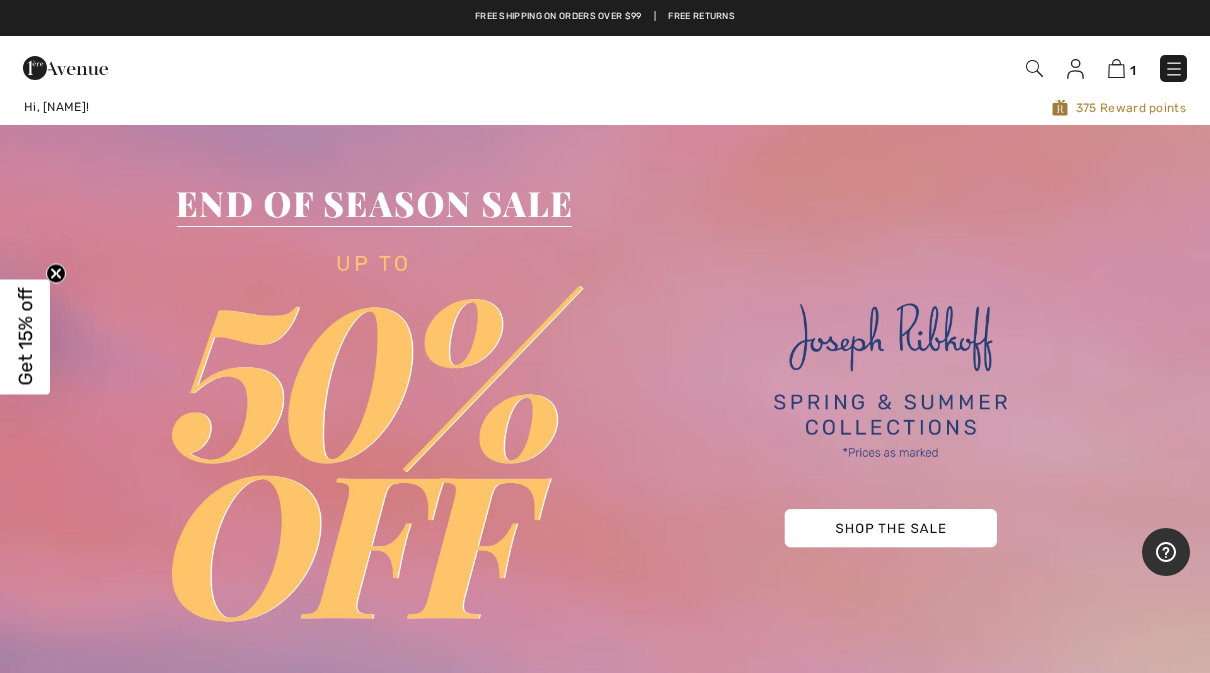 click at bounding box center (1174, 69) 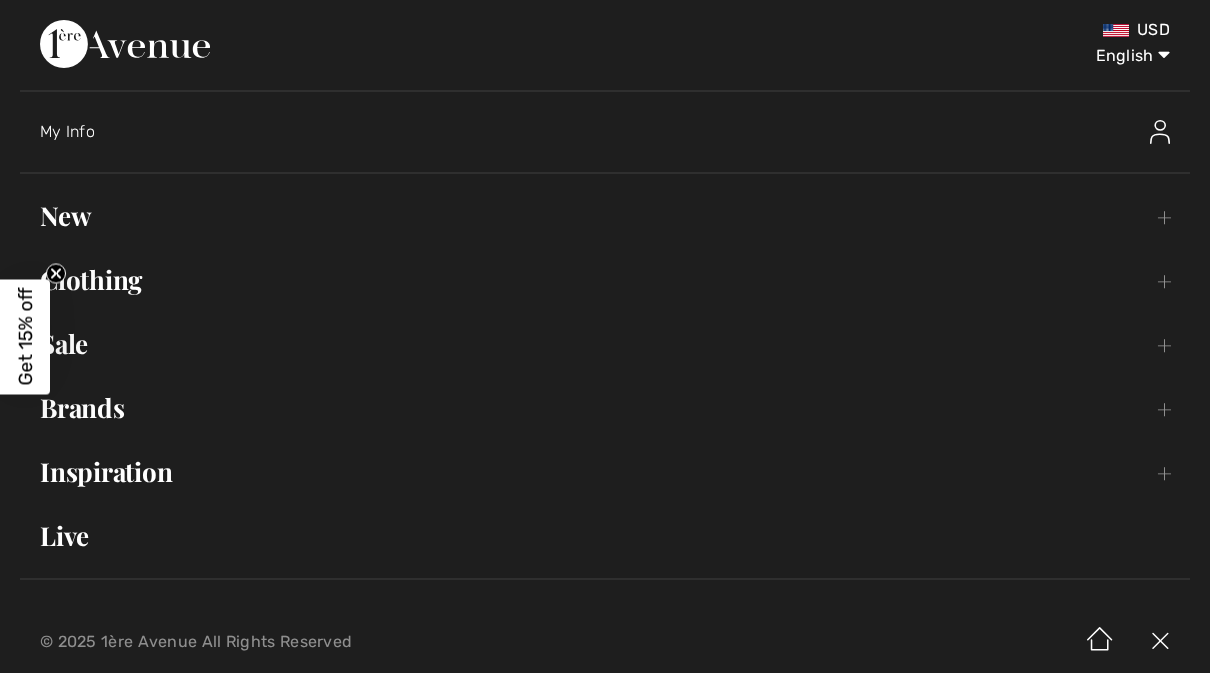 click on "Sale Toggle submenu" at bounding box center (605, 344) 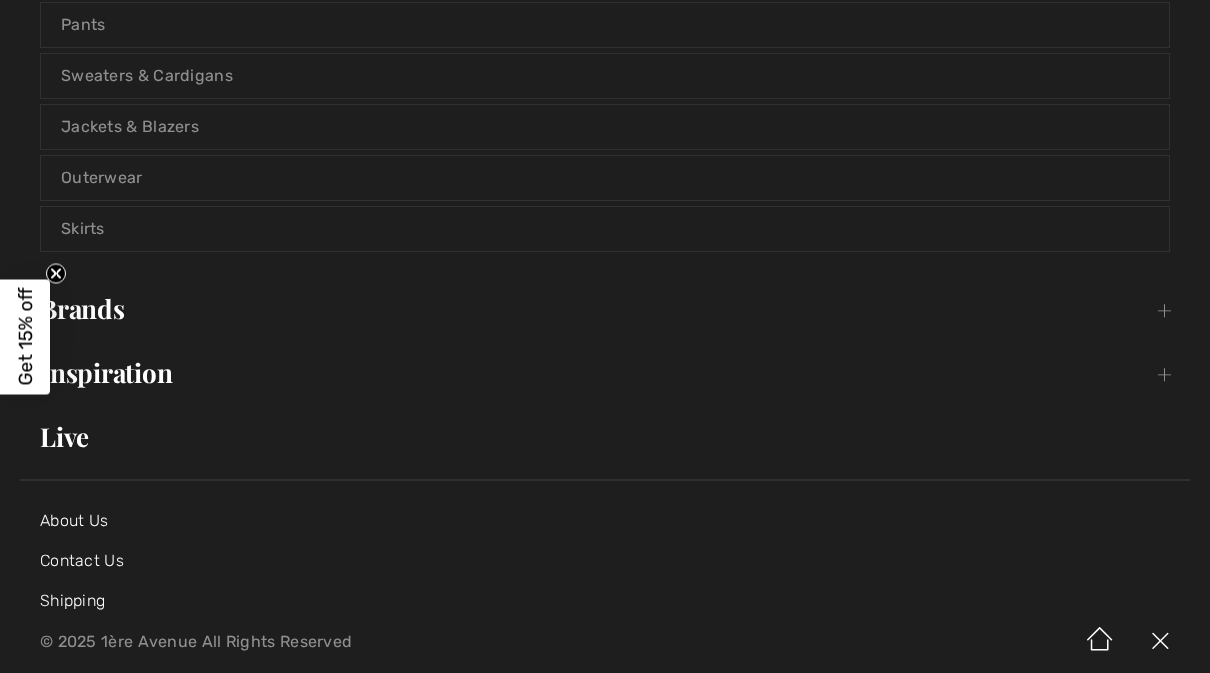 scroll, scrollTop: 531, scrollLeft: 0, axis: vertical 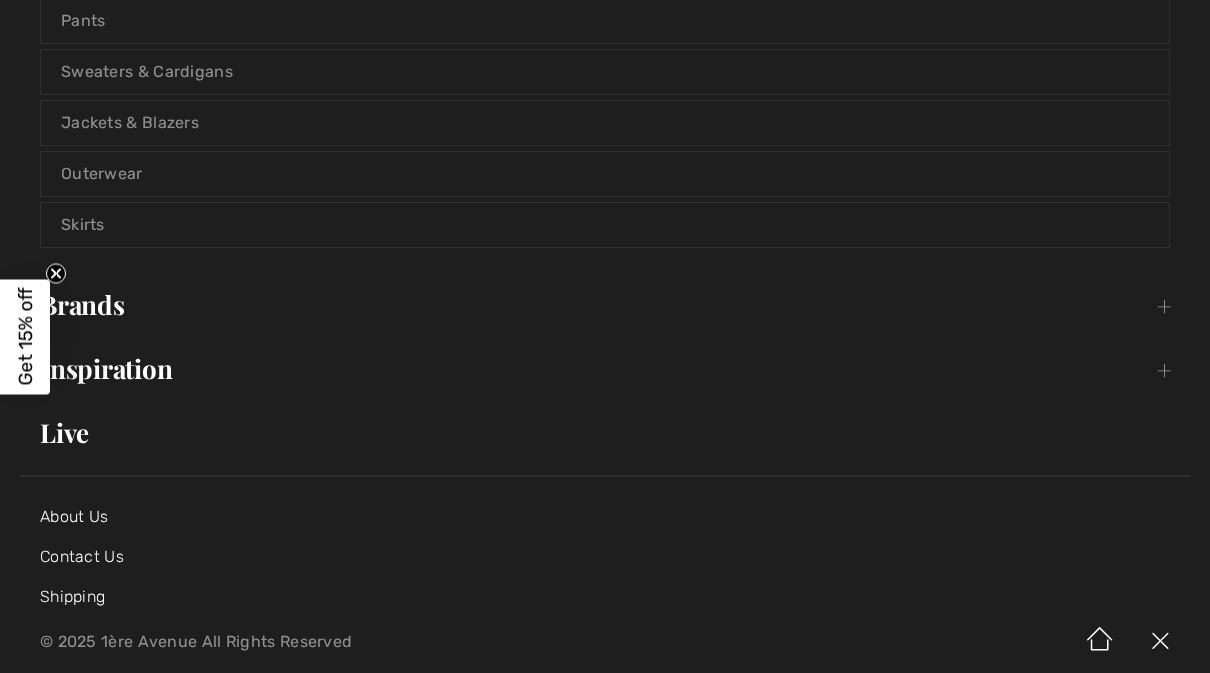 click on "Outerwear" at bounding box center [605, 174] 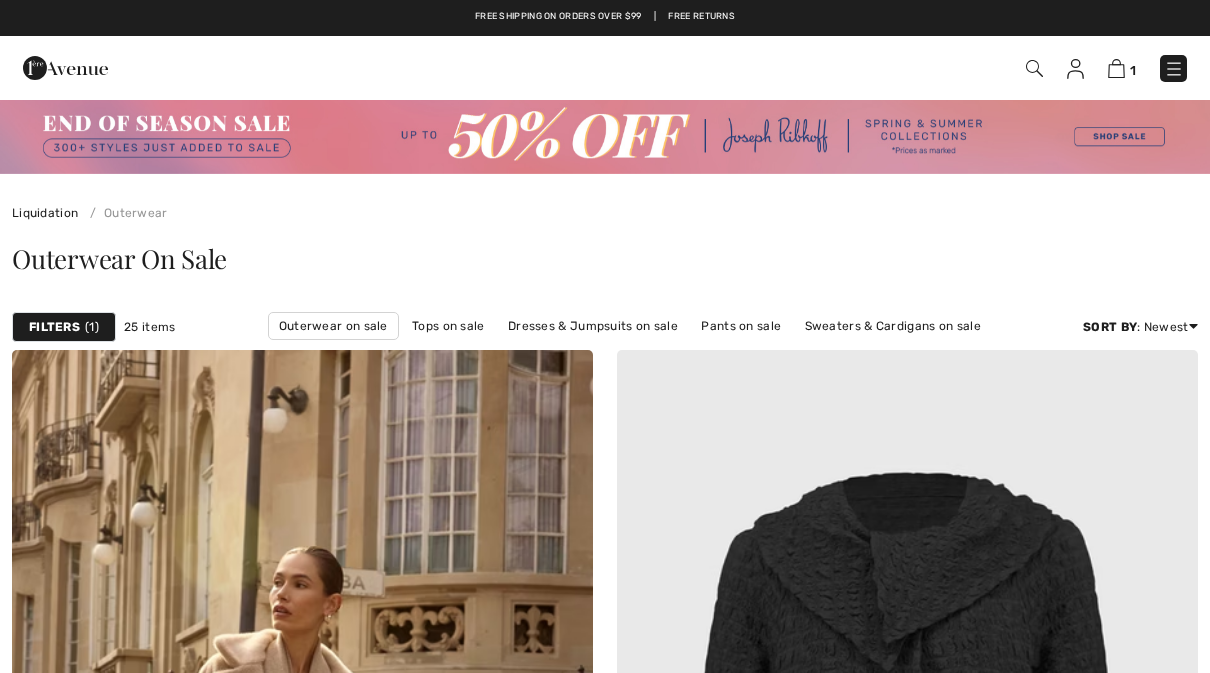scroll, scrollTop: 0, scrollLeft: 0, axis: both 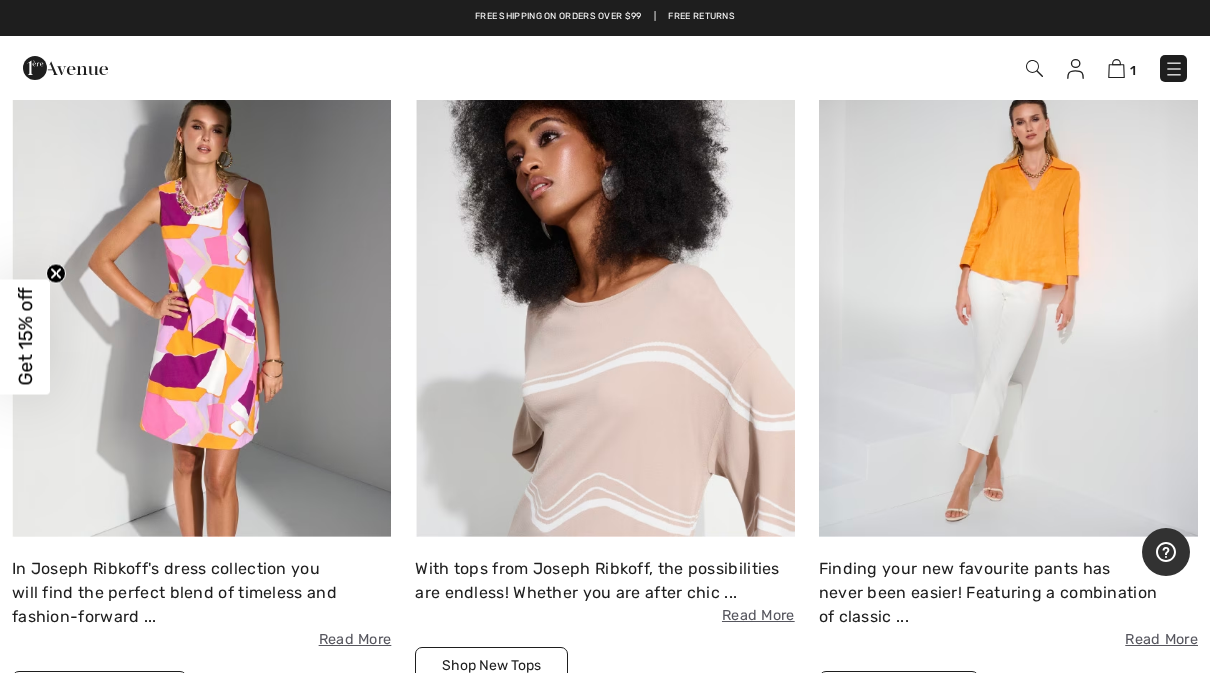 click at bounding box center (604, 306) 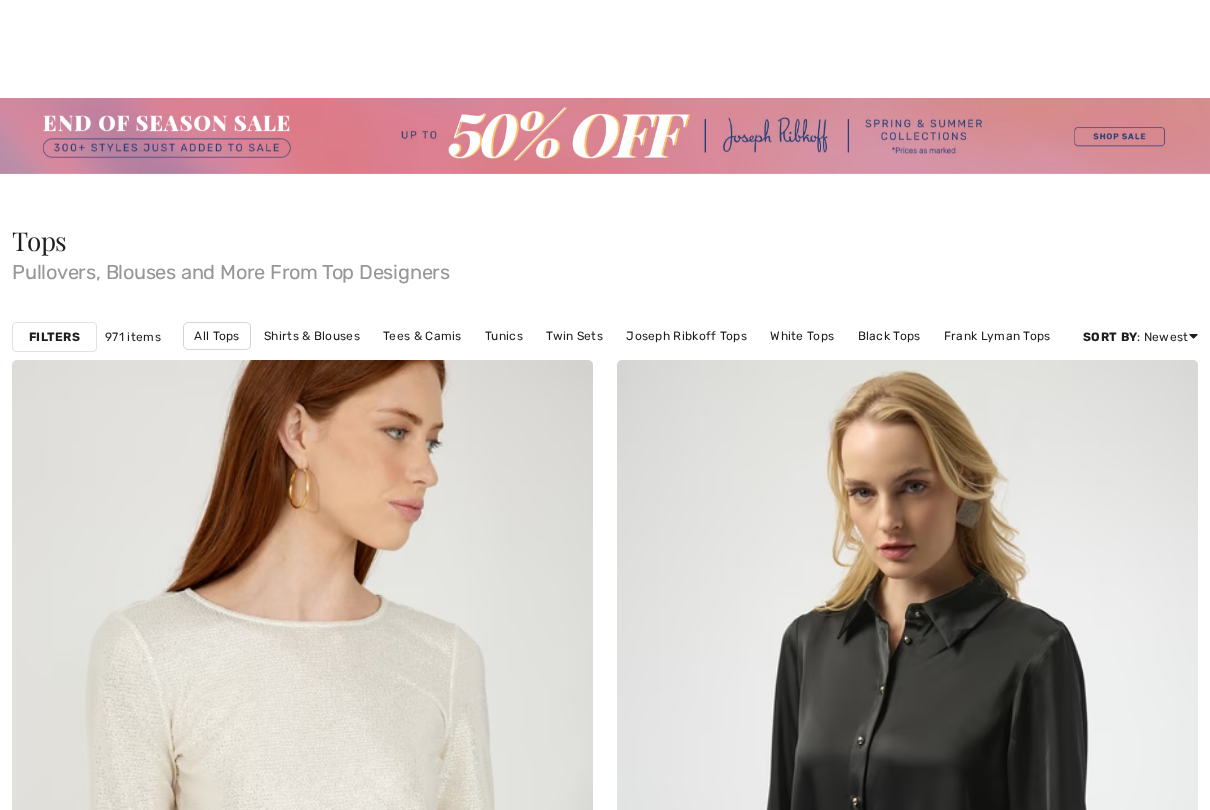 scroll, scrollTop: 140, scrollLeft: 0, axis: vertical 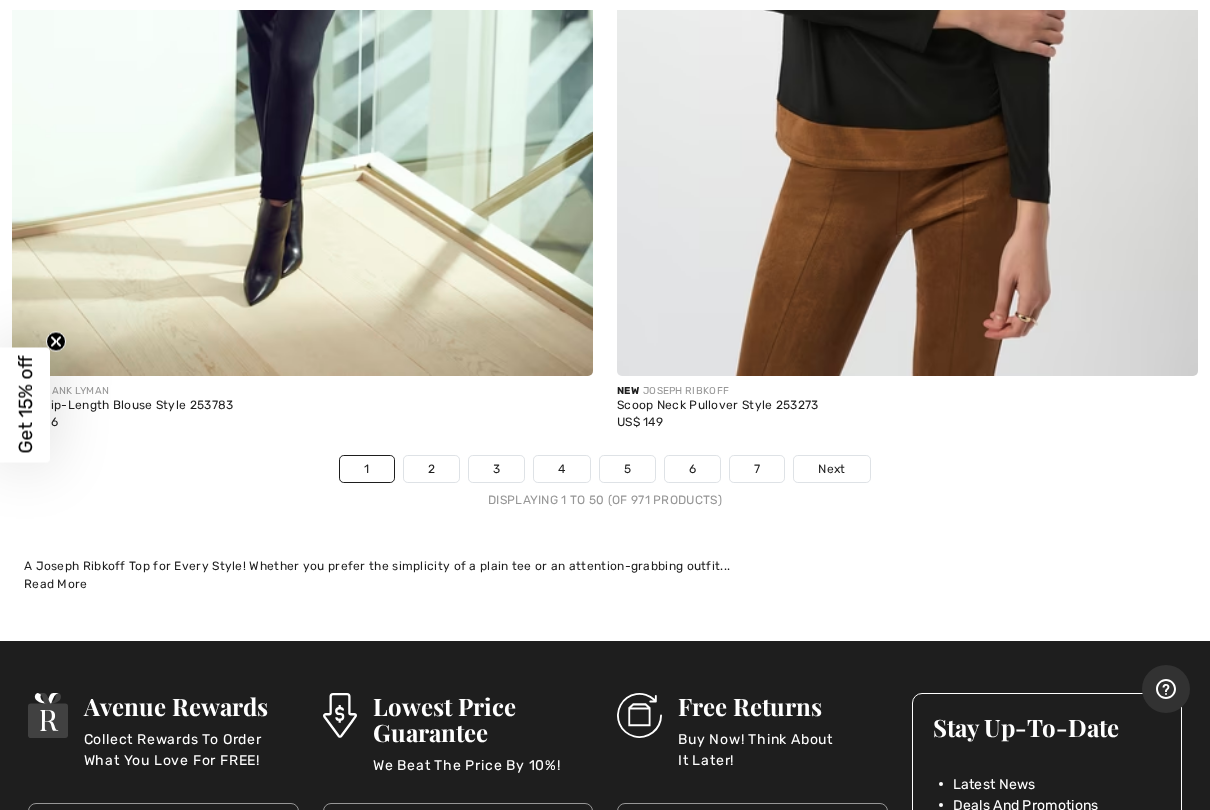 click on "2" at bounding box center (431, 469) 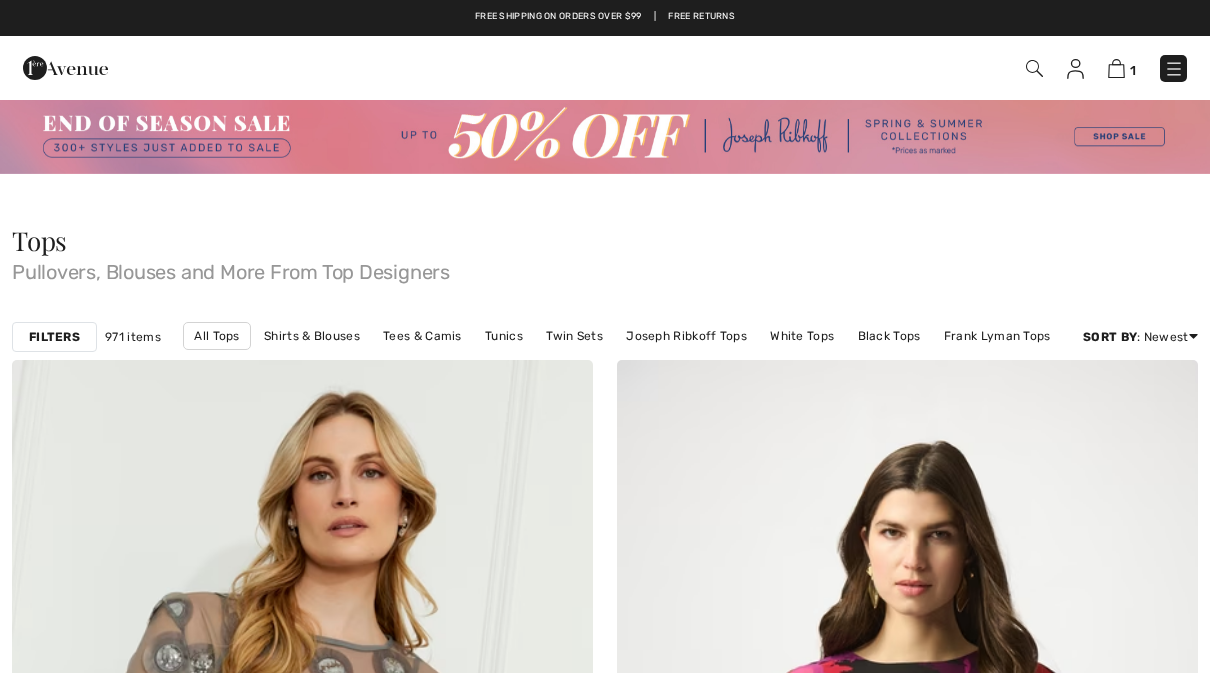 scroll, scrollTop: 0, scrollLeft: 0, axis: both 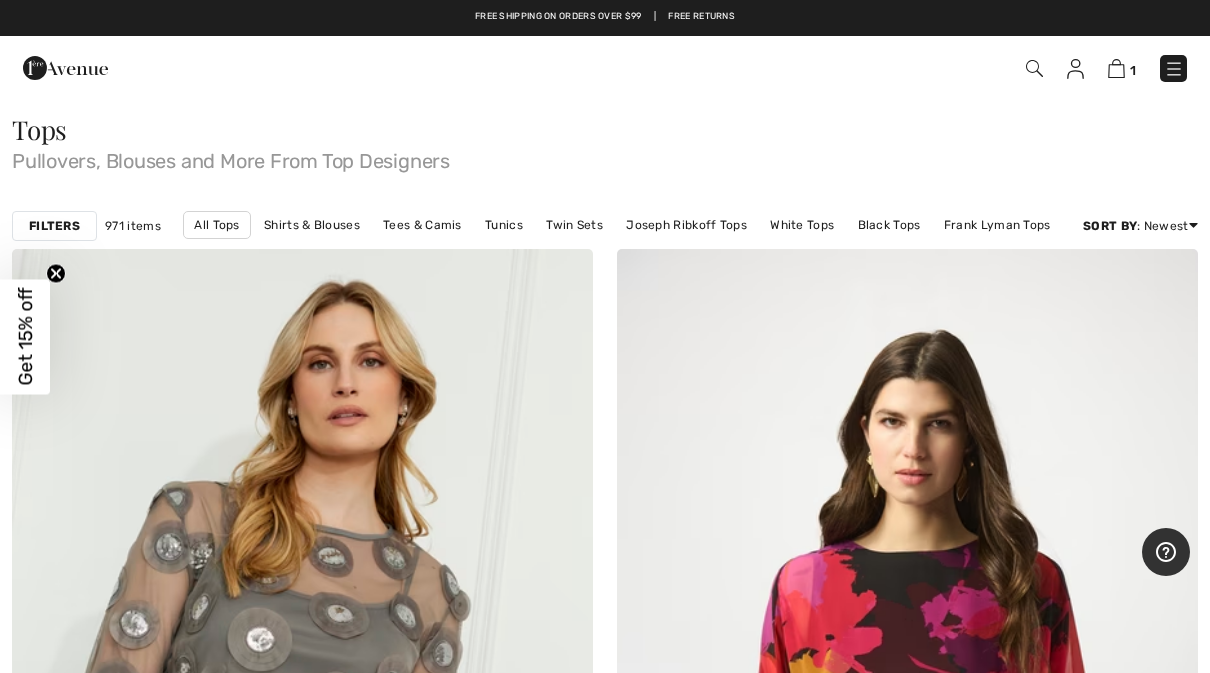 click at bounding box center [1174, 69] 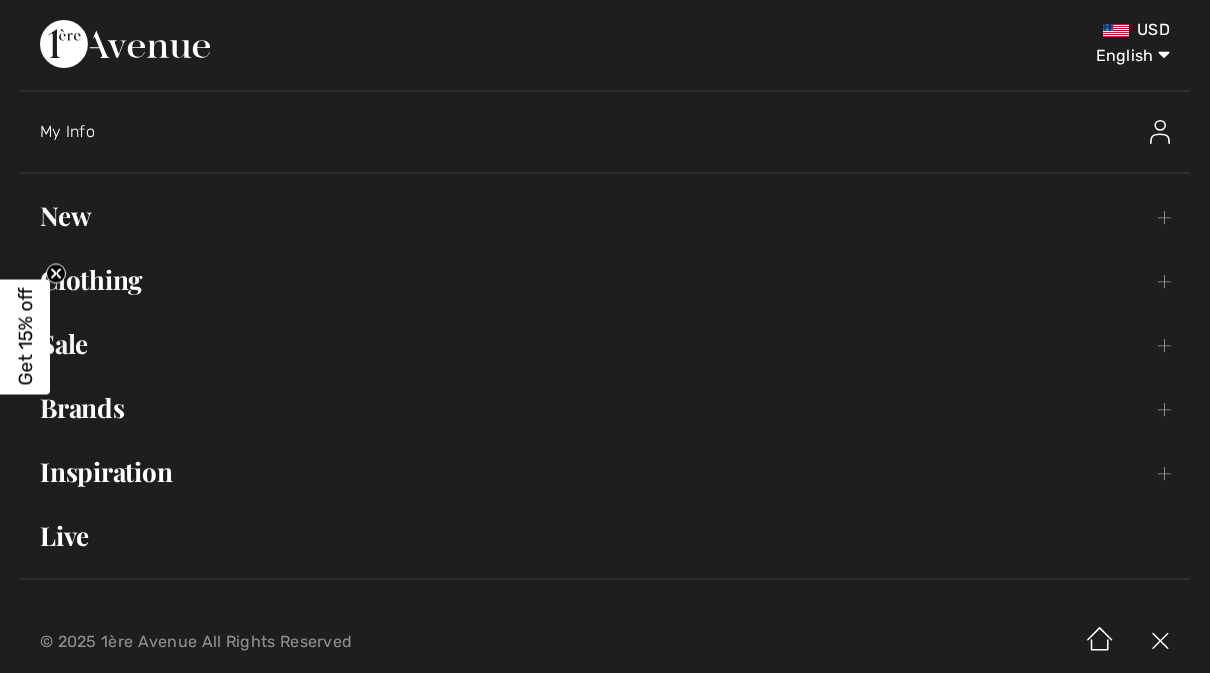 click on "Clothing Toggle submenu" at bounding box center [605, 280] 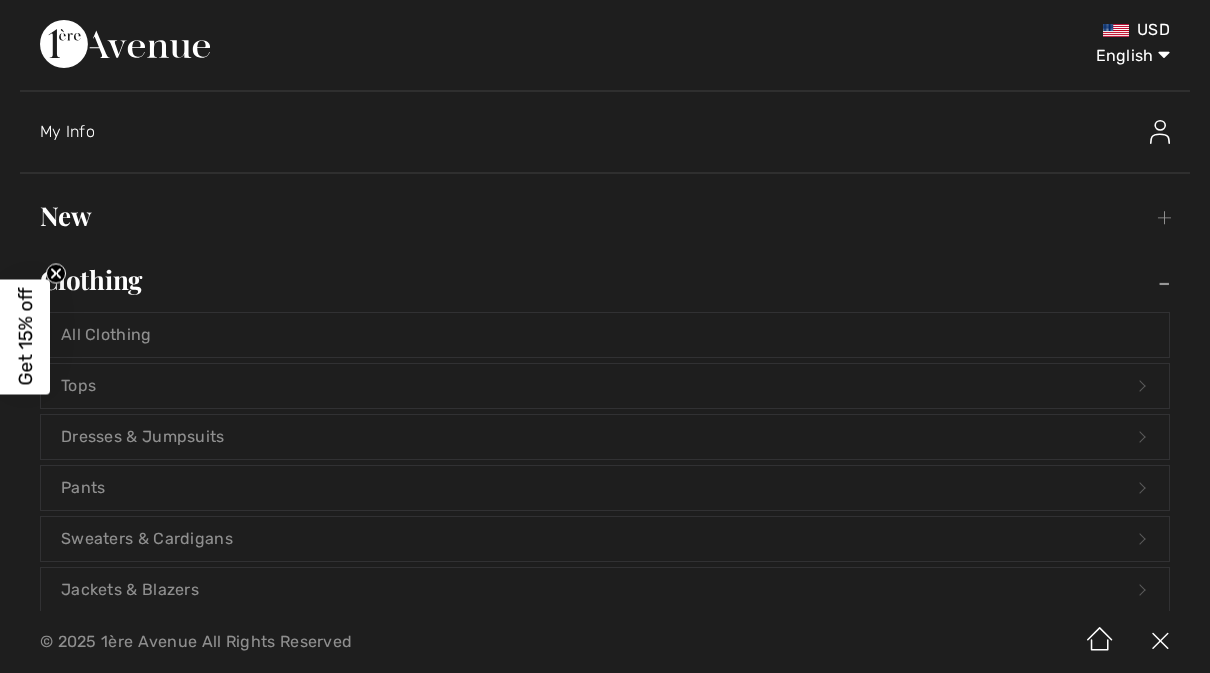 click on "Sweaters & Cardigans Open submenu" at bounding box center (605, 539) 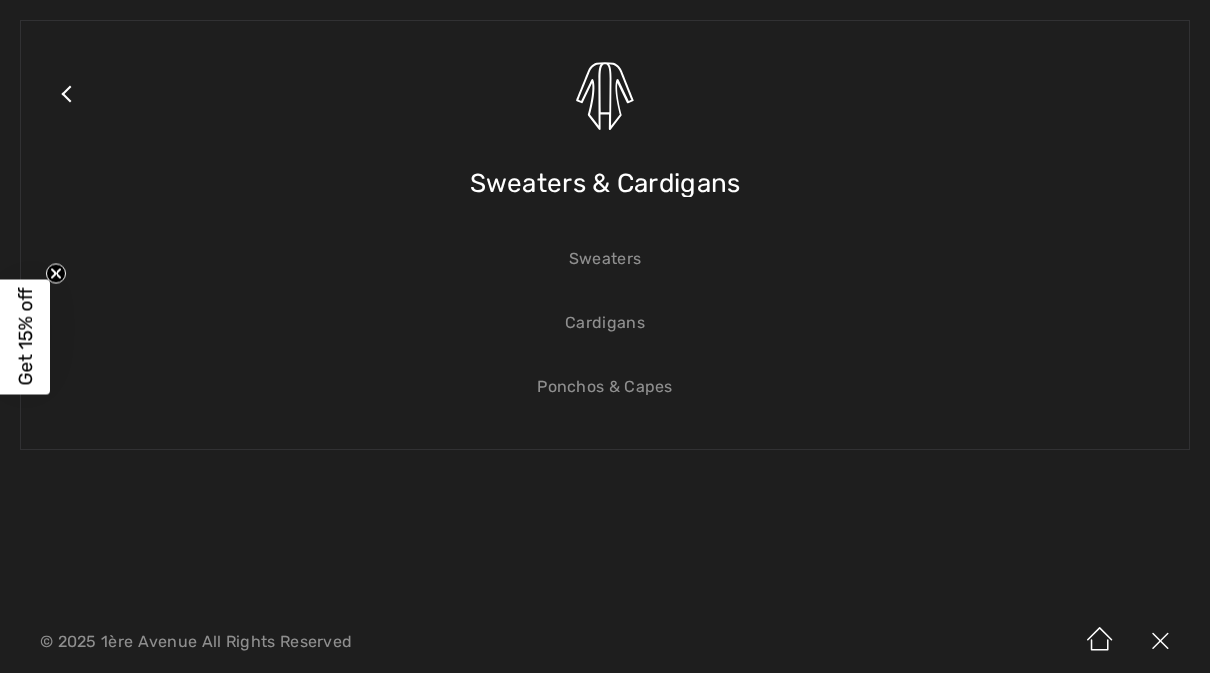 click on "Sweaters" at bounding box center (605, 259) 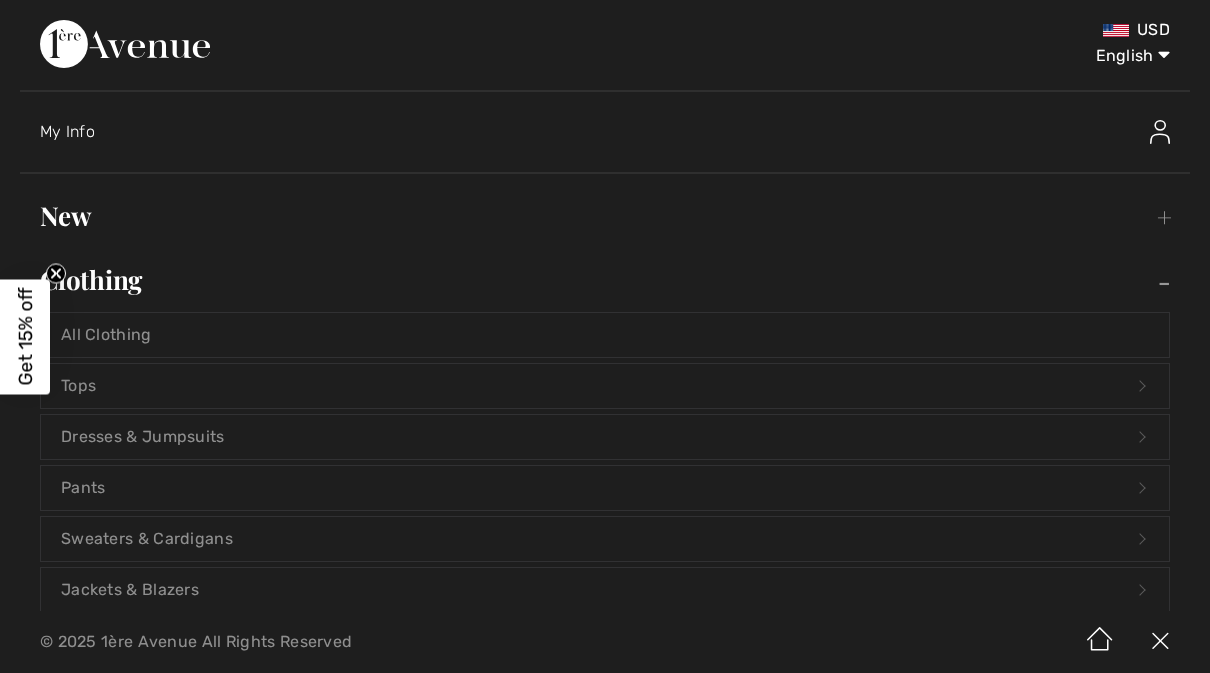 click on "Clothing Toggle submenu" at bounding box center [605, 280] 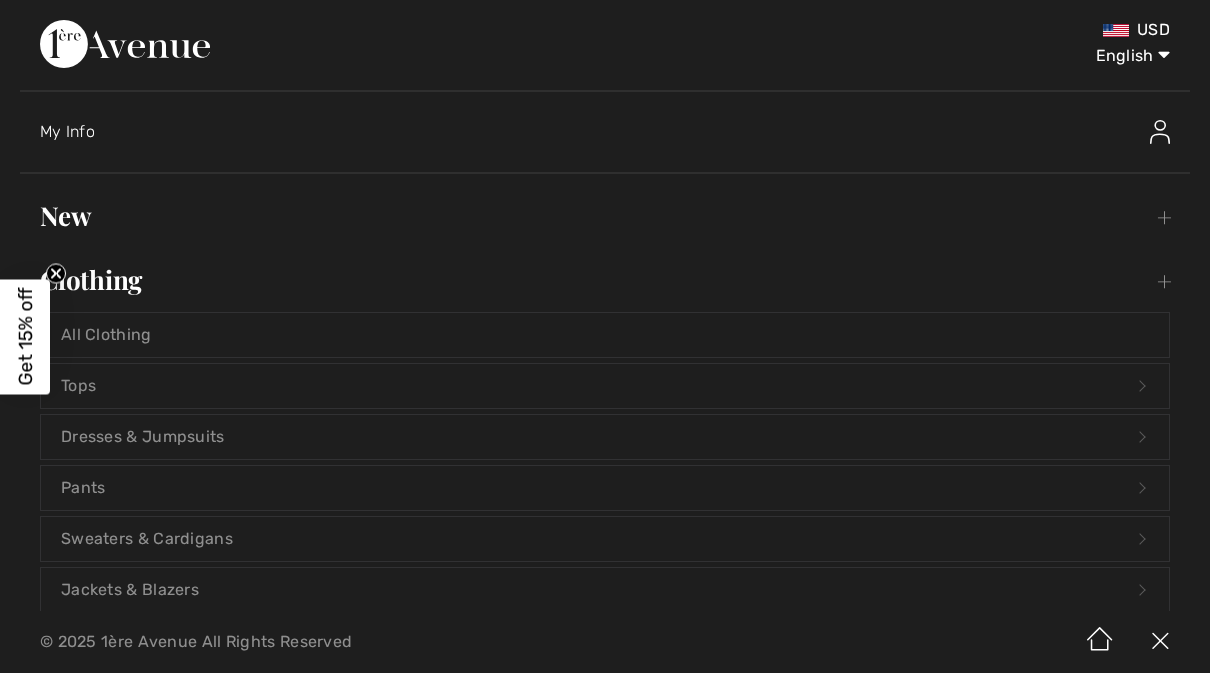 click on "Clothing Toggle submenu" at bounding box center [605, 280] 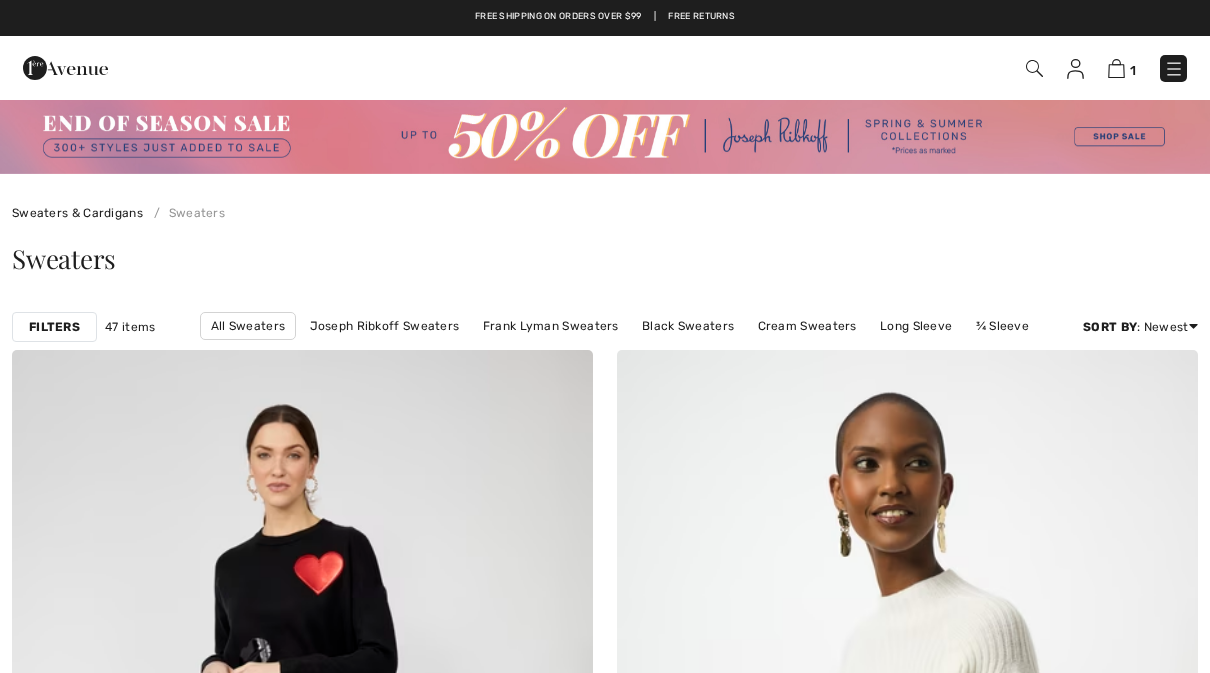 scroll, scrollTop: 0, scrollLeft: 0, axis: both 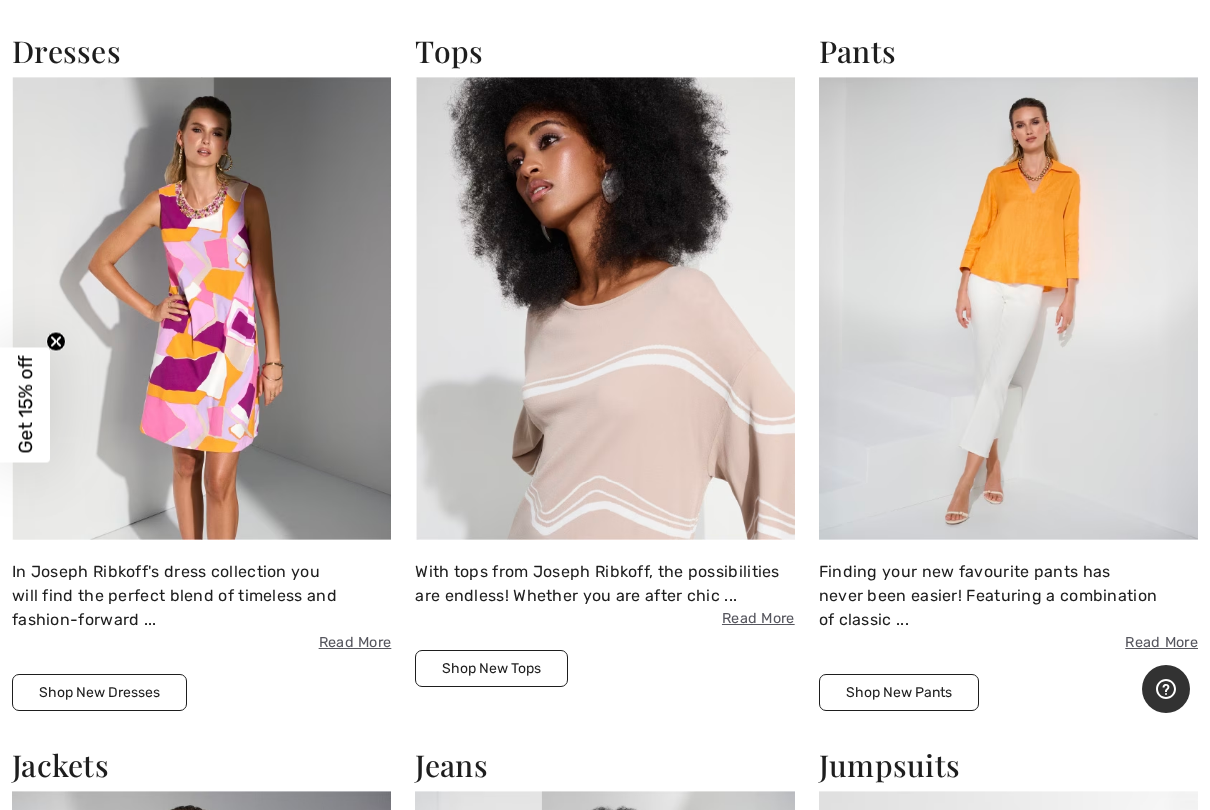 click at bounding box center [201, 309] 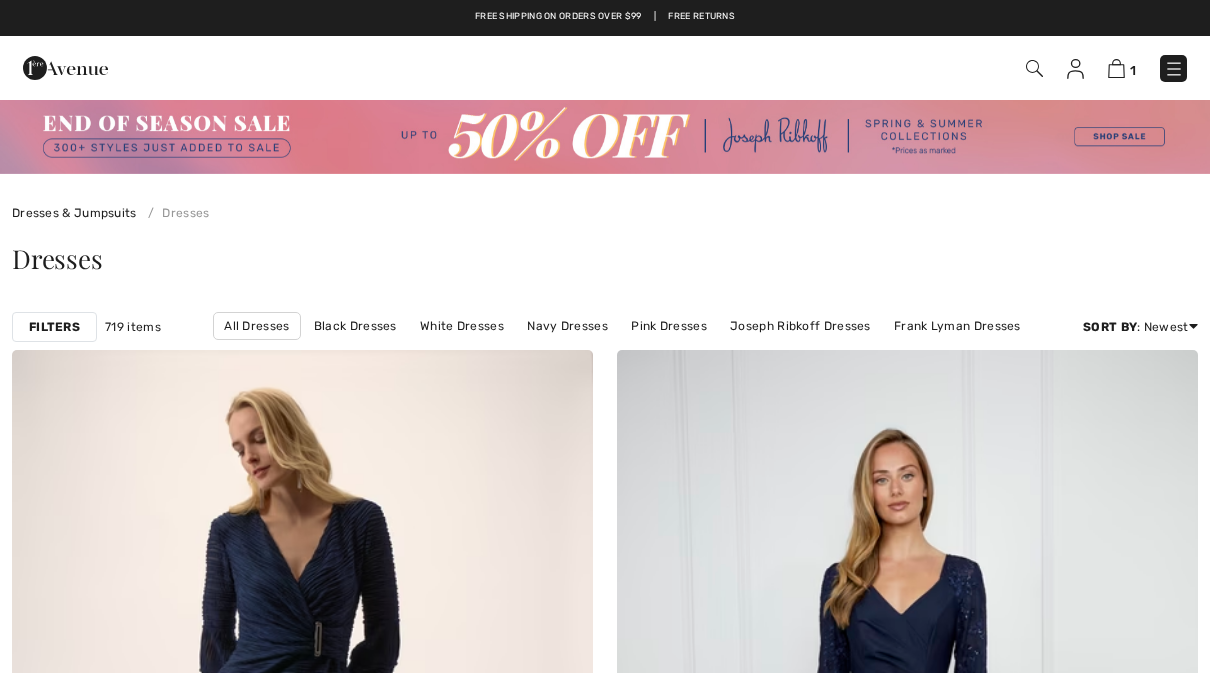scroll, scrollTop: 0, scrollLeft: 0, axis: both 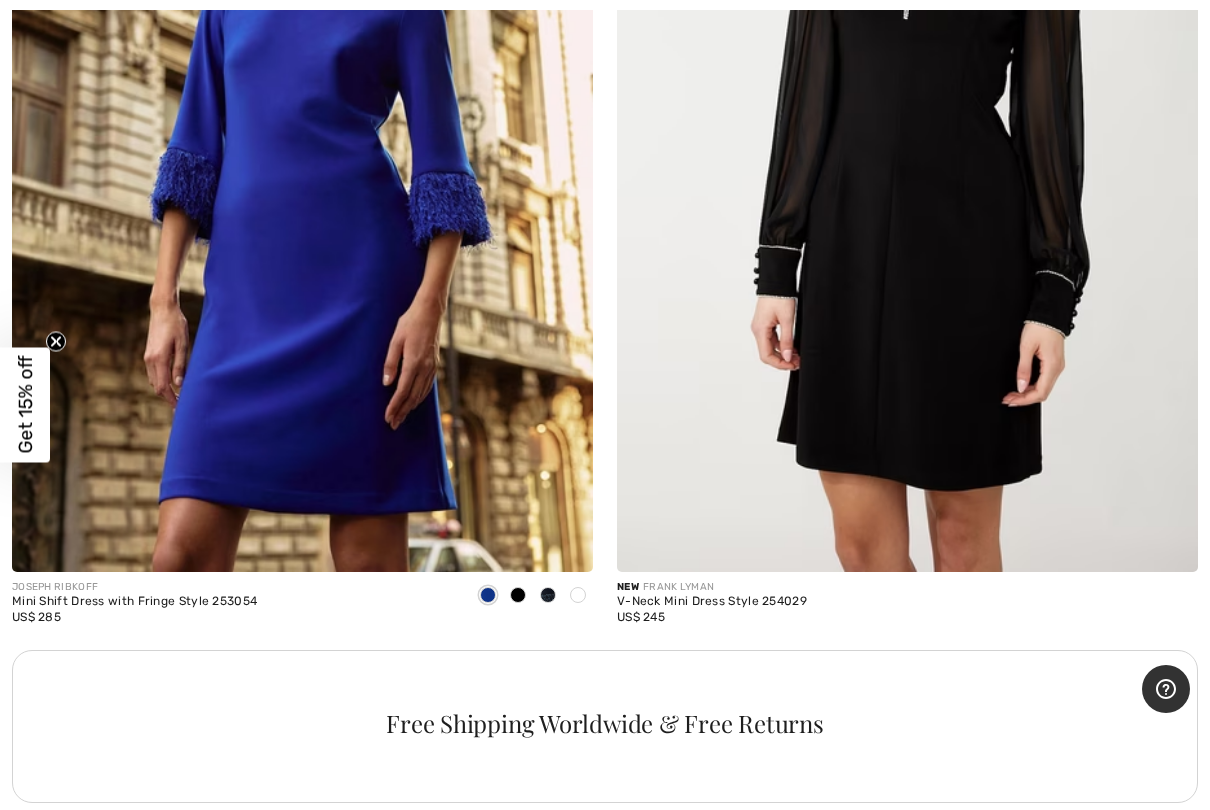 click at bounding box center [302, 136] 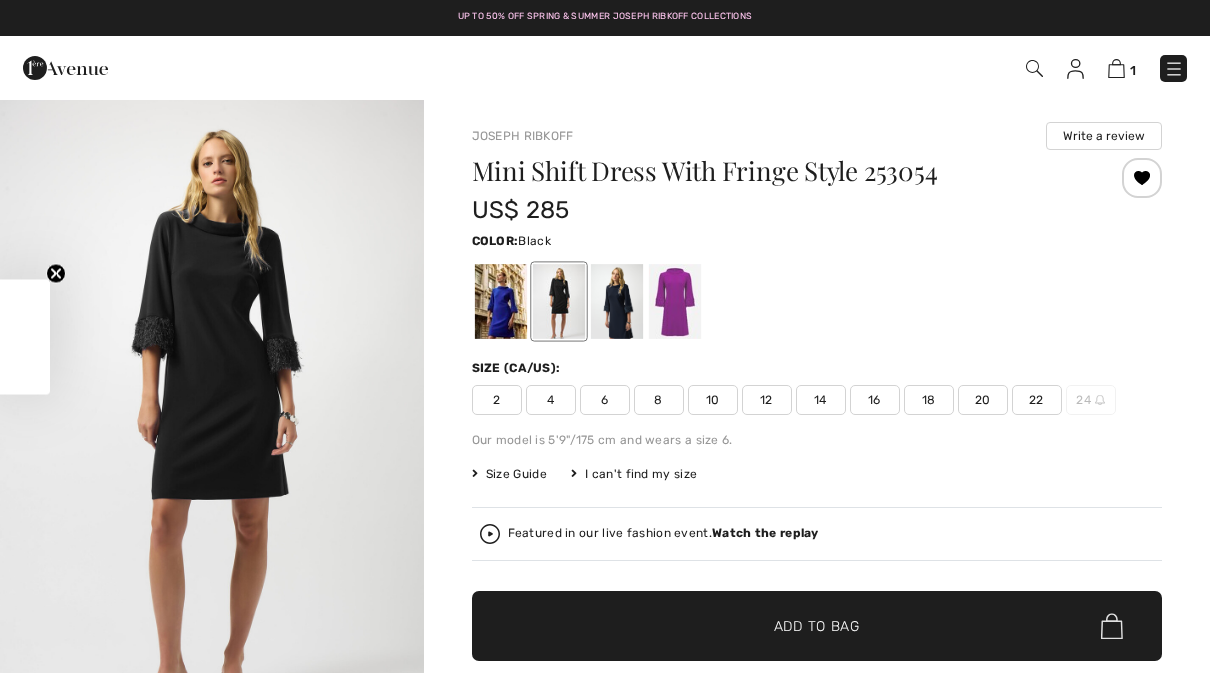 scroll, scrollTop: 0, scrollLeft: 0, axis: both 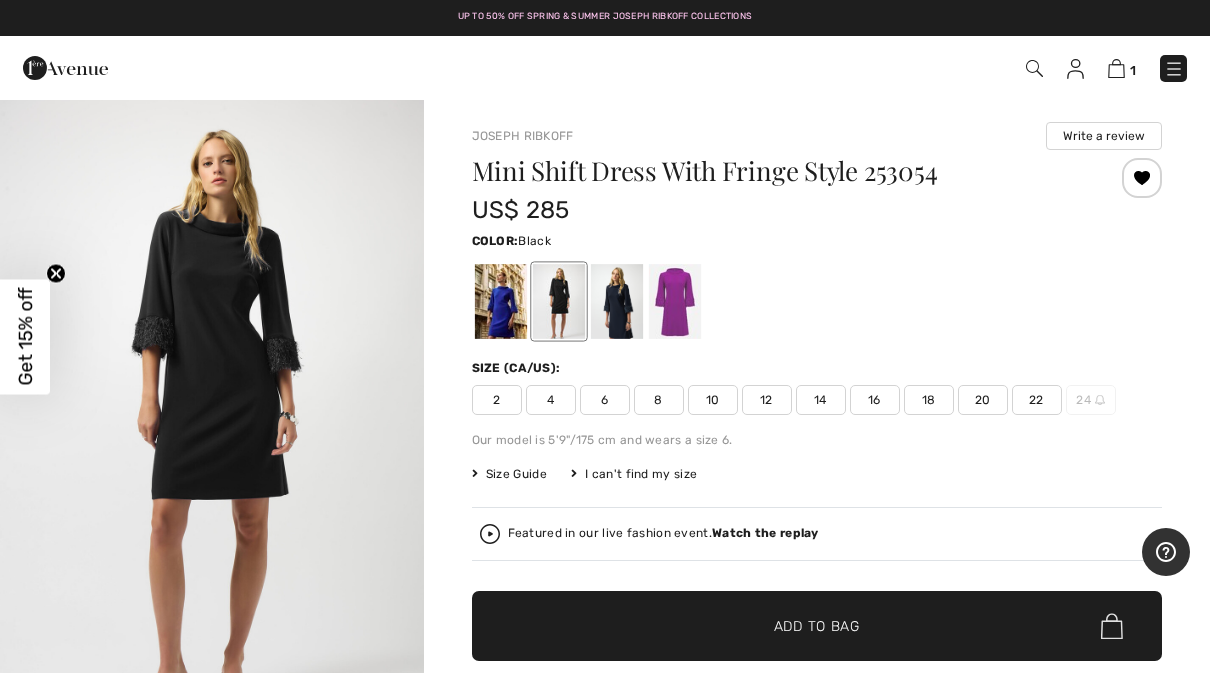 click at bounding box center [558, 301] 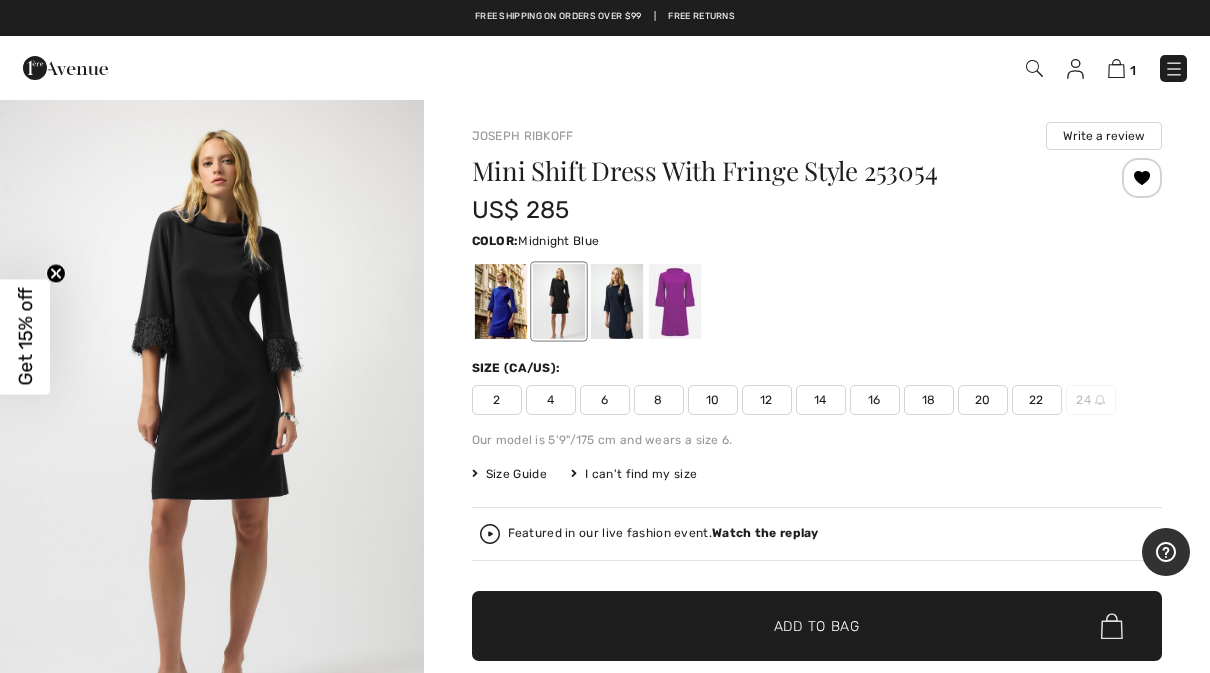 click at bounding box center (616, 301) 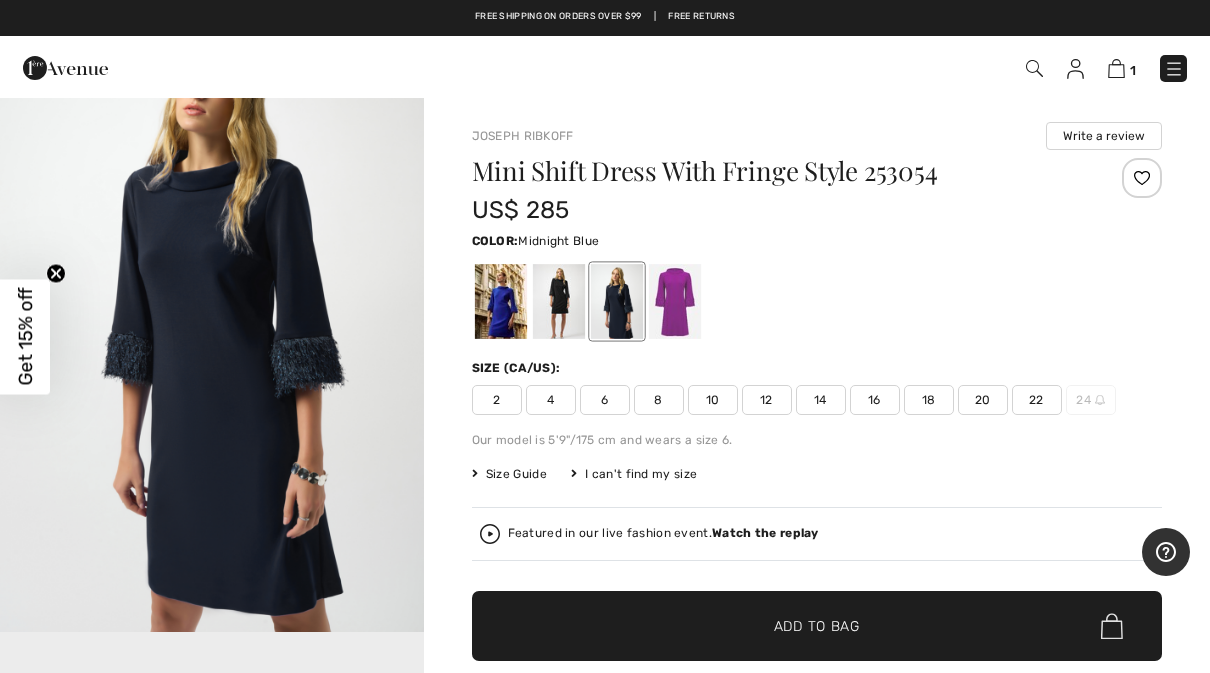 scroll, scrollTop: 224, scrollLeft: 0, axis: vertical 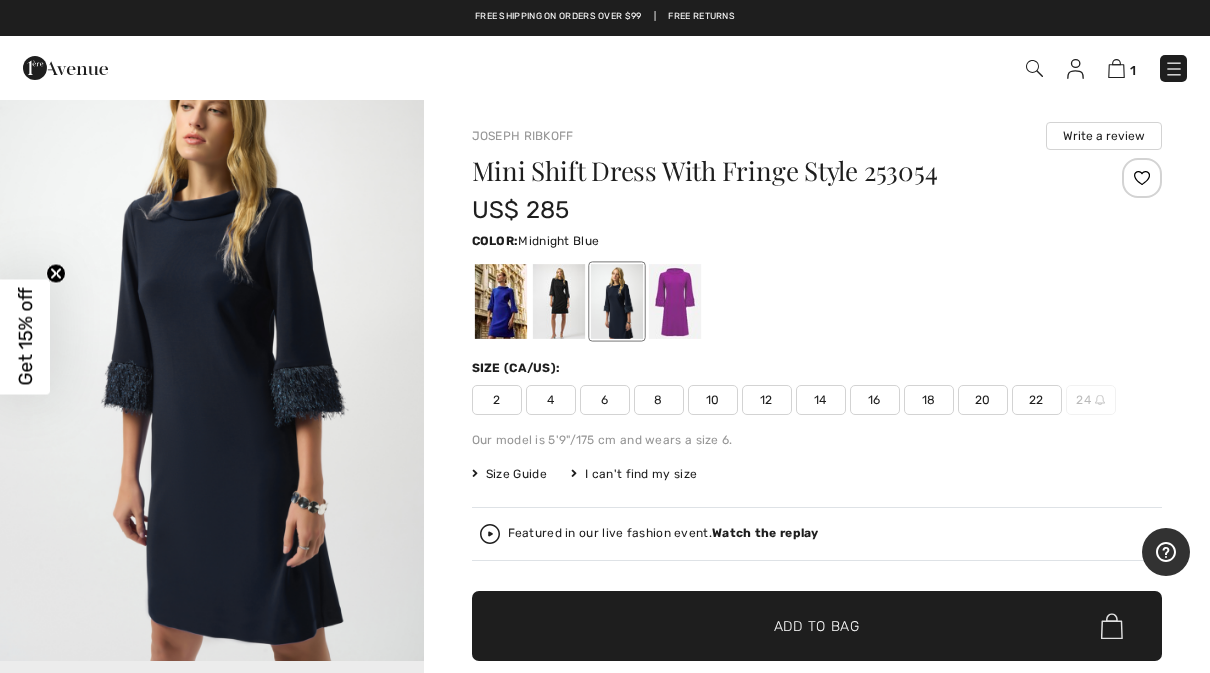 click at bounding box center (674, 301) 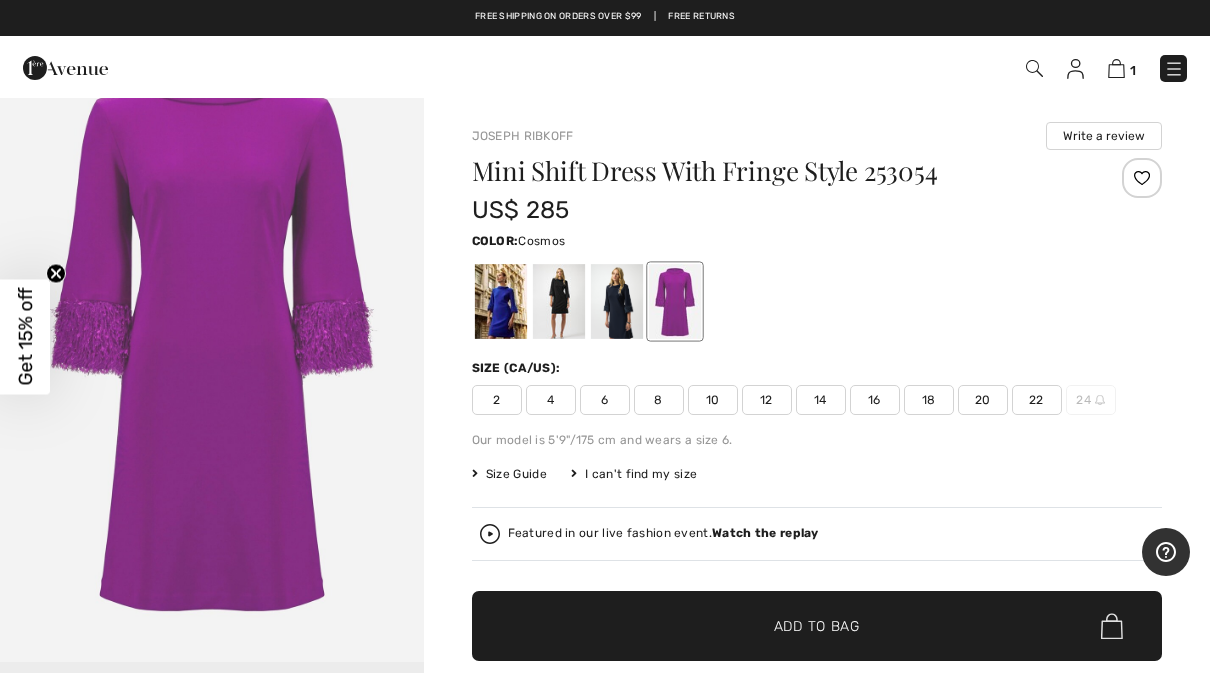scroll, scrollTop: 0, scrollLeft: 0, axis: both 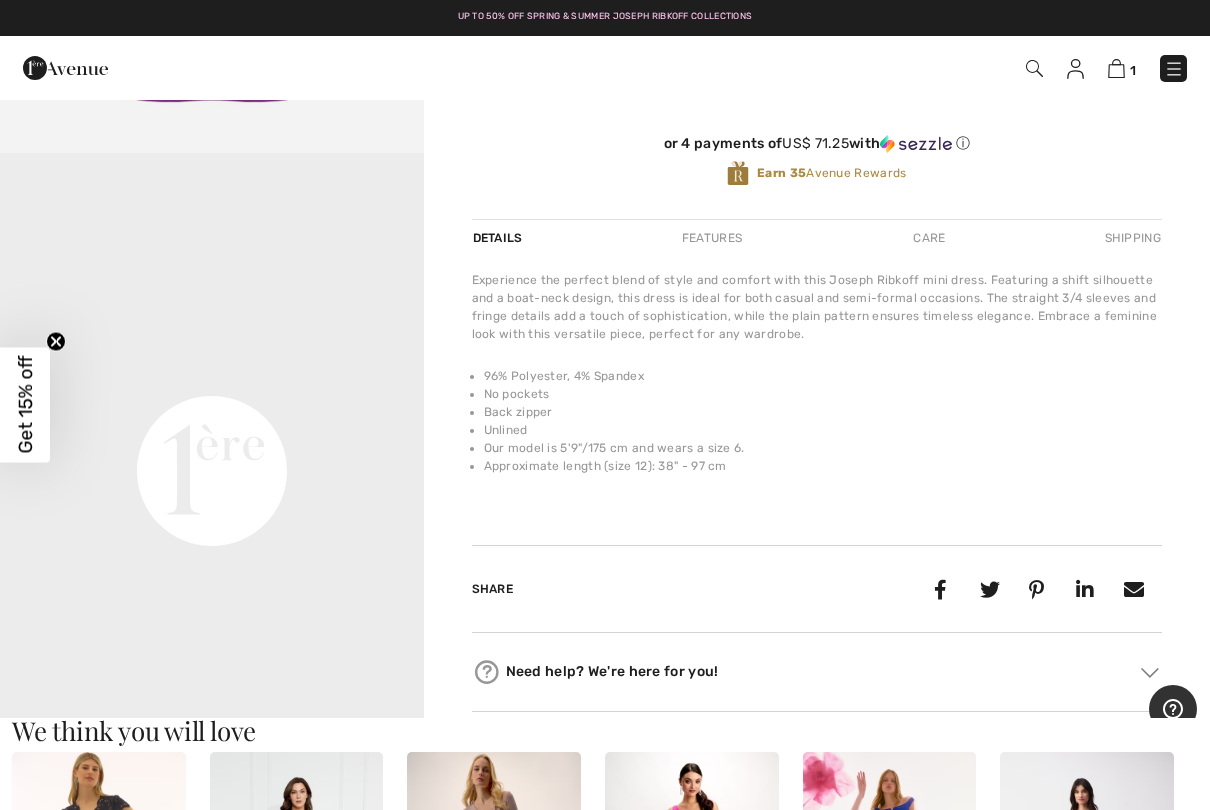 click on "Your browser does not support the video tag." at bounding box center [212, 259] 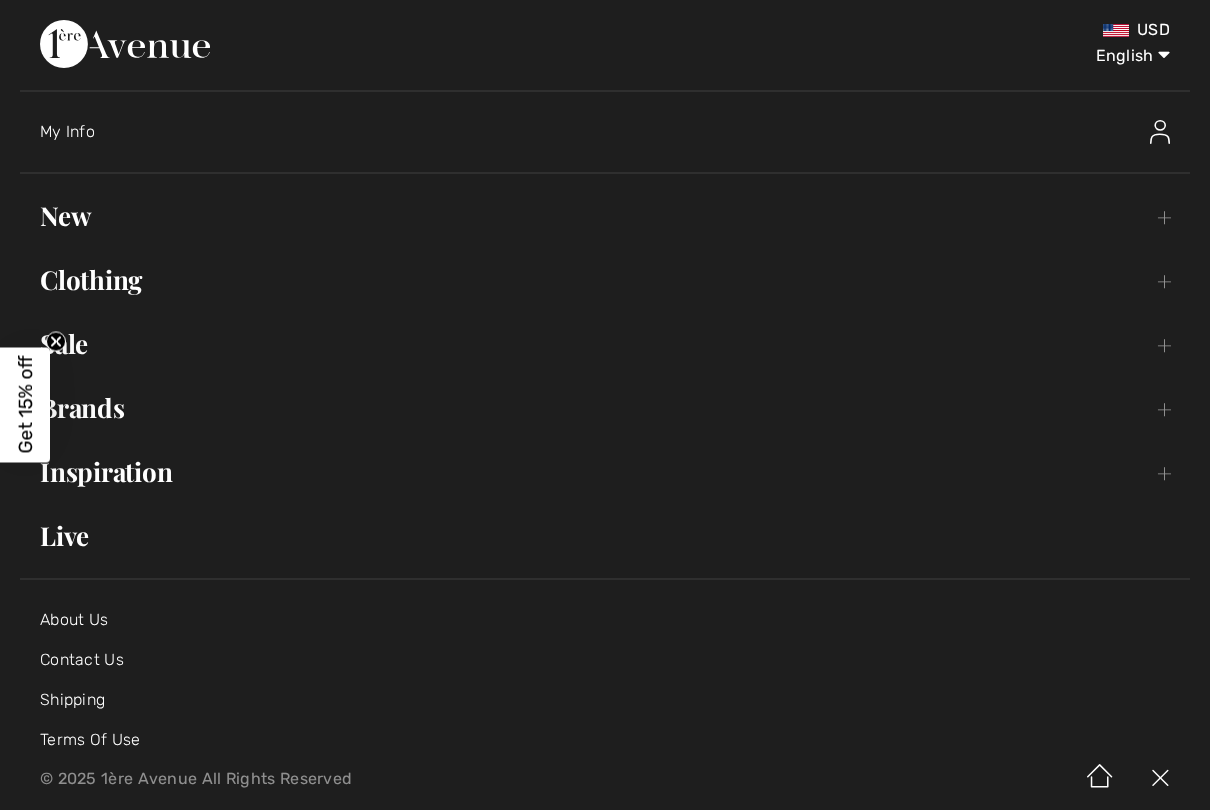 click on "New Toggle submenu" at bounding box center [605, 216] 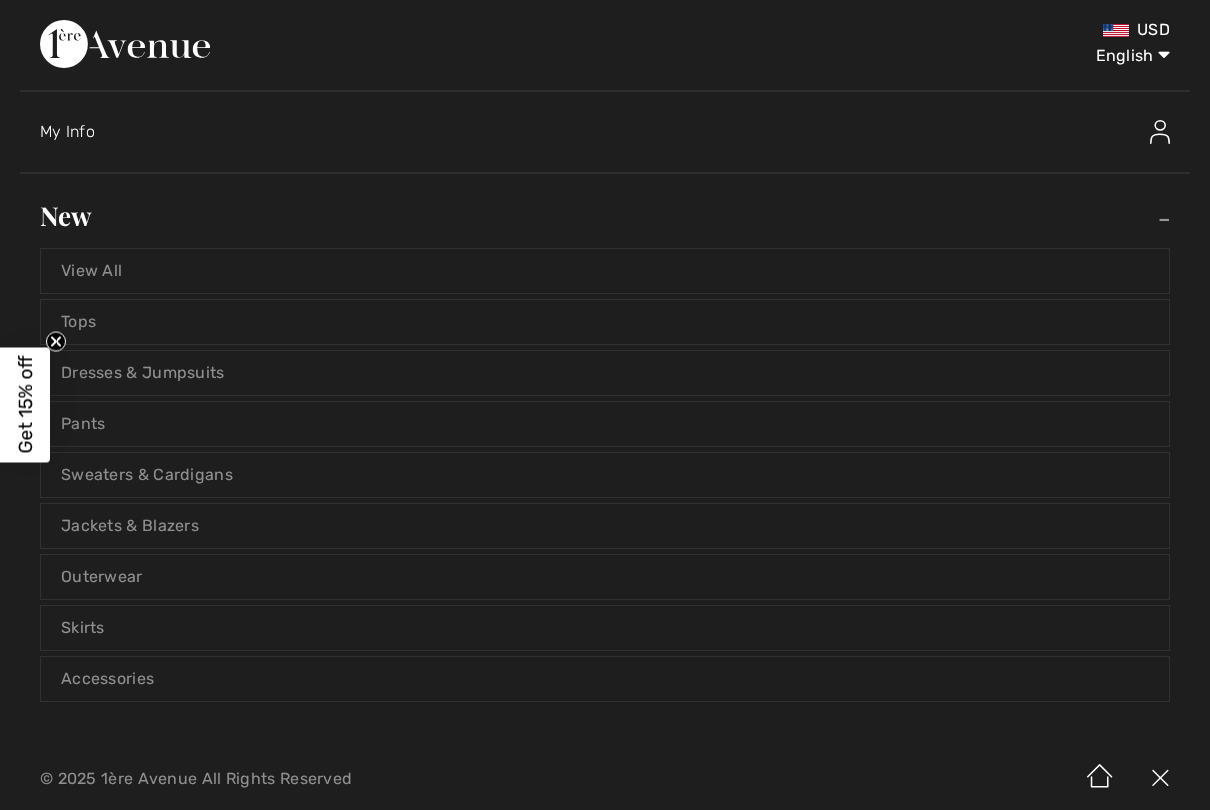click on "View All" at bounding box center [605, 271] 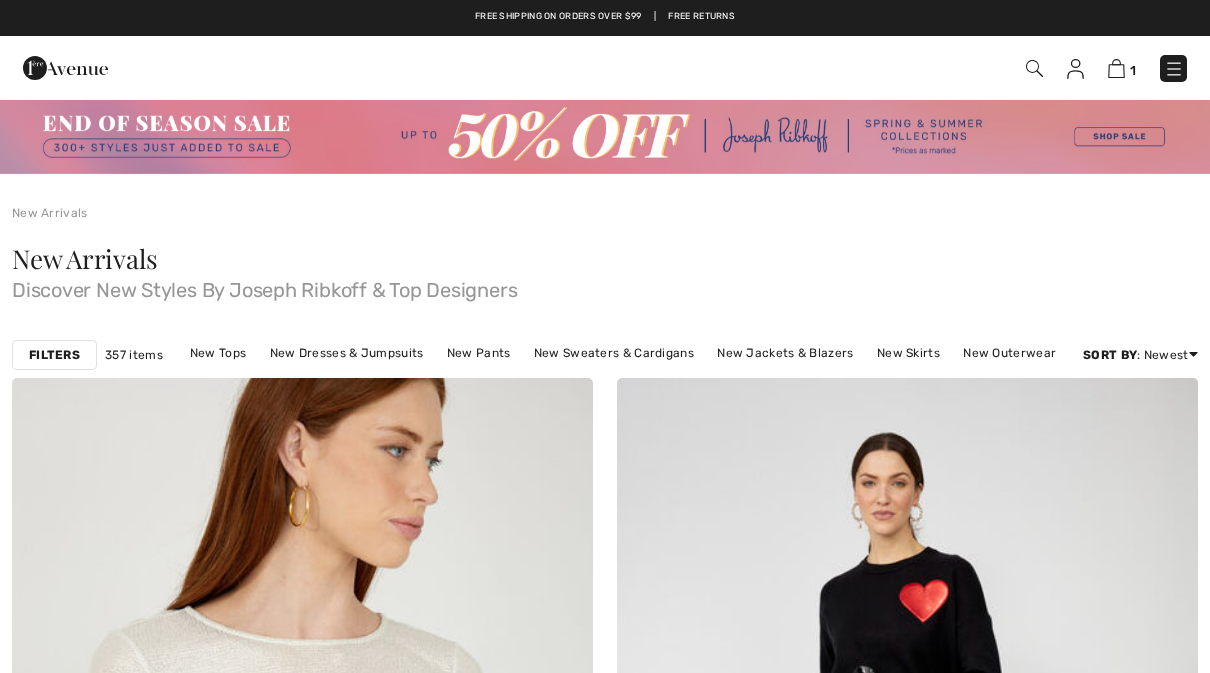 scroll, scrollTop: 0, scrollLeft: 0, axis: both 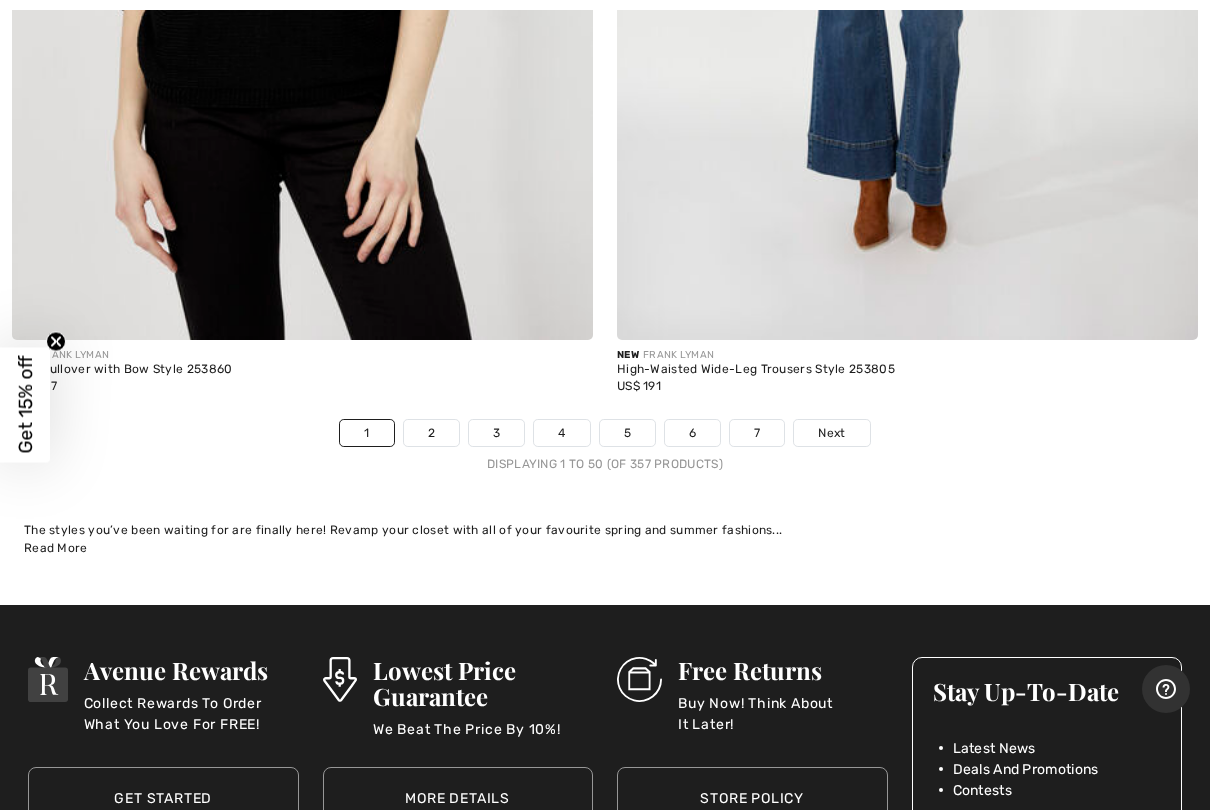 click on "2" at bounding box center [431, 433] 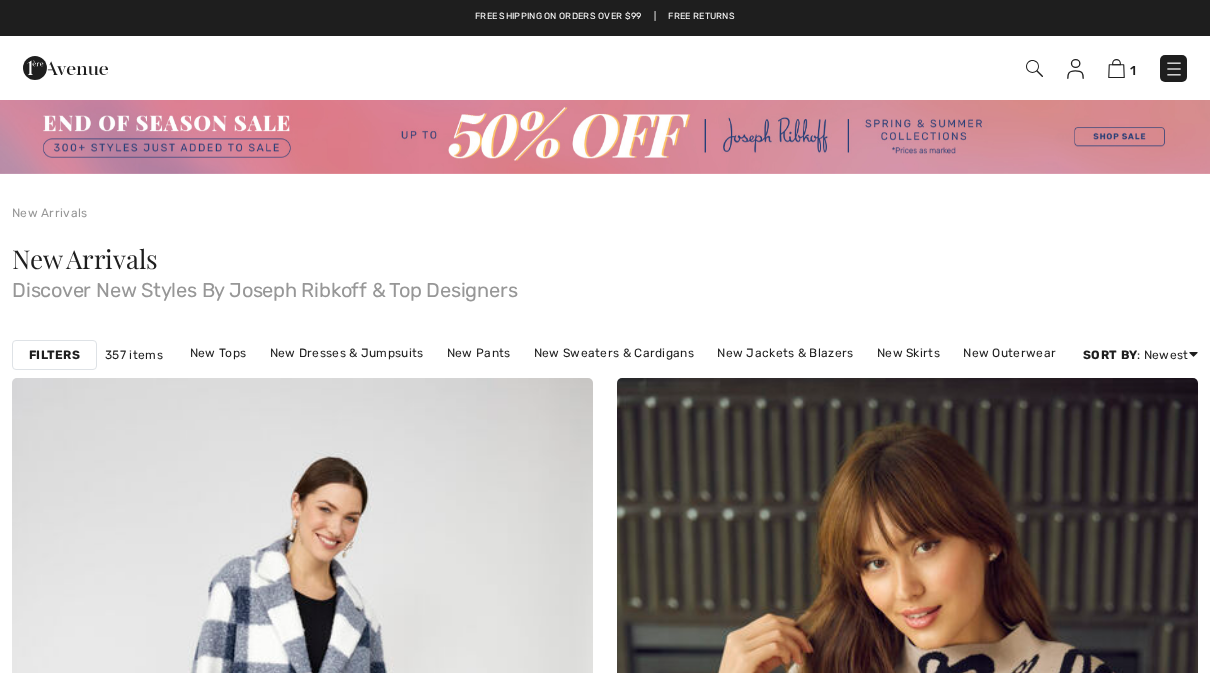 scroll, scrollTop: 0, scrollLeft: 0, axis: both 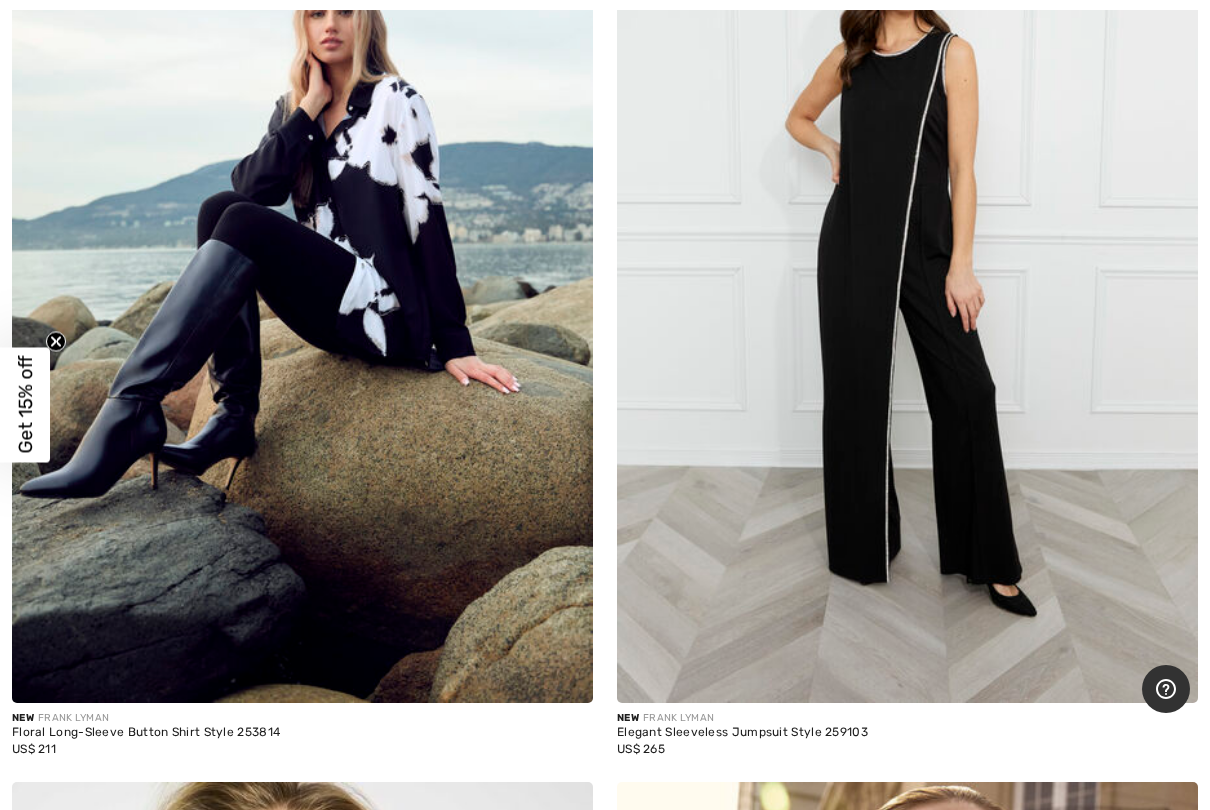 click at bounding box center (302, 268) 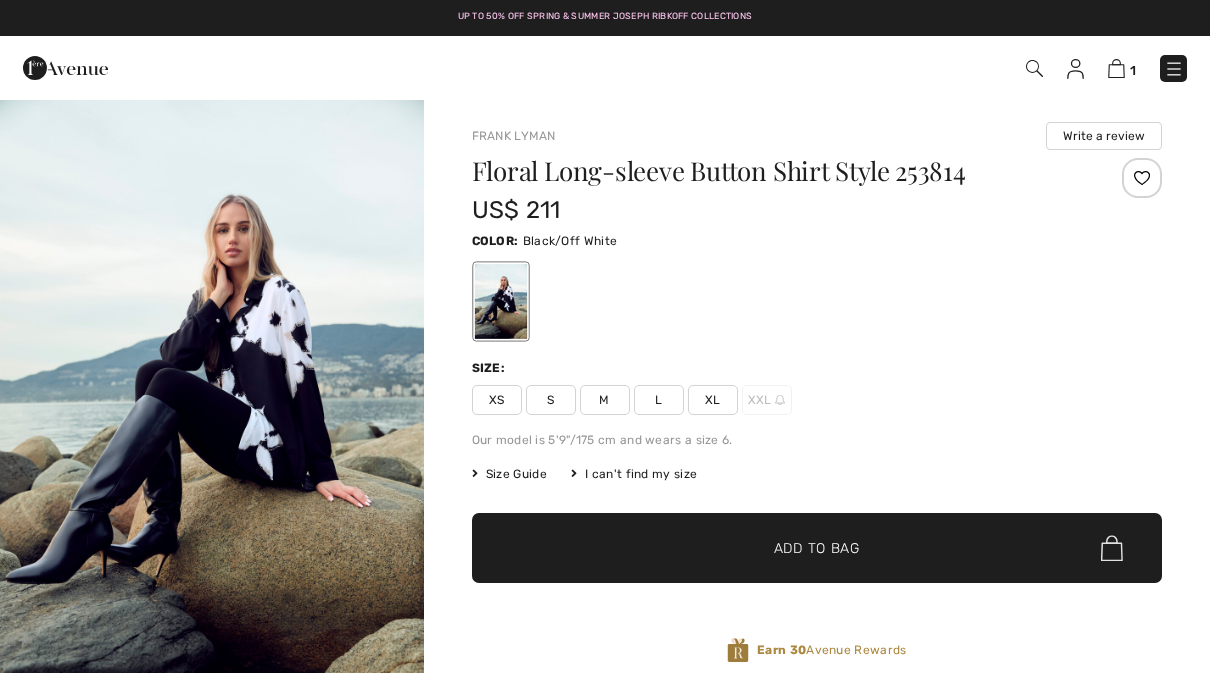 scroll, scrollTop: 0, scrollLeft: 0, axis: both 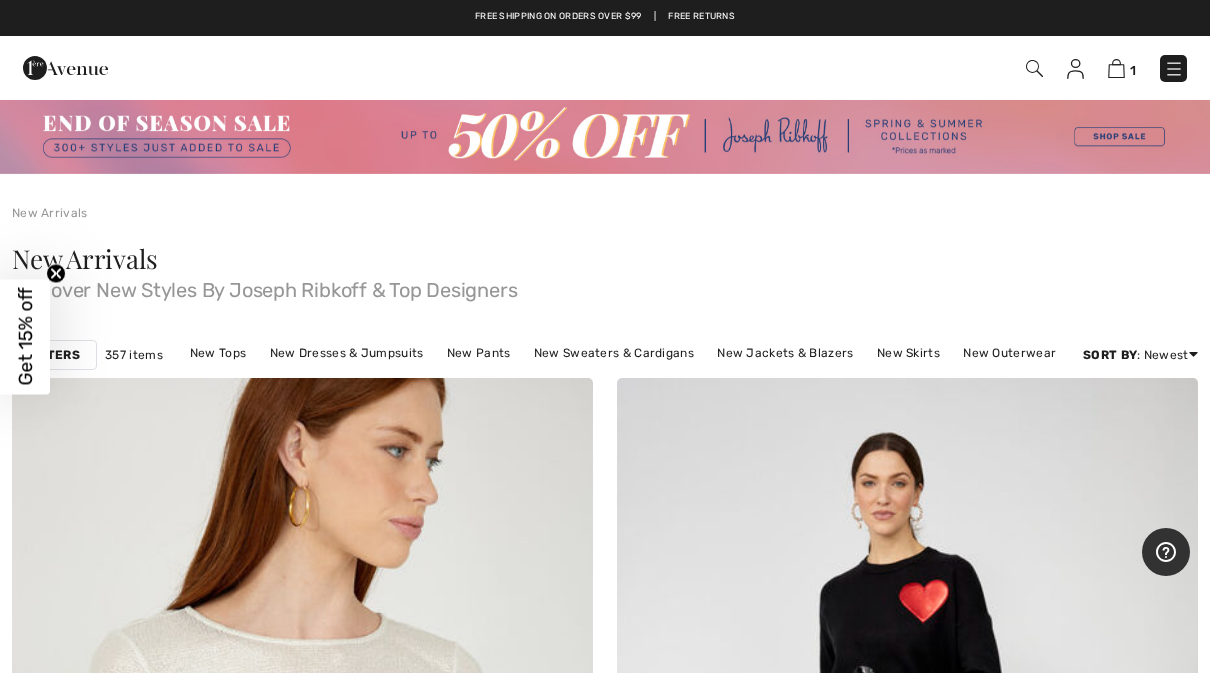 click at bounding box center [1033, 68] 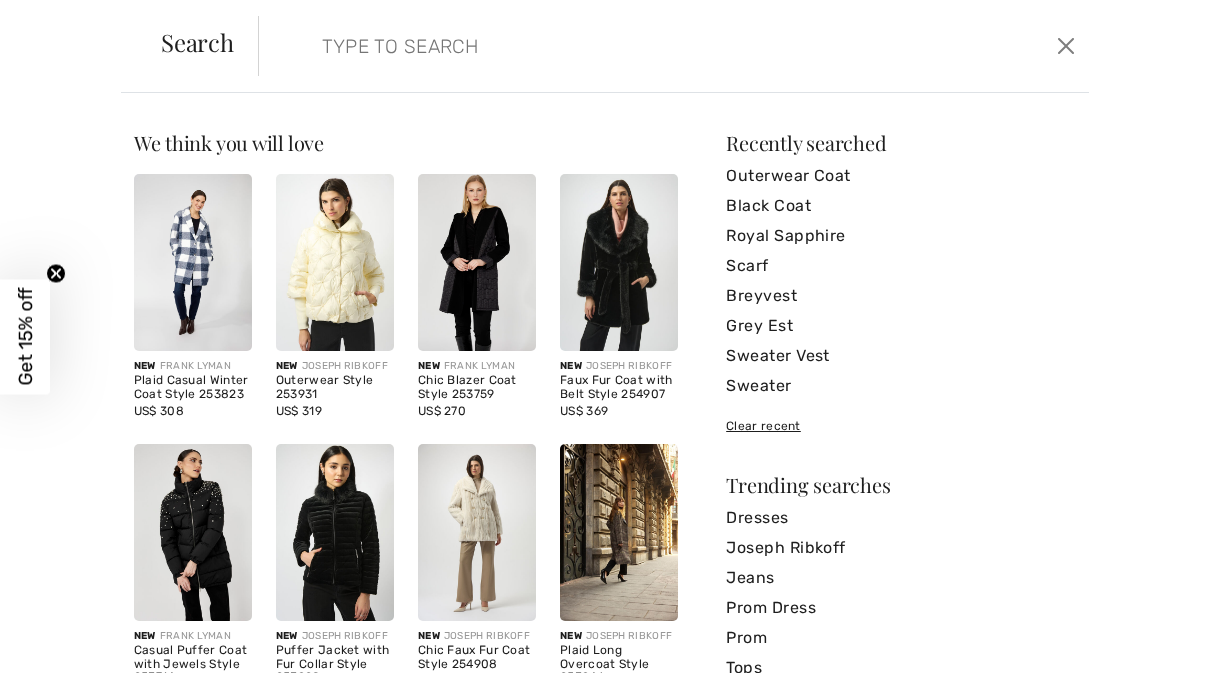click at bounding box center (586, 46) 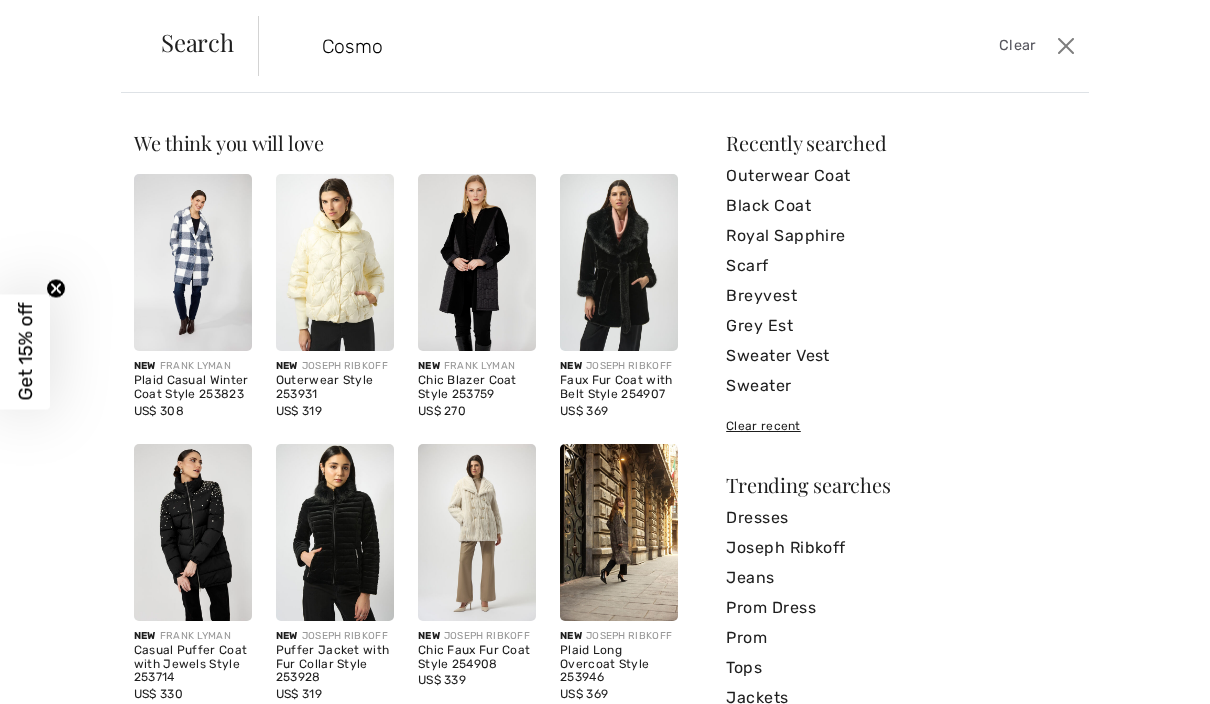 type on "Cosmo" 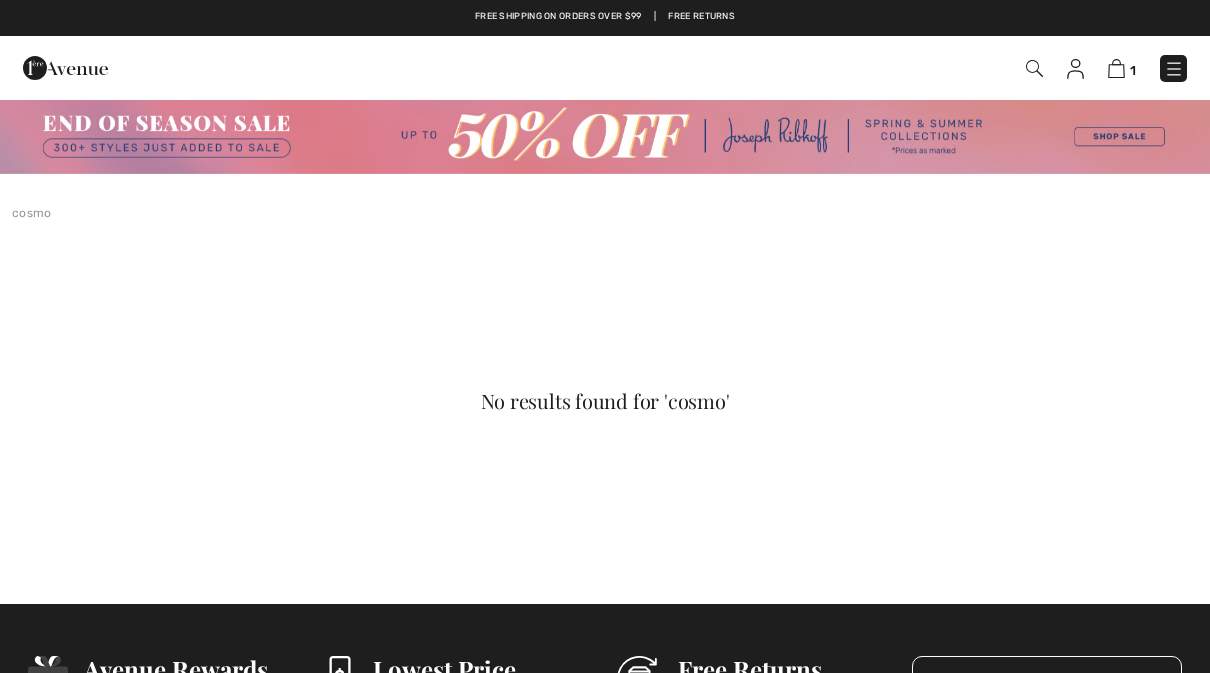 scroll, scrollTop: 0, scrollLeft: 0, axis: both 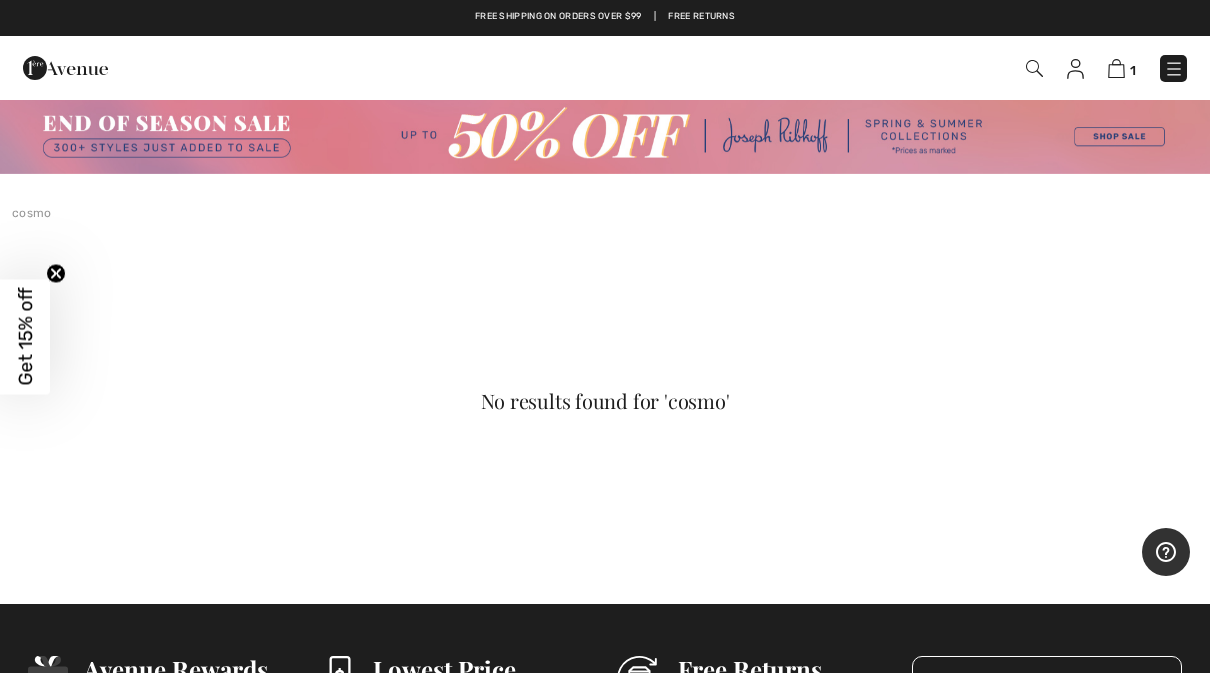 click on "1
Checkout" at bounding box center (854, 68) 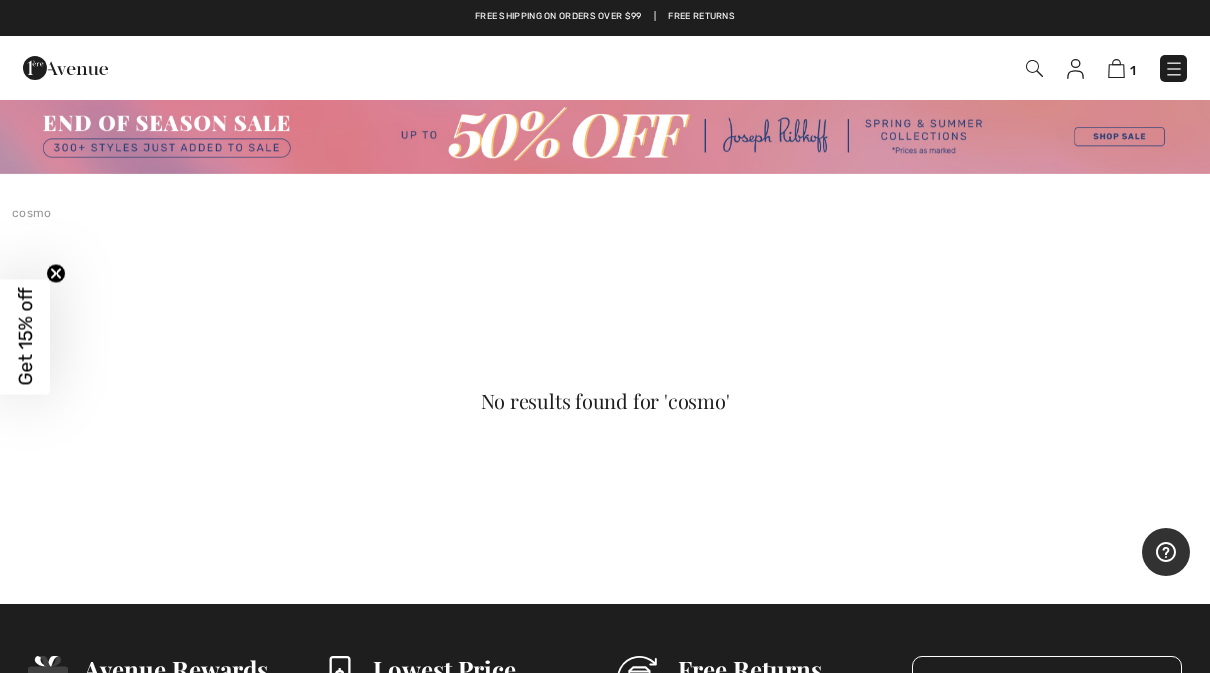 click at bounding box center (1075, 69) 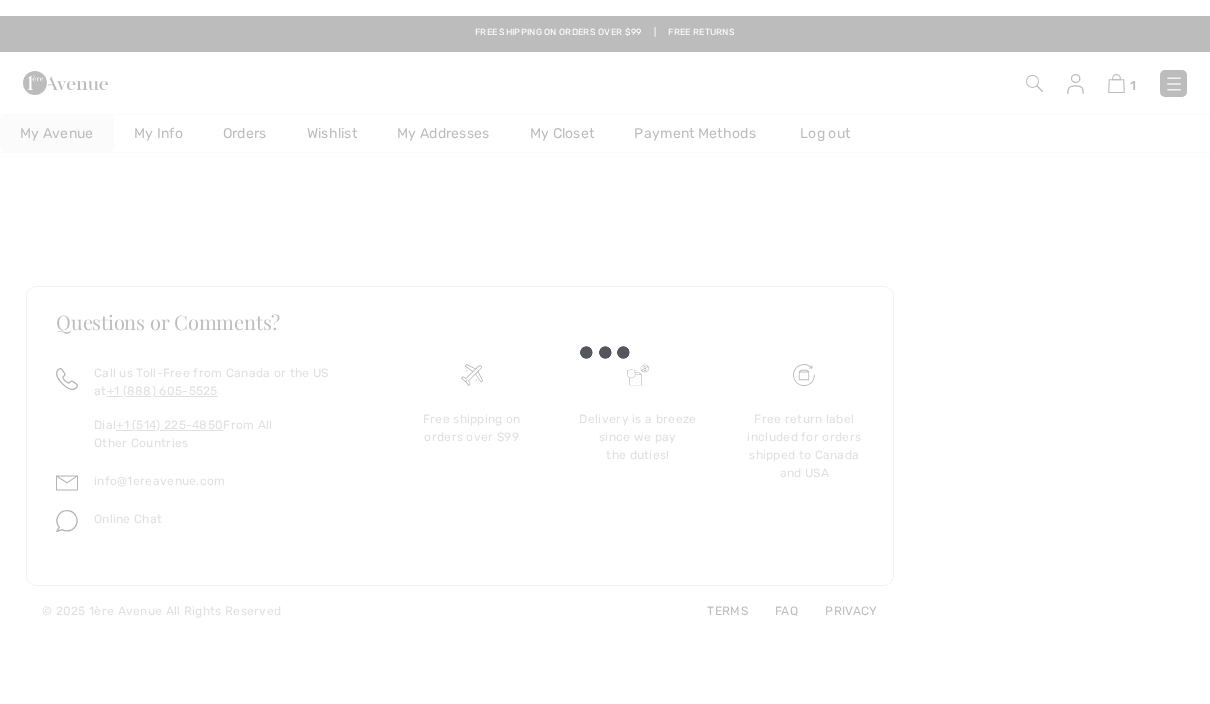 scroll, scrollTop: 0, scrollLeft: 0, axis: both 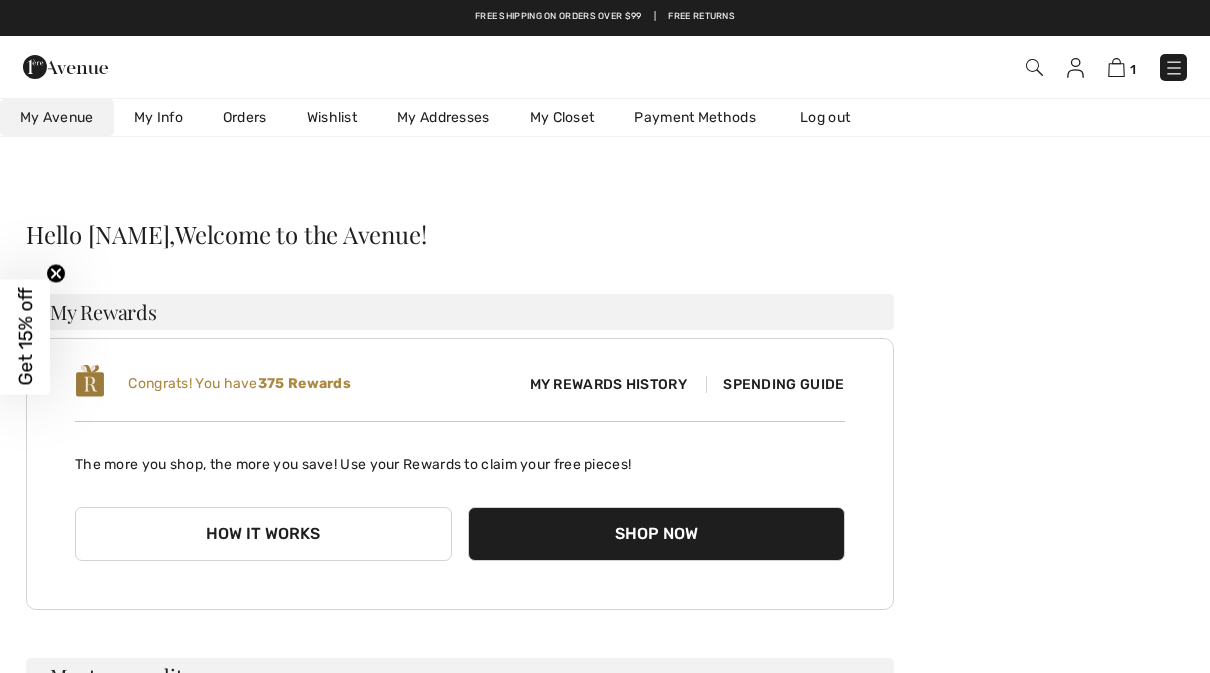 click at bounding box center [1034, 67] 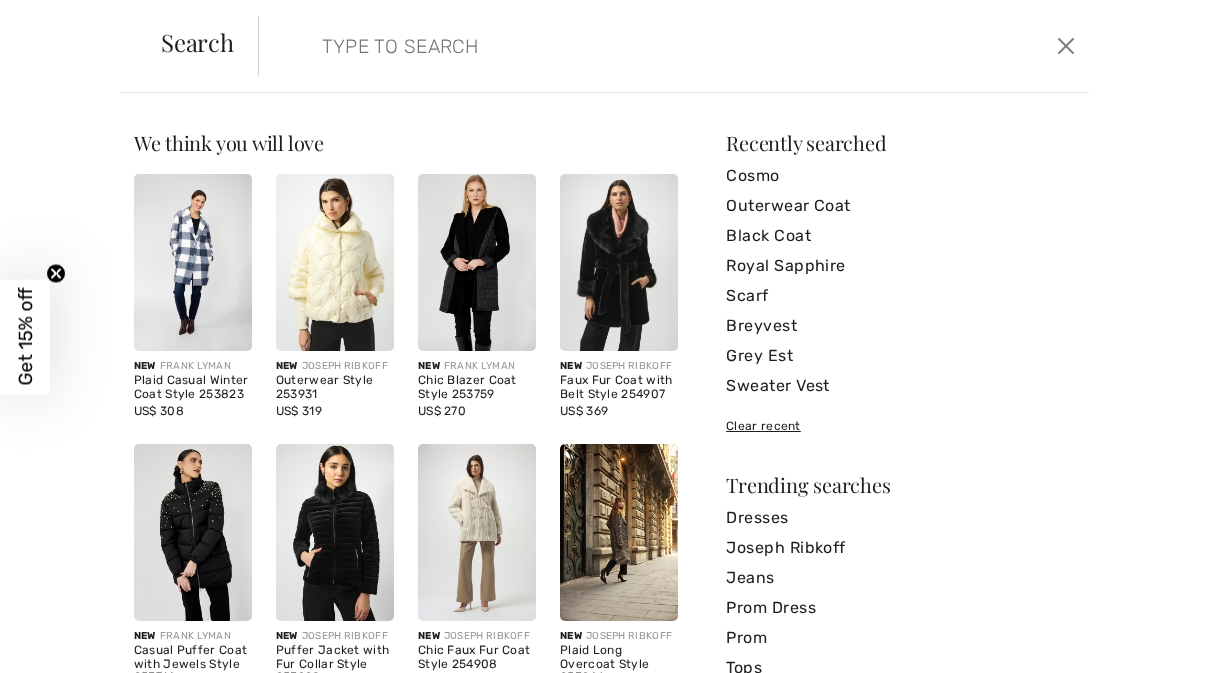 click at bounding box center (586, 46) 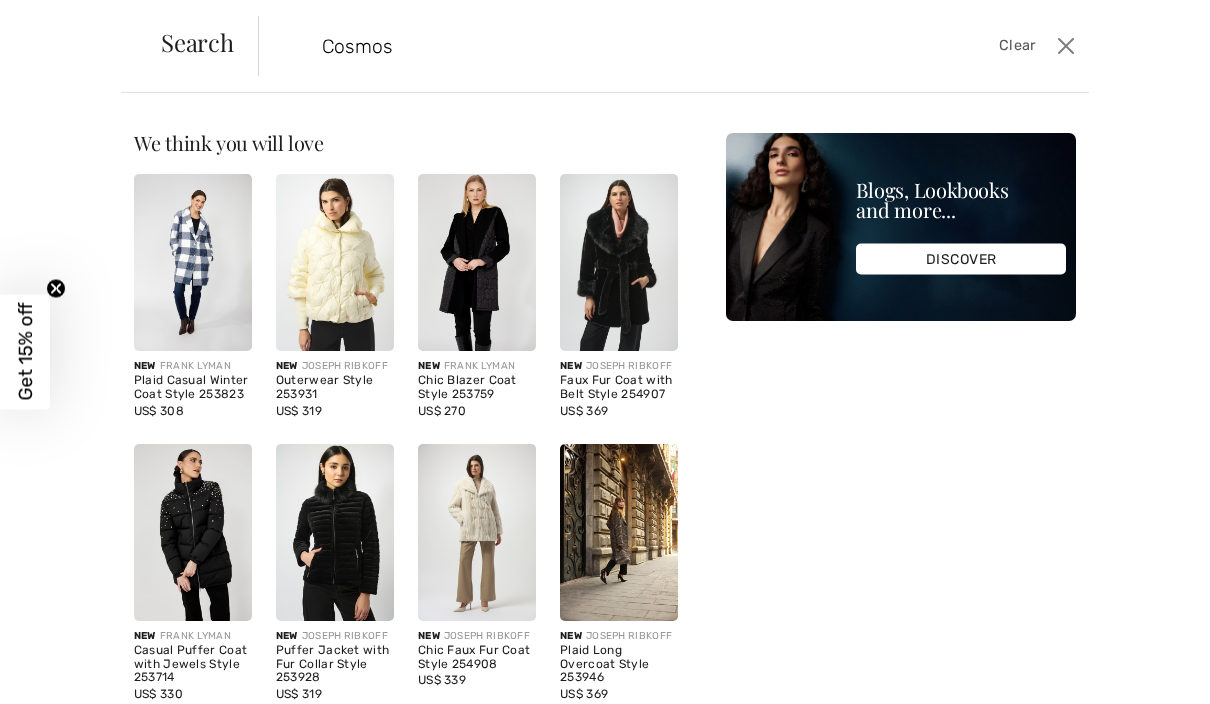 type on "Cosmos" 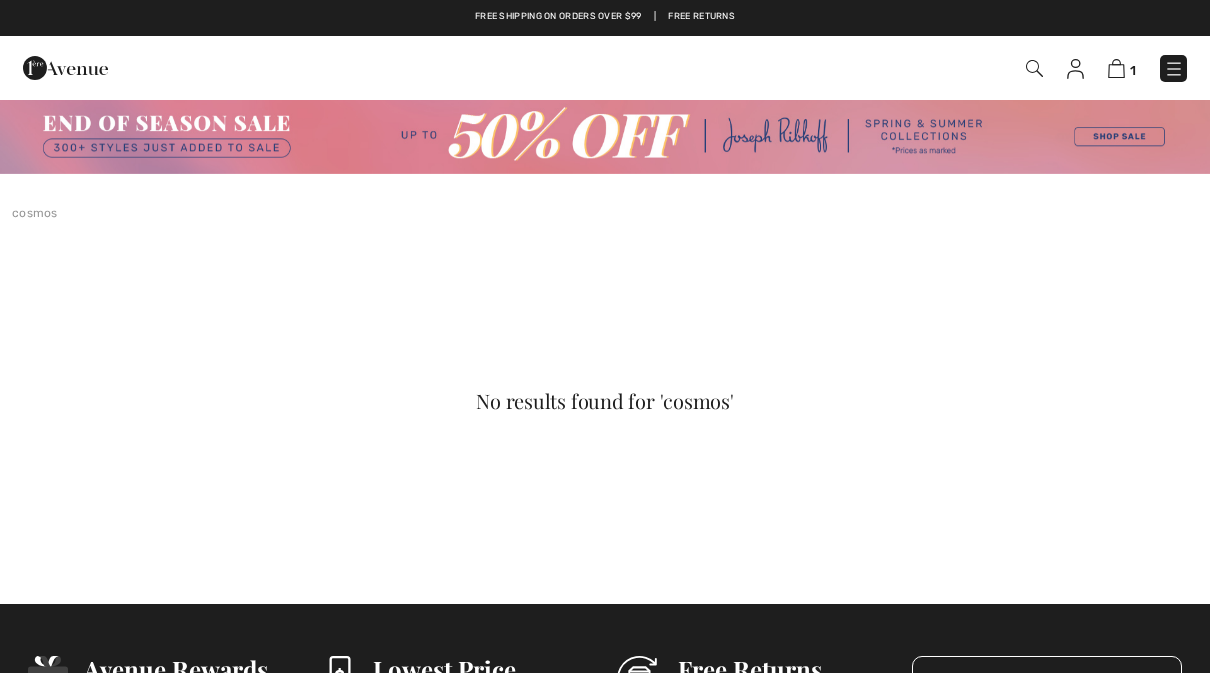 scroll, scrollTop: 0, scrollLeft: 0, axis: both 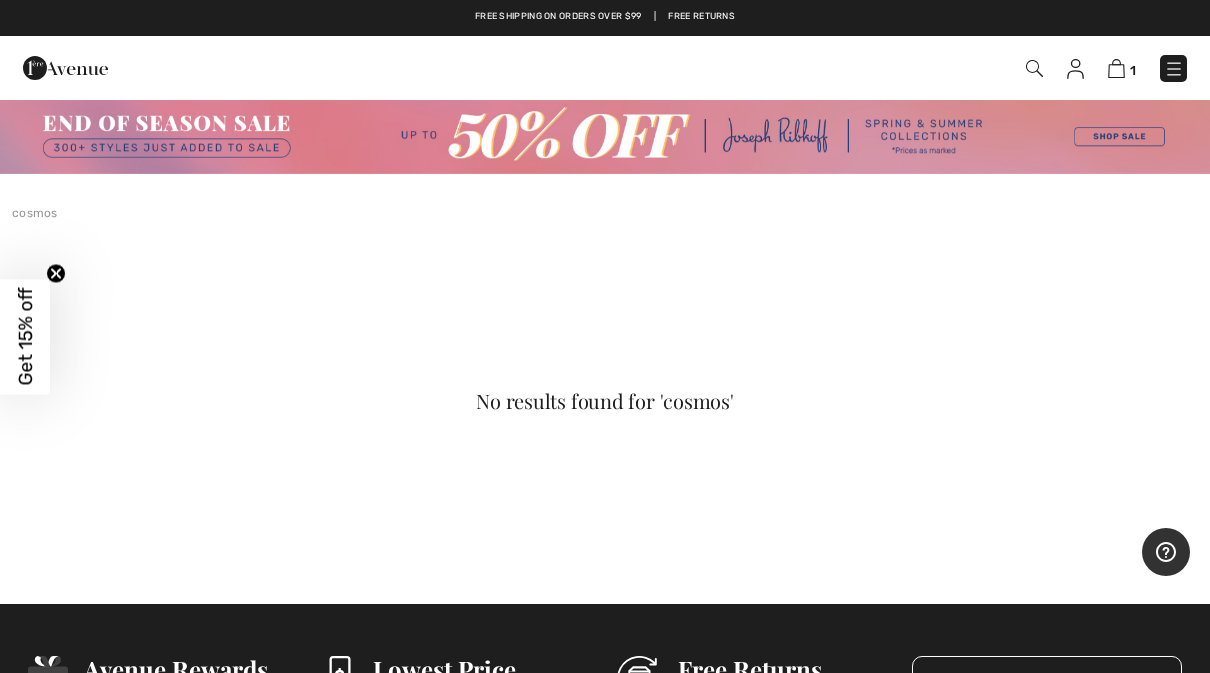 click at bounding box center [1174, 69] 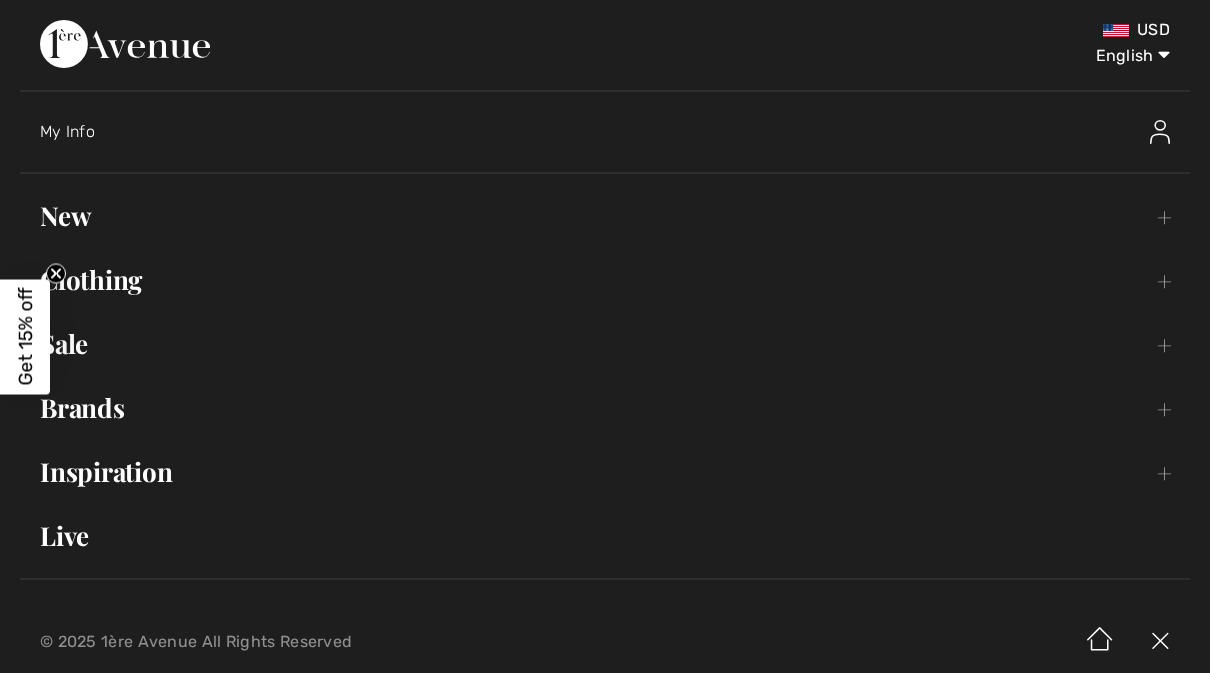 click on "Clothing Toggle submenu" at bounding box center (605, 280) 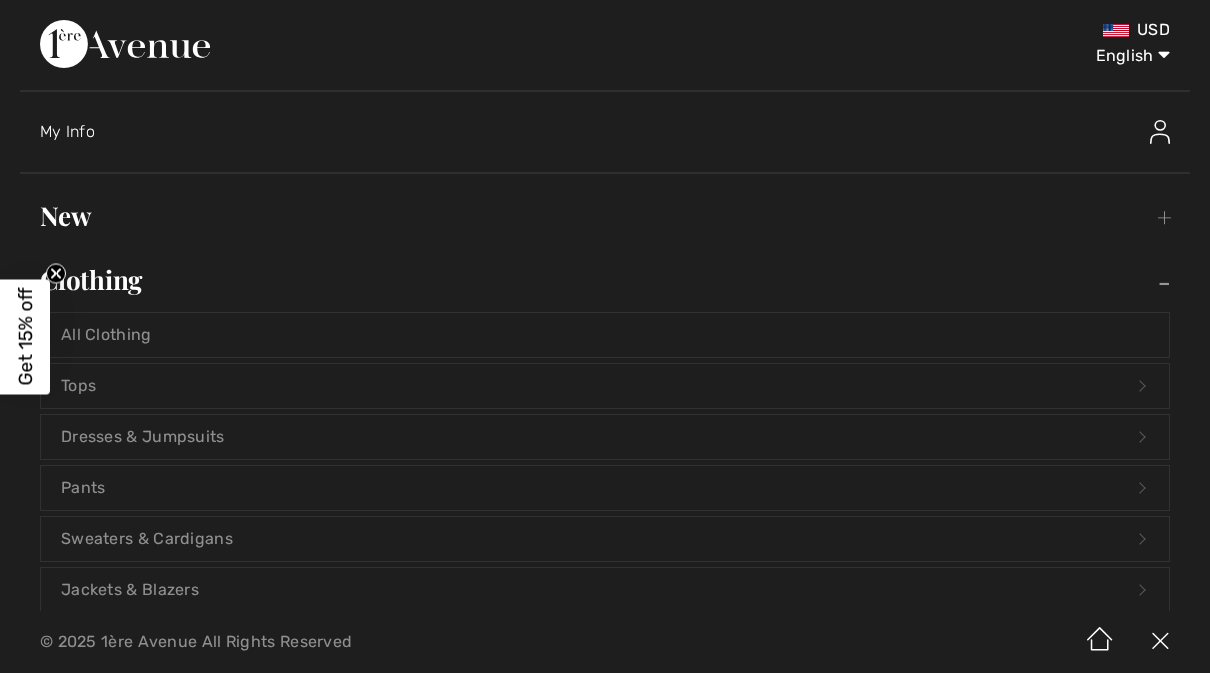 click on "All Clothing" at bounding box center [605, 335] 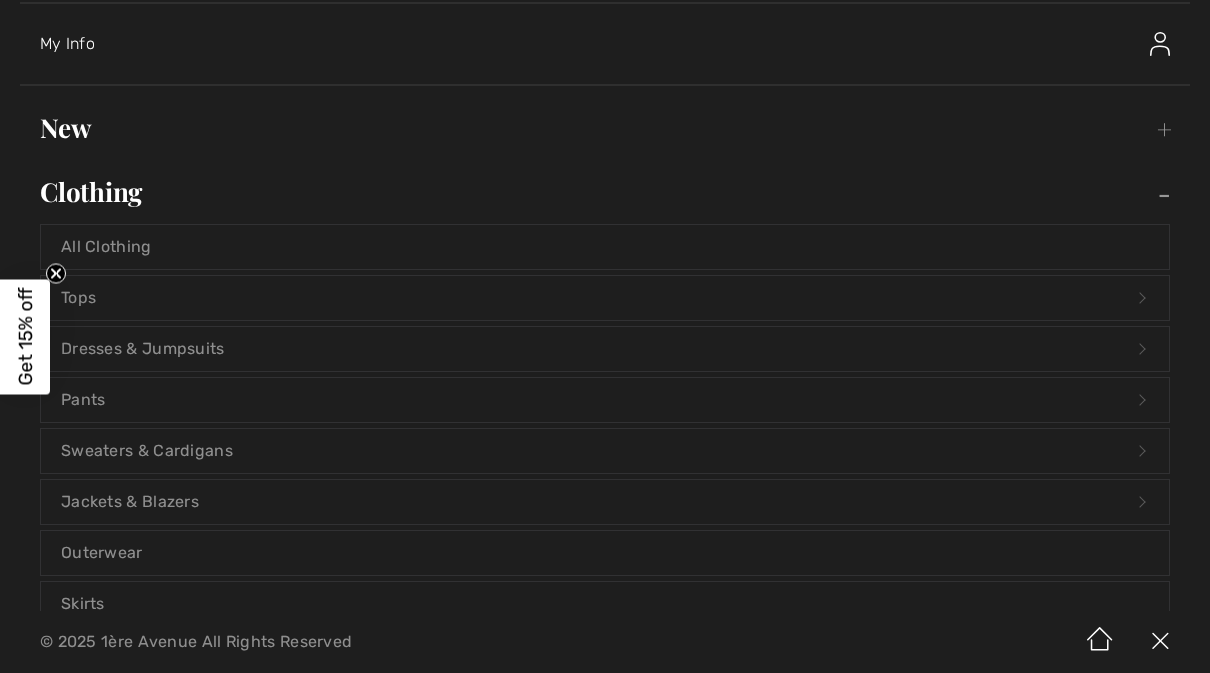 click on "All Clothing" at bounding box center (605, 247) 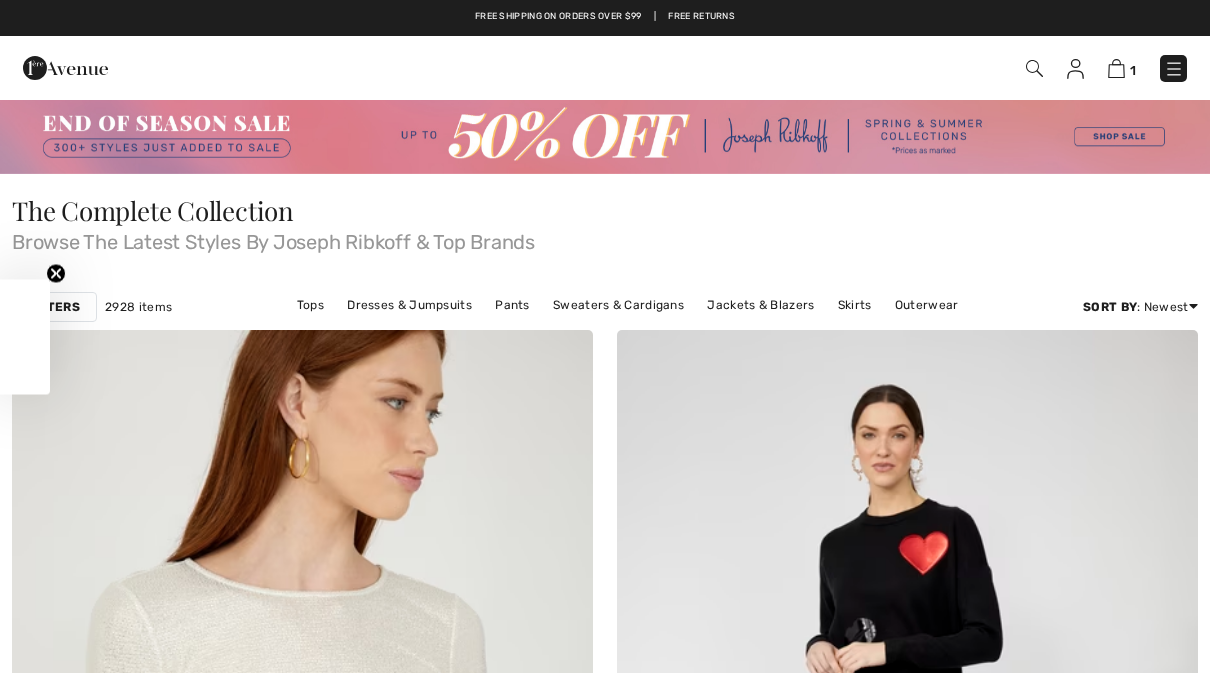 scroll, scrollTop: 0, scrollLeft: 0, axis: both 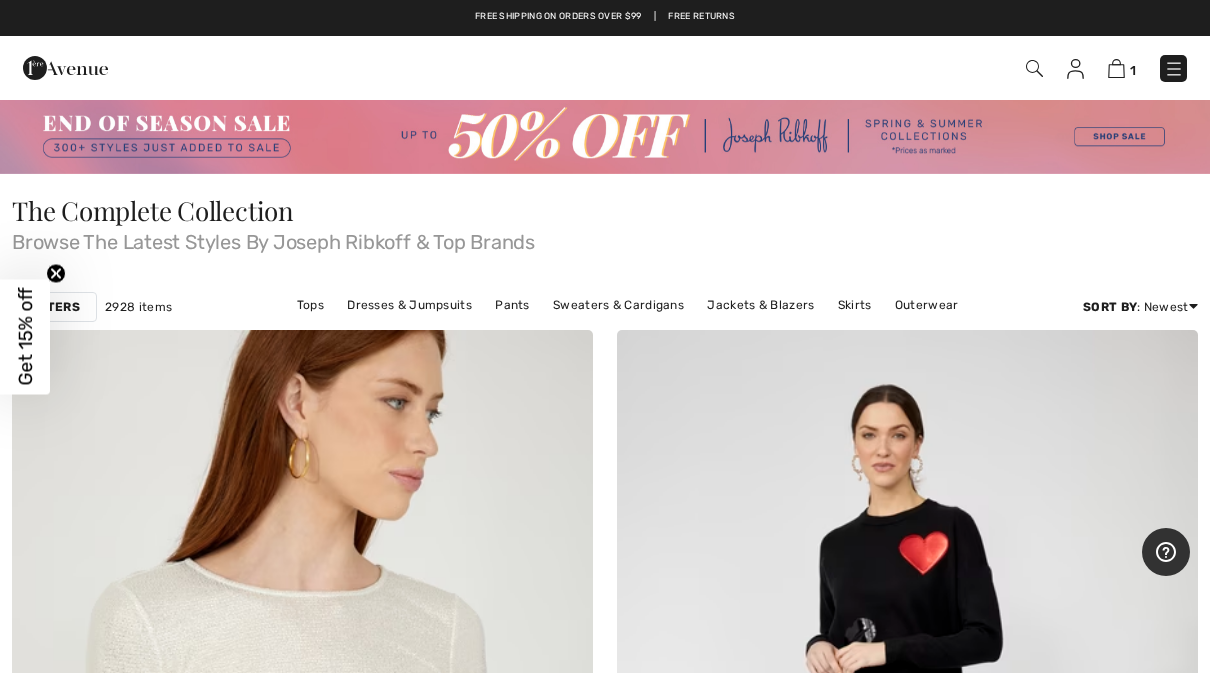 click on "Filters" at bounding box center [54, 307] 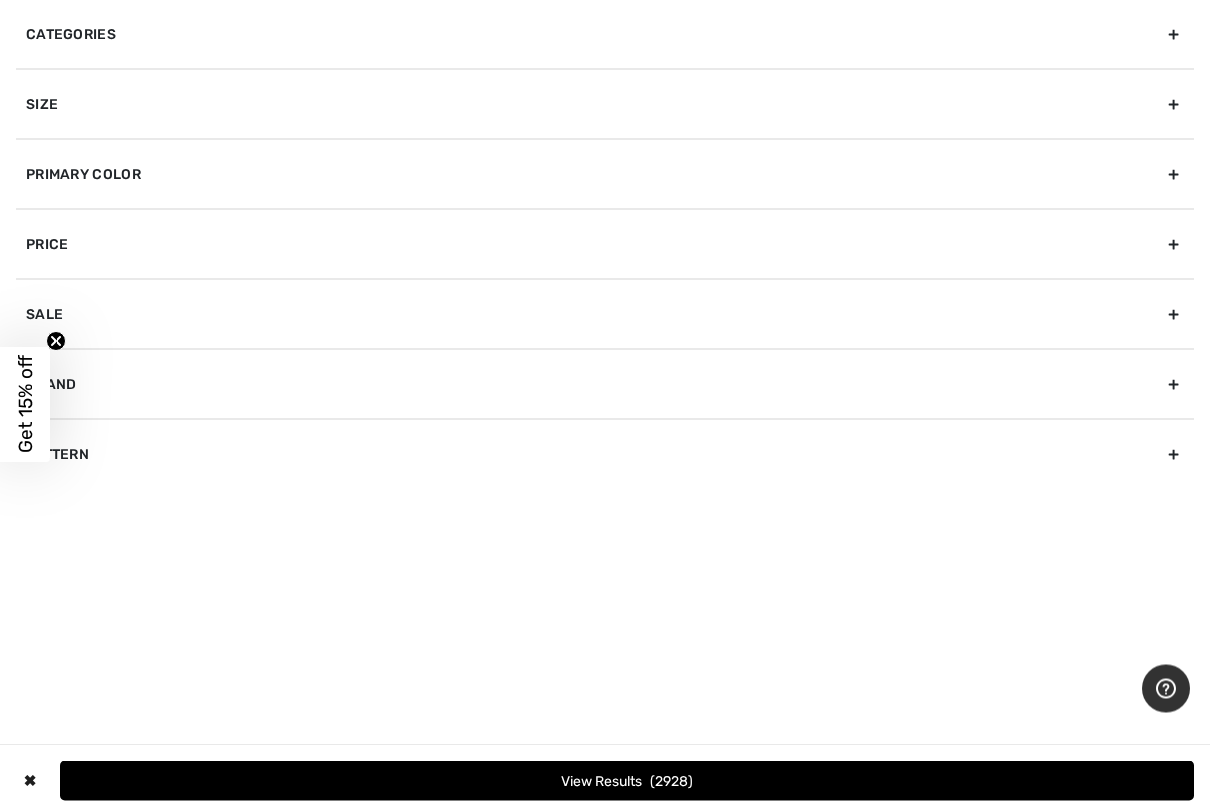 scroll, scrollTop: 11, scrollLeft: 0, axis: vertical 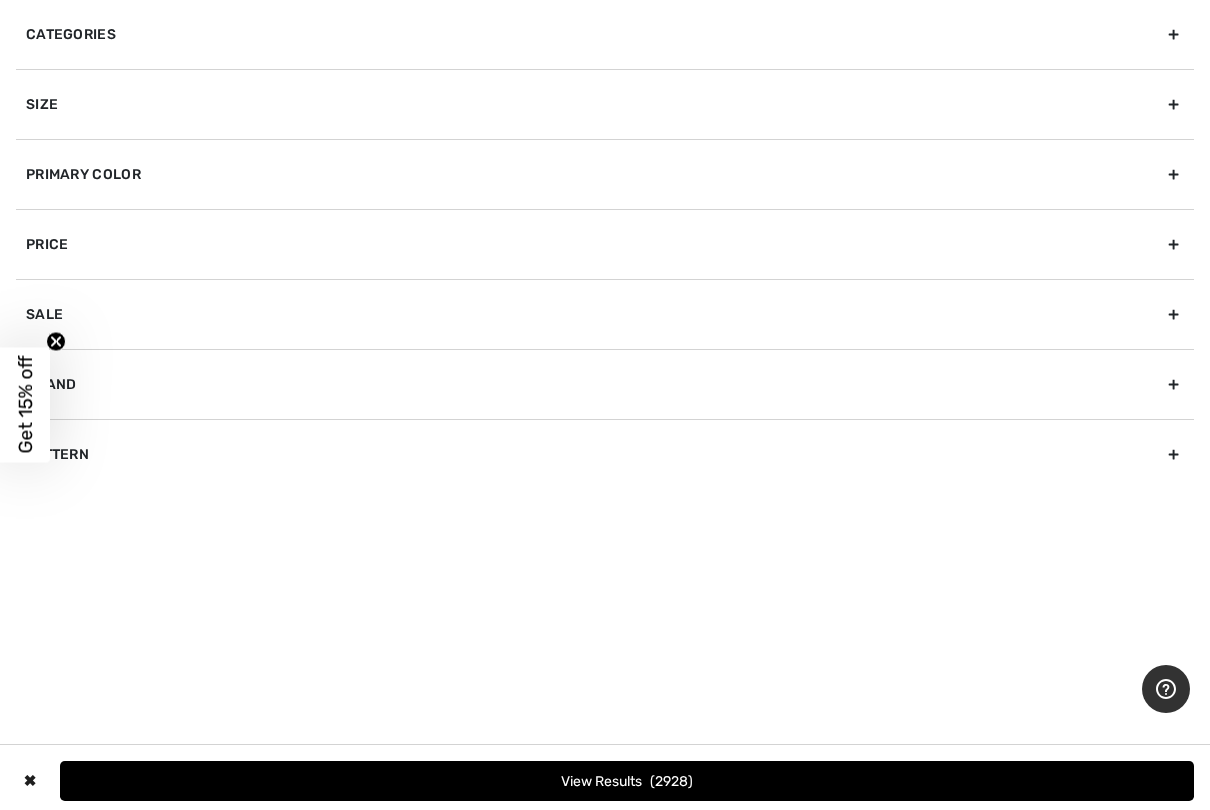 click on "Primary Color" at bounding box center (605, 174) 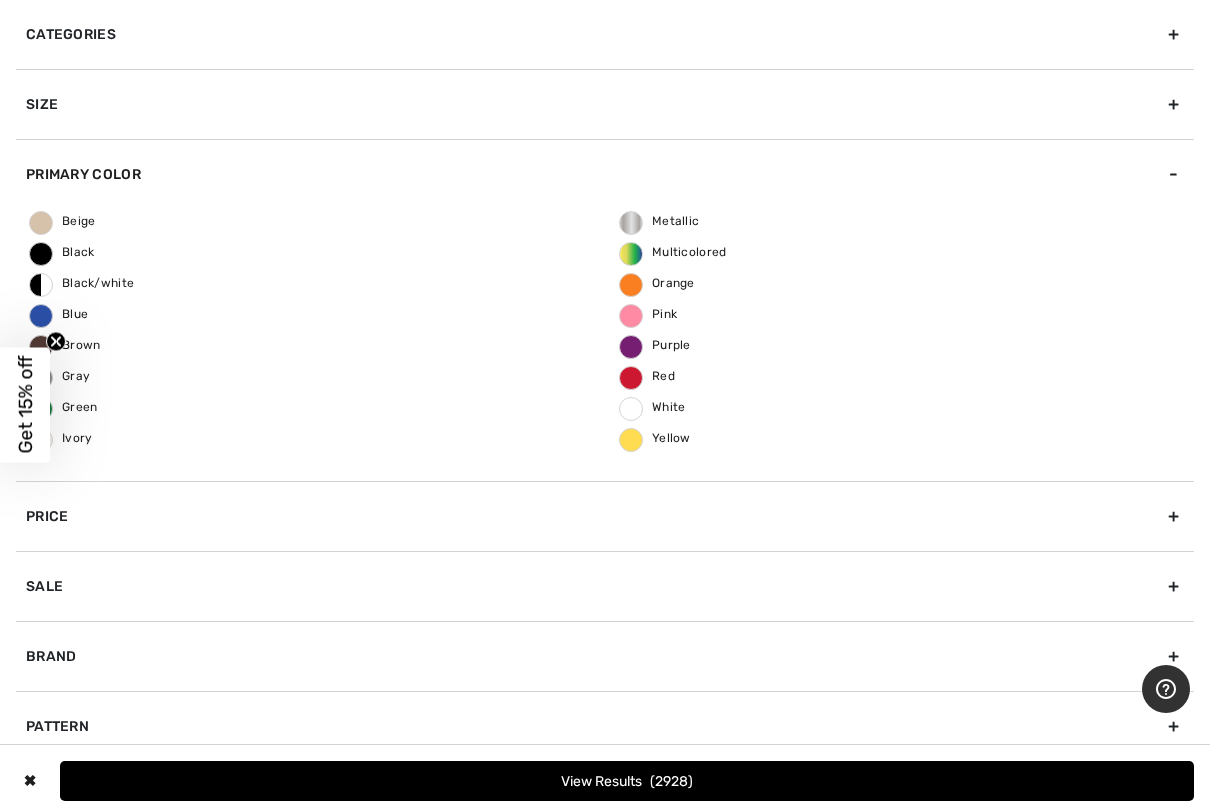 click on "Pink" at bounding box center (648, 314) 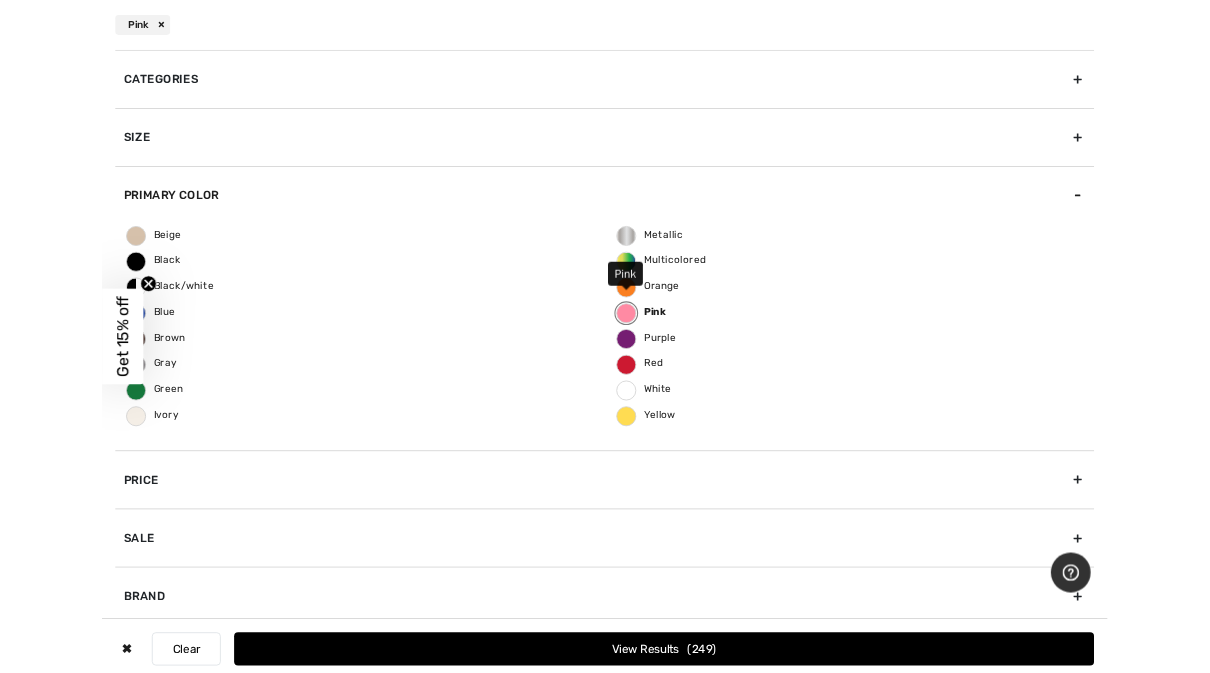 scroll, scrollTop: 0, scrollLeft: 0, axis: both 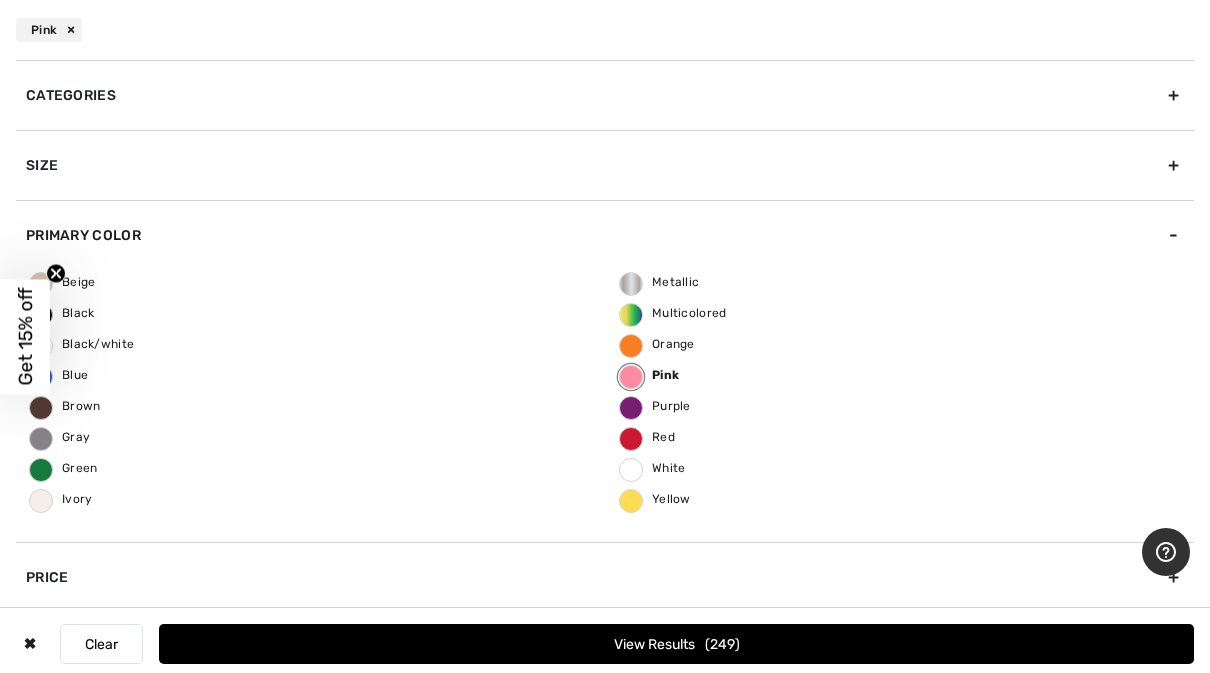click on "Size" at bounding box center [605, 165] 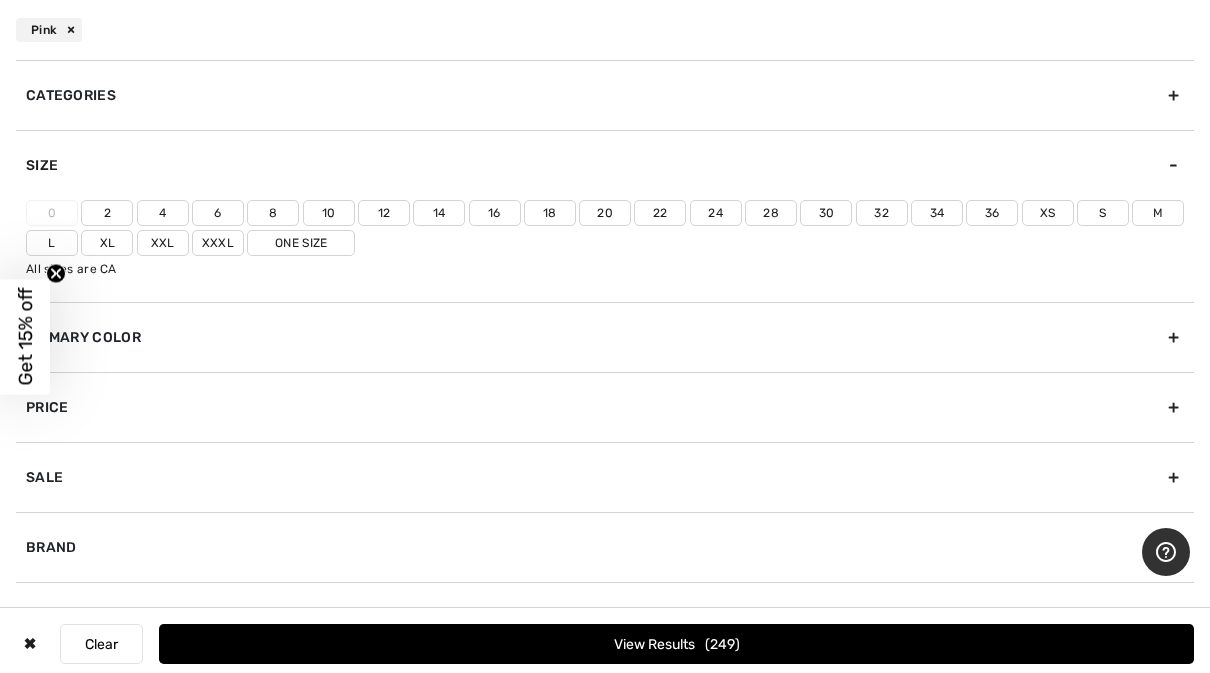 click on "Size" at bounding box center (605, 165) 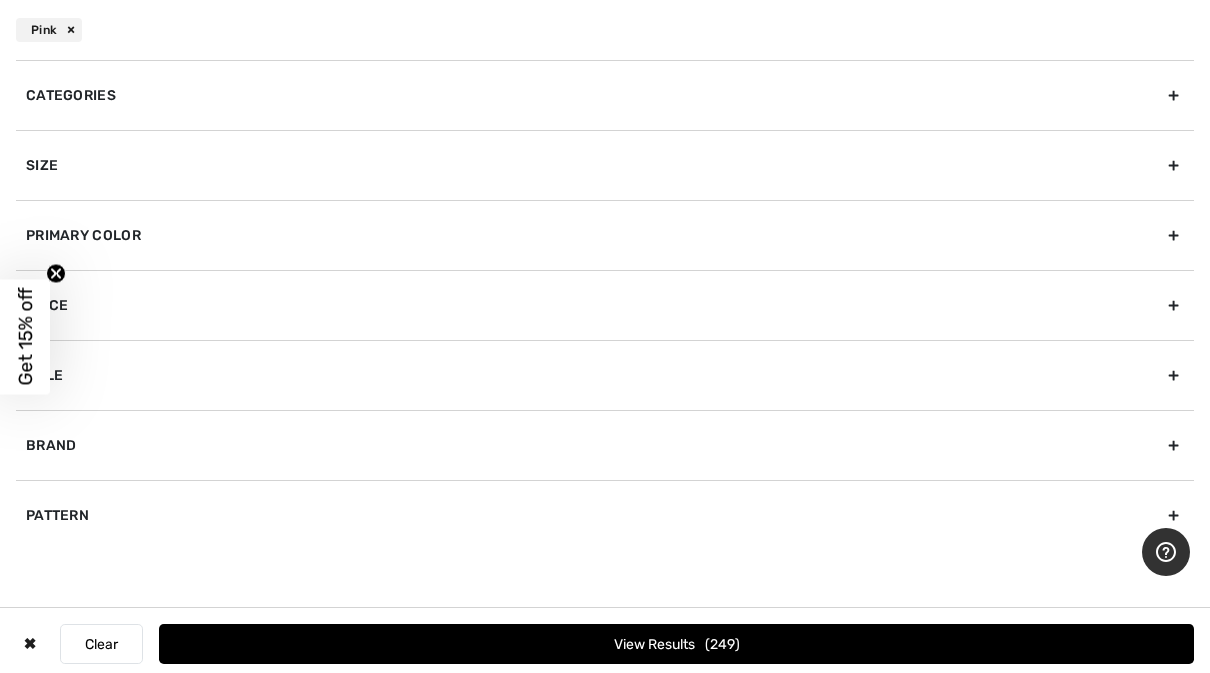 click on "Size" at bounding box center [605, 165] 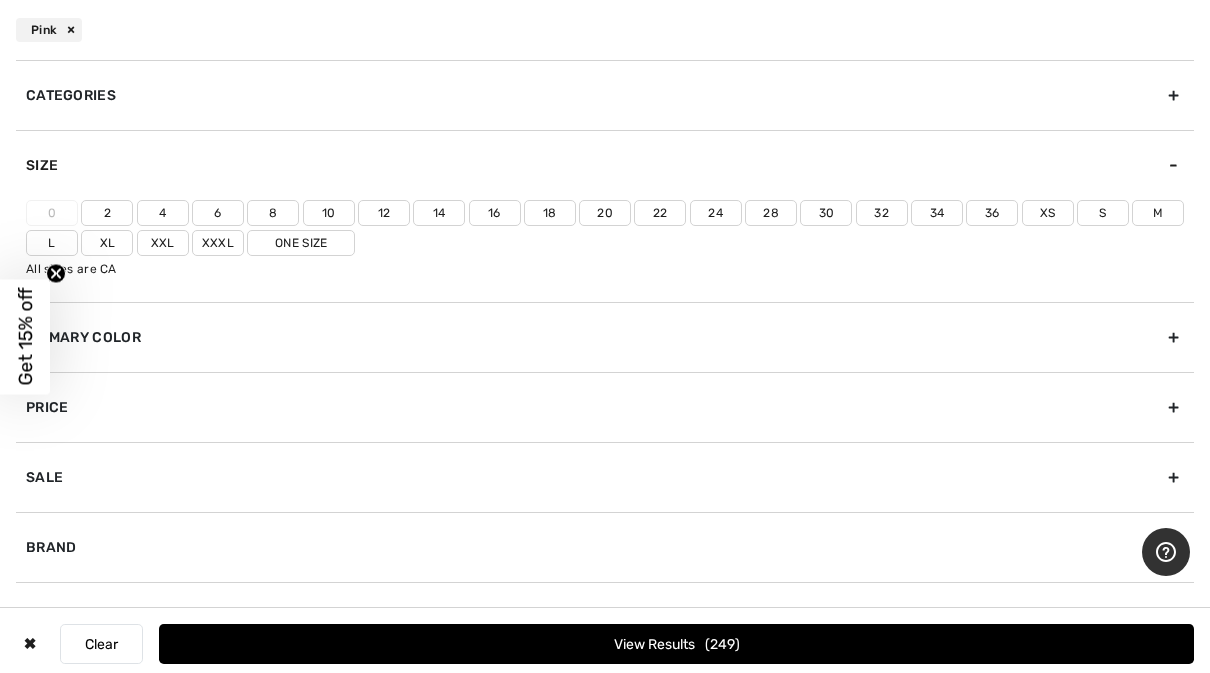 click on "12" at bounding box center (384, 213) 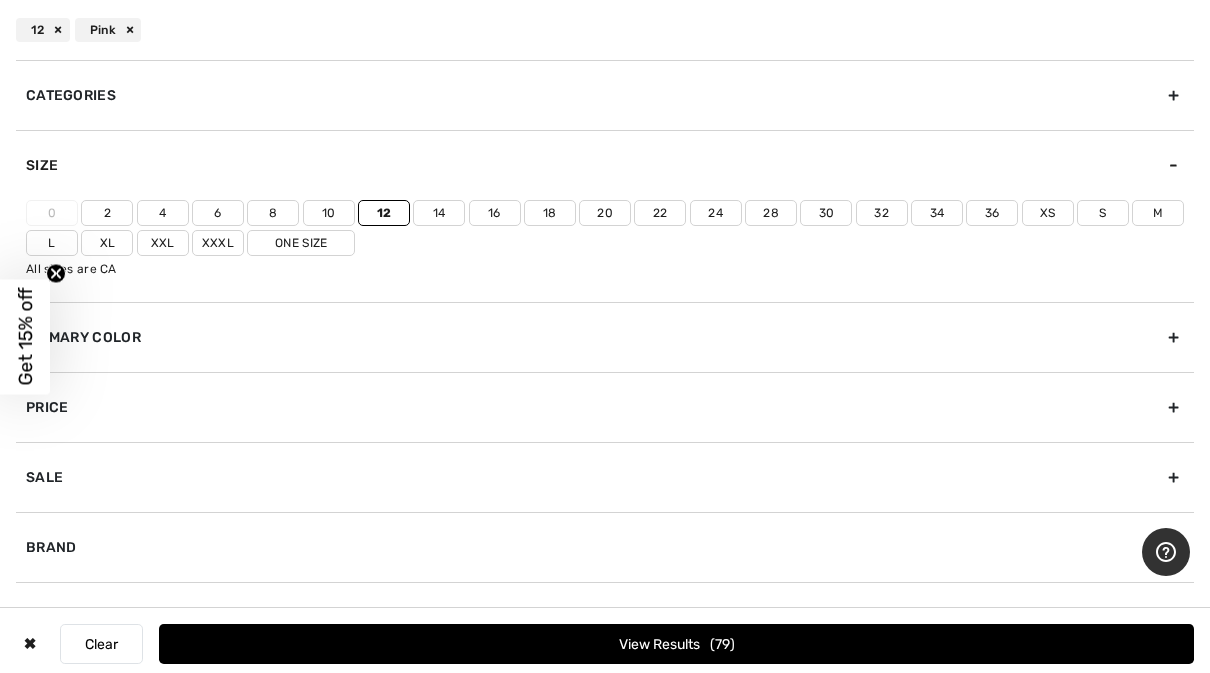 click on "Primary Color" at bounding box center [605, 337] 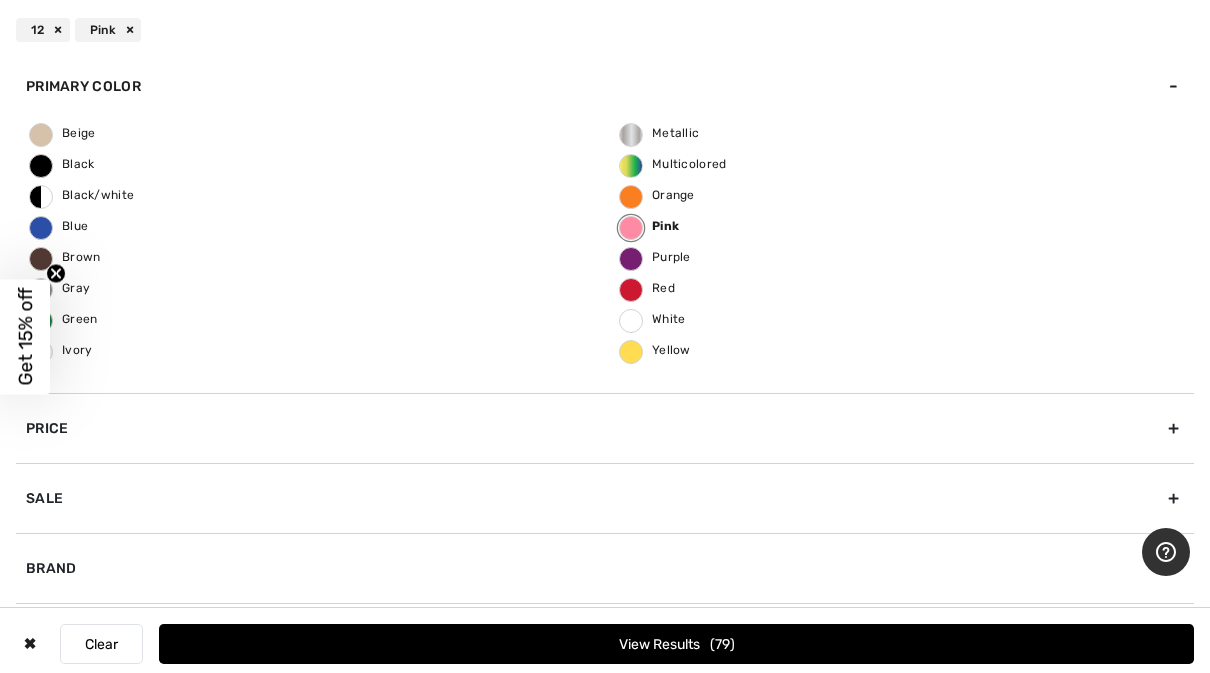 click on "Brand" at bounding box center (605, 568) 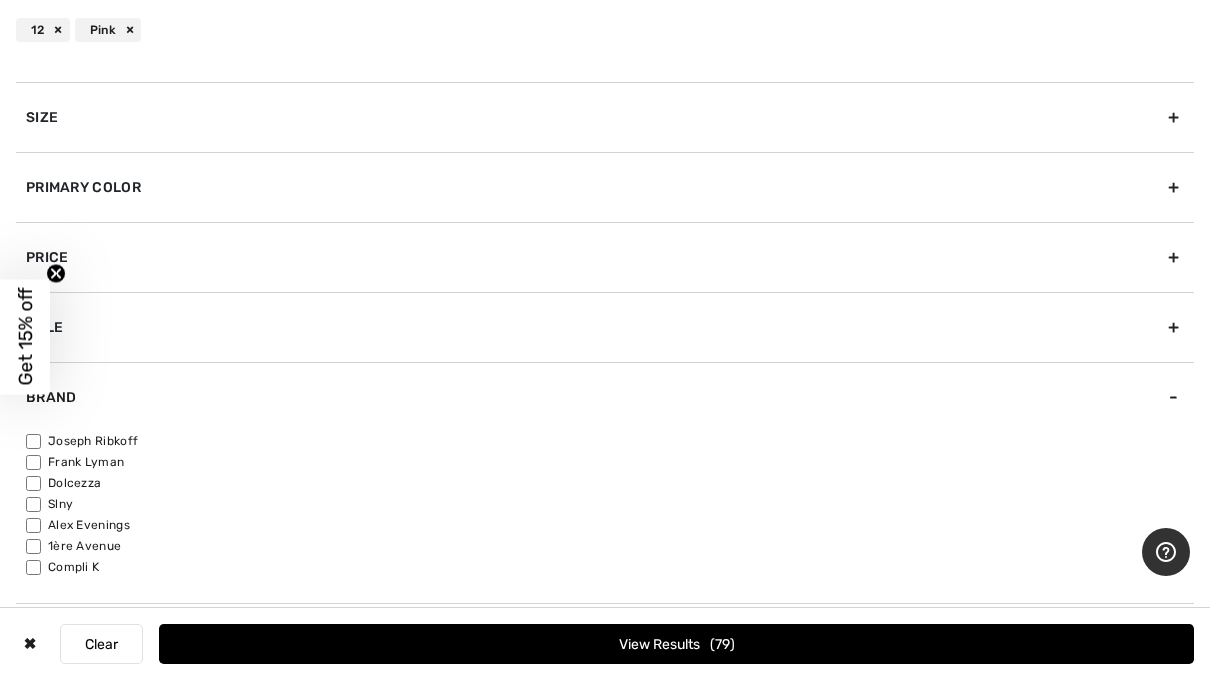 scroll, scrollTop: 48, scrollLeft: 0, axis: vertical 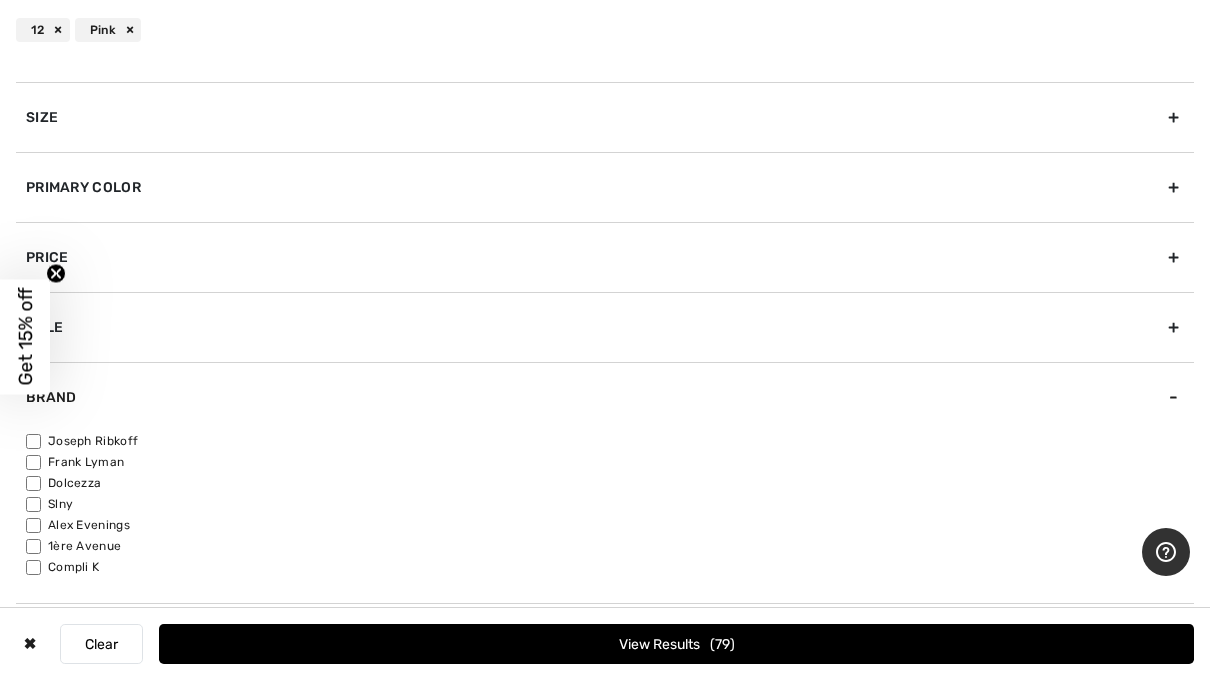 click on "Joseph Ribkoff" at bounding box center (610, 441) 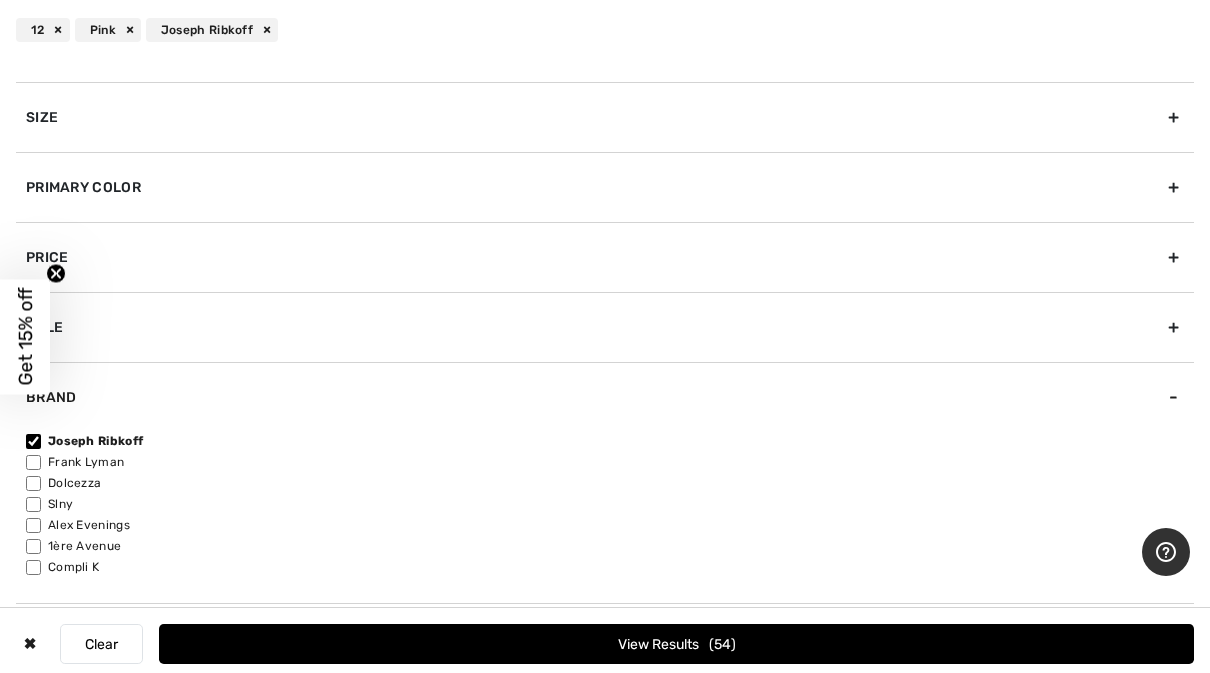 click on "View Results 54" at bounding box center [676, 644] 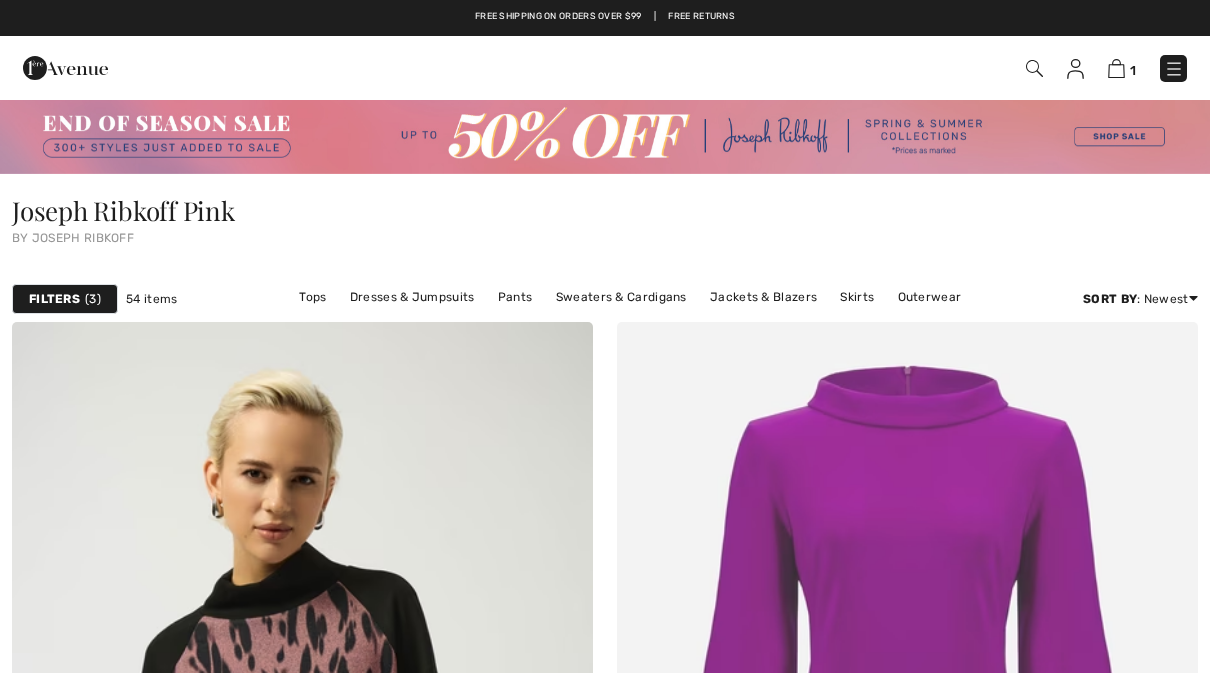scroll, scrollTop: 0, scrollLeft: 0, axis: both 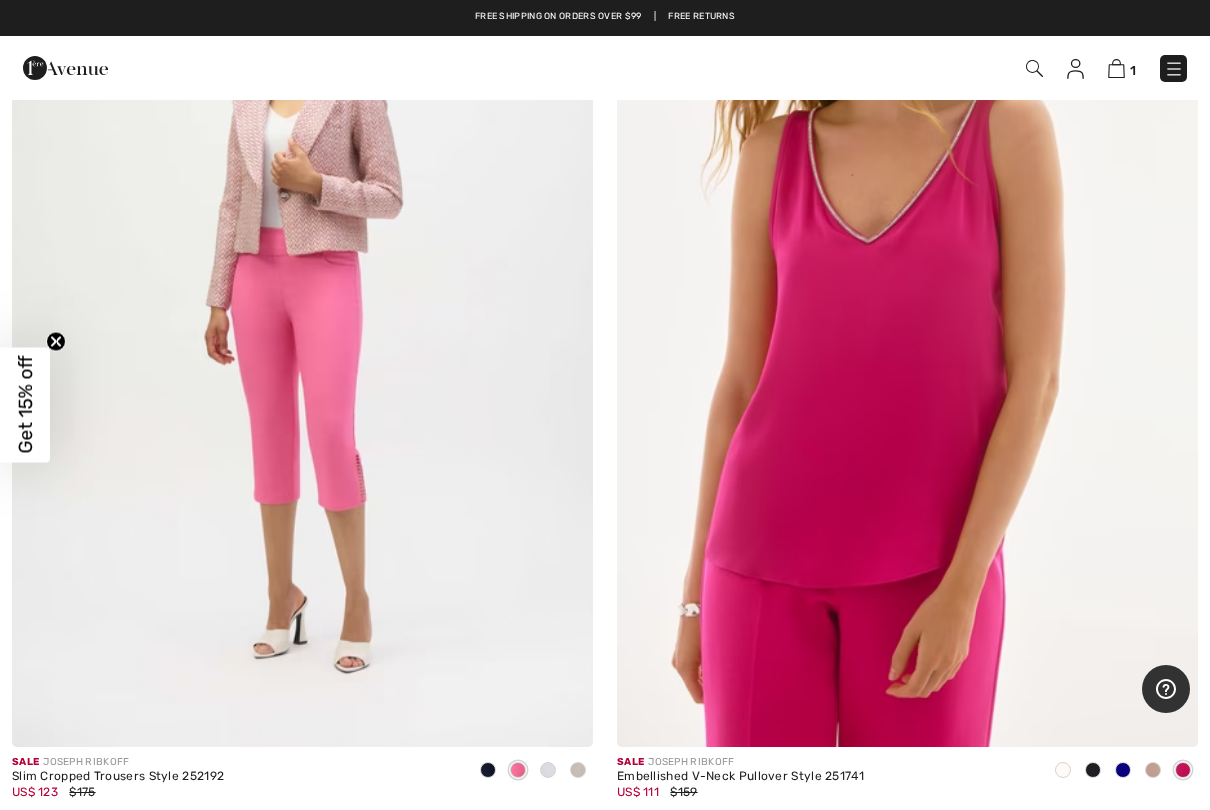 click at bounding box center [907, 311] 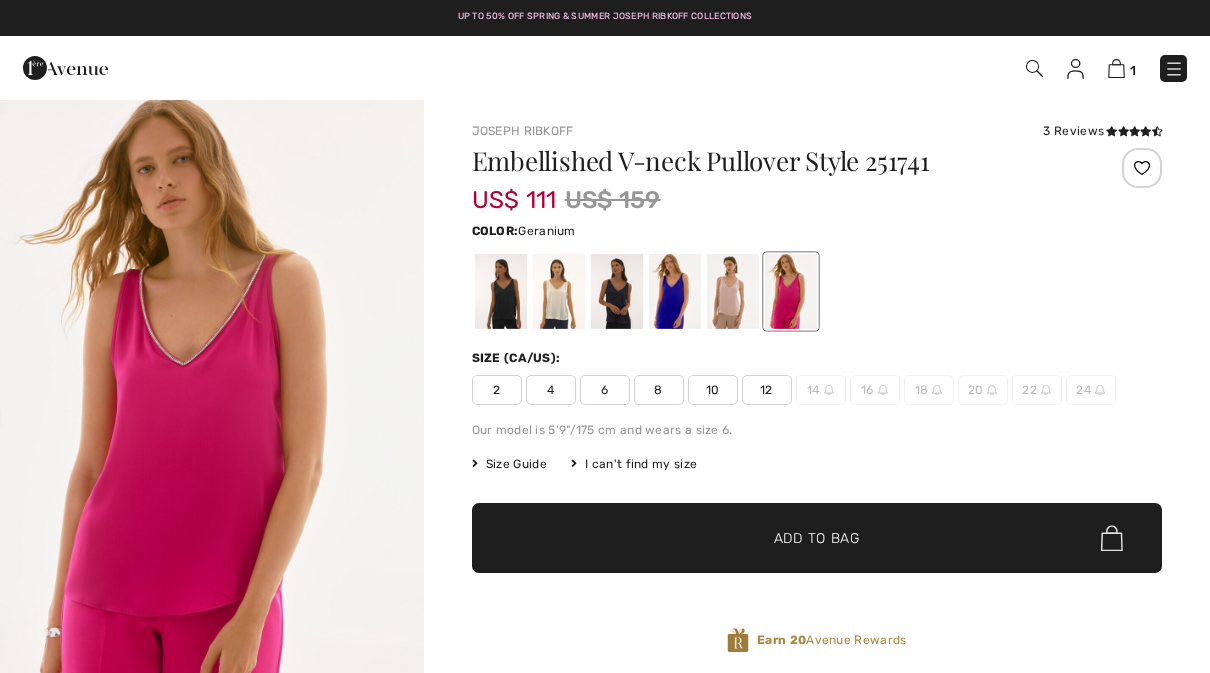 scroll, scrollTop: 0, scrollLeft: 0, axis: both 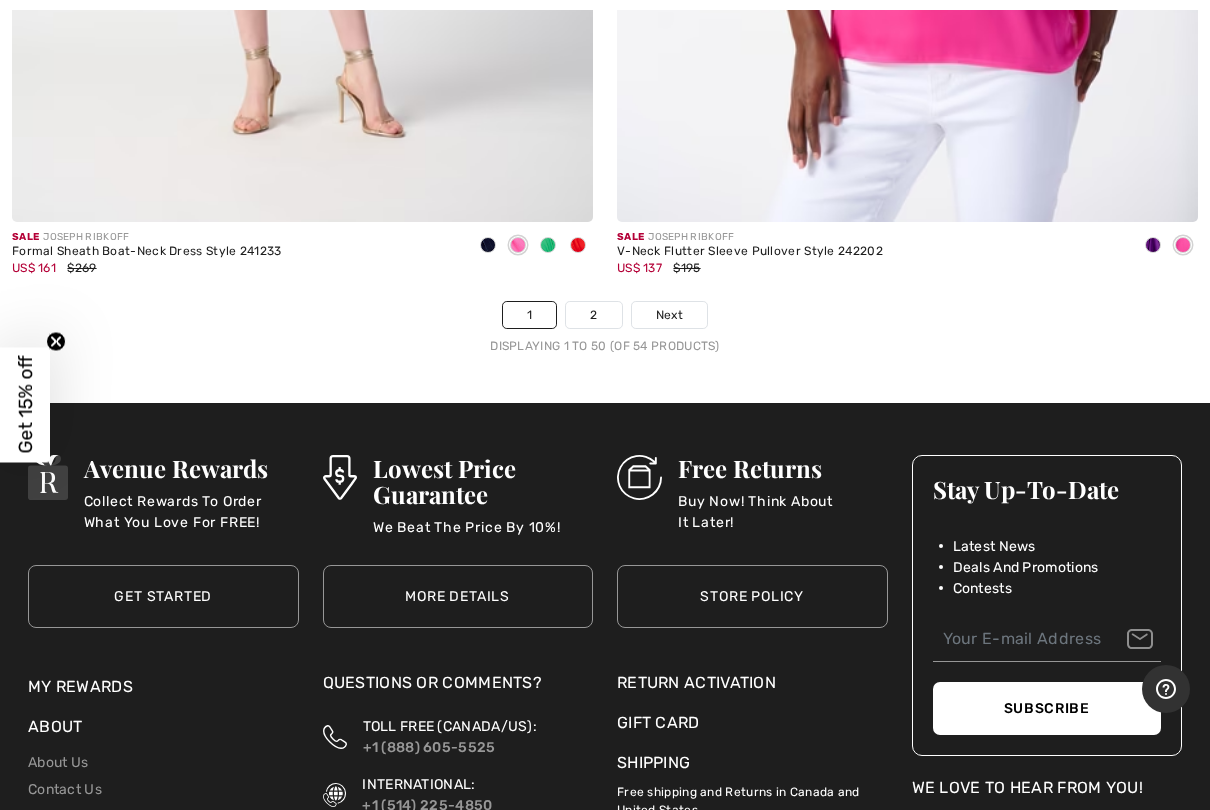 click on "2" at bounding box center (593, 315) 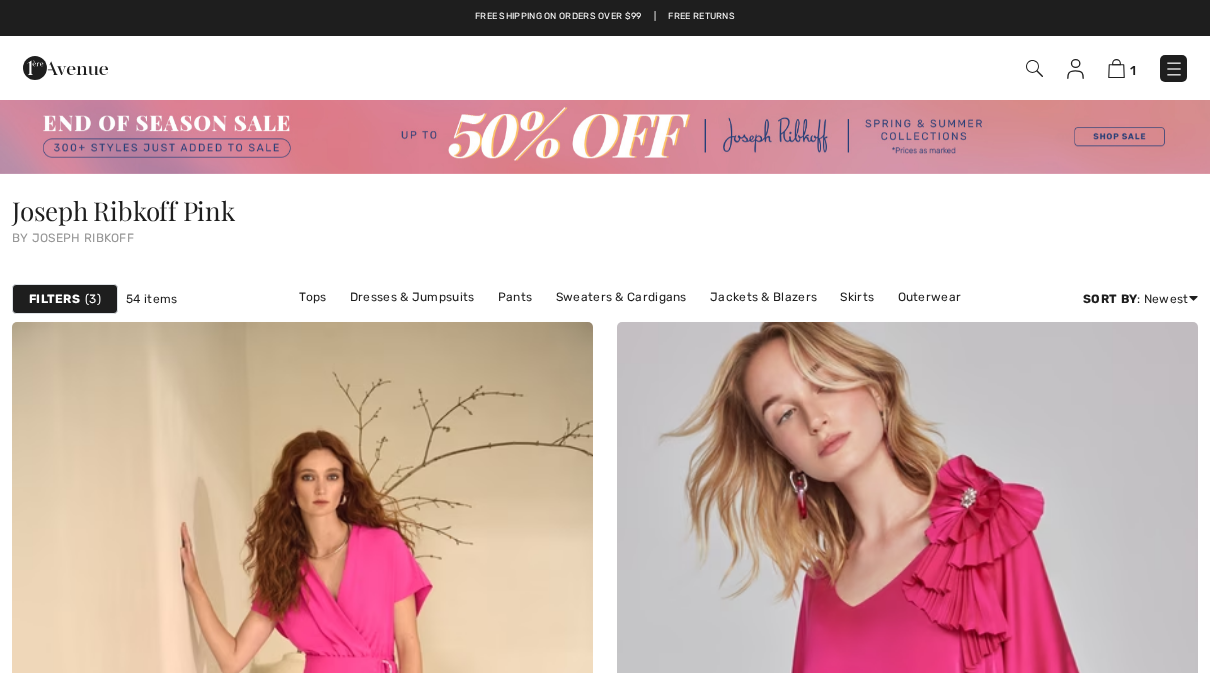scroll, scrollTop: 0, scrollLeft: 0, axis: both 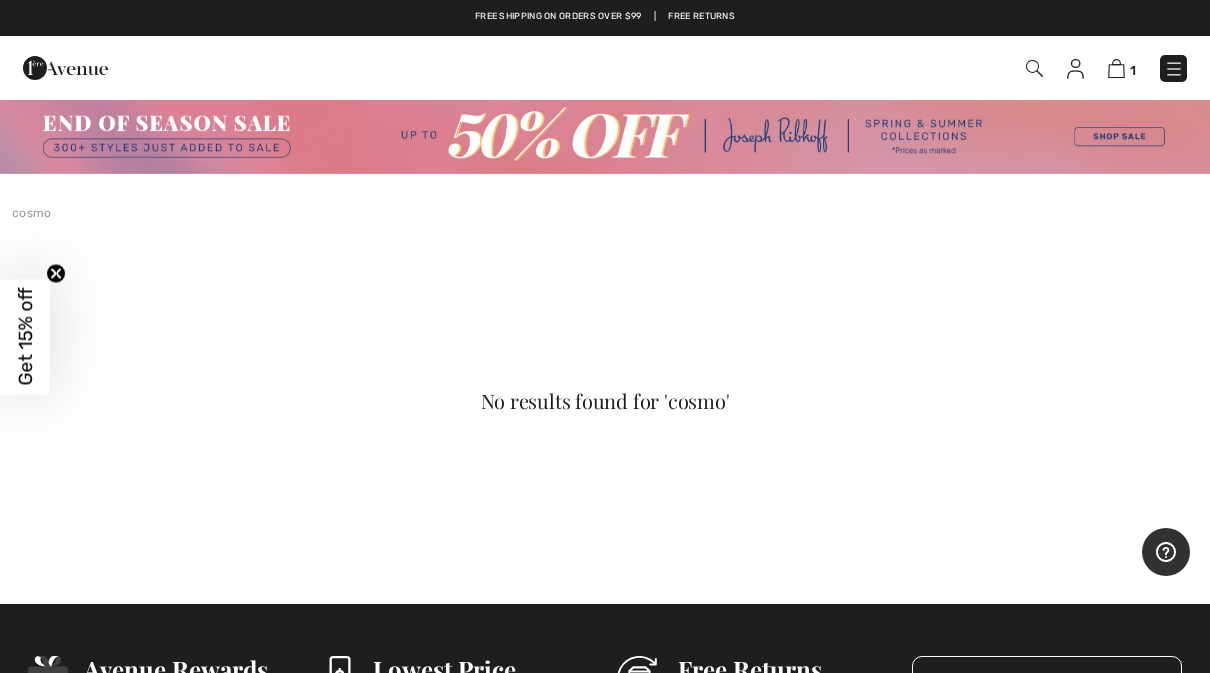 click at bounding box center (1174, 69) 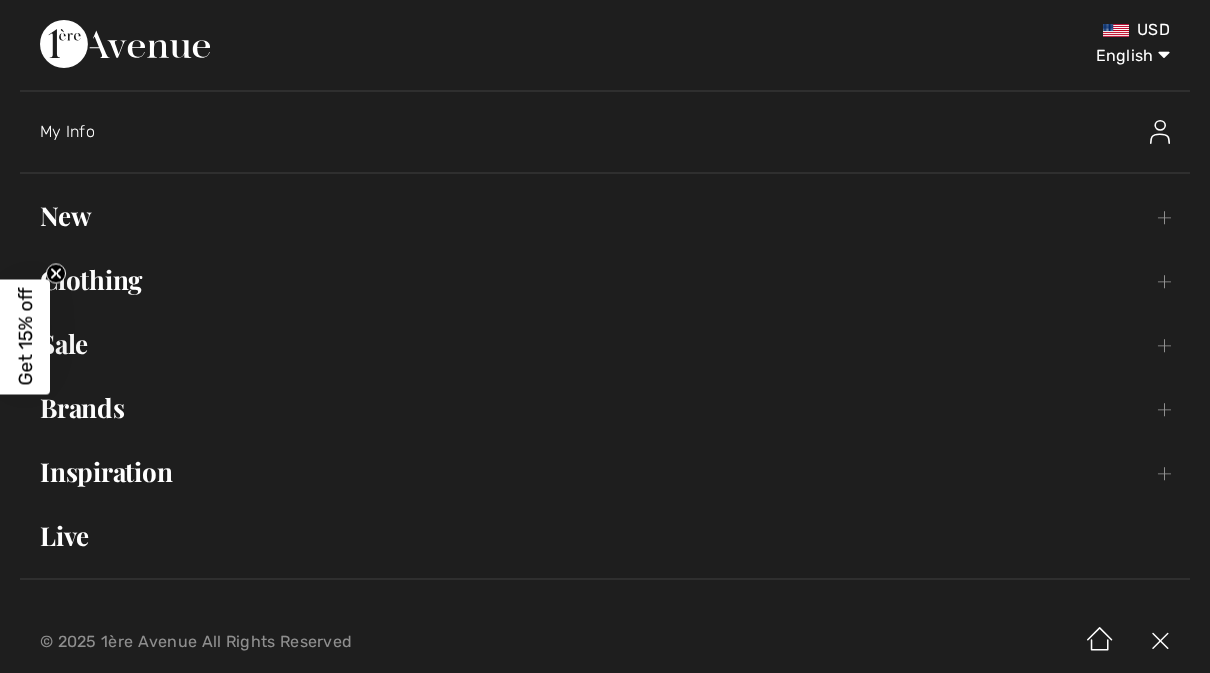 click at bounding box center [1160, 642] 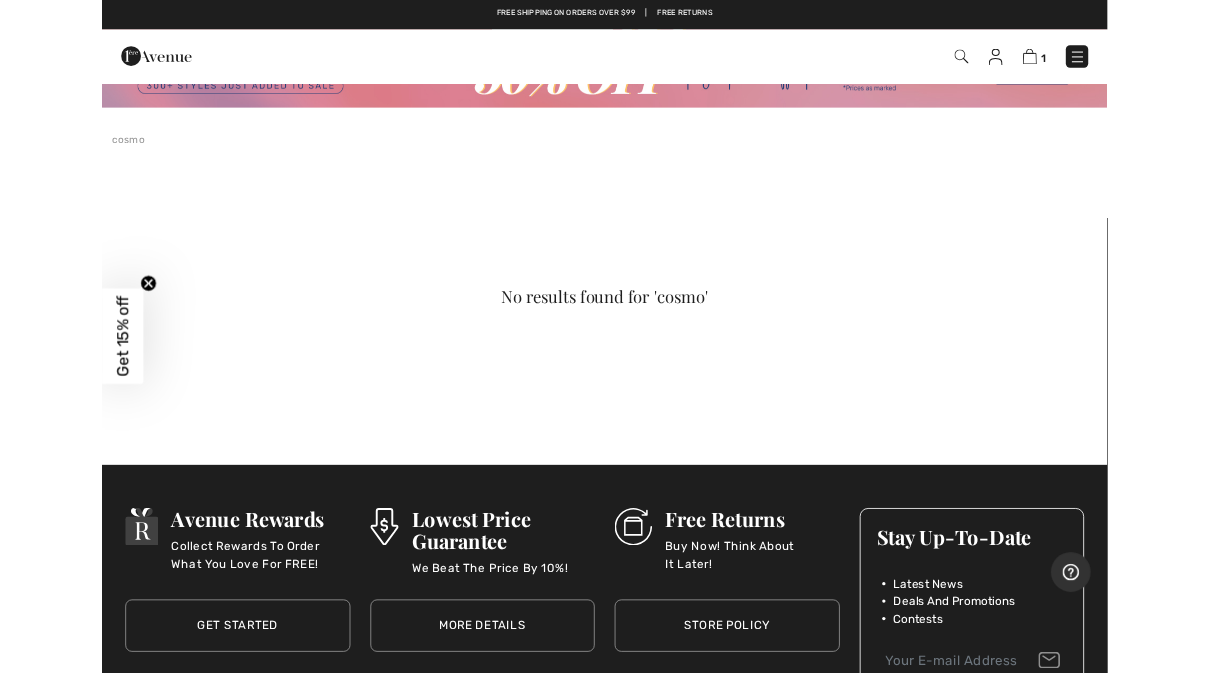 scroll, scrollTop: 0, scrollLeft: 0, axis: both 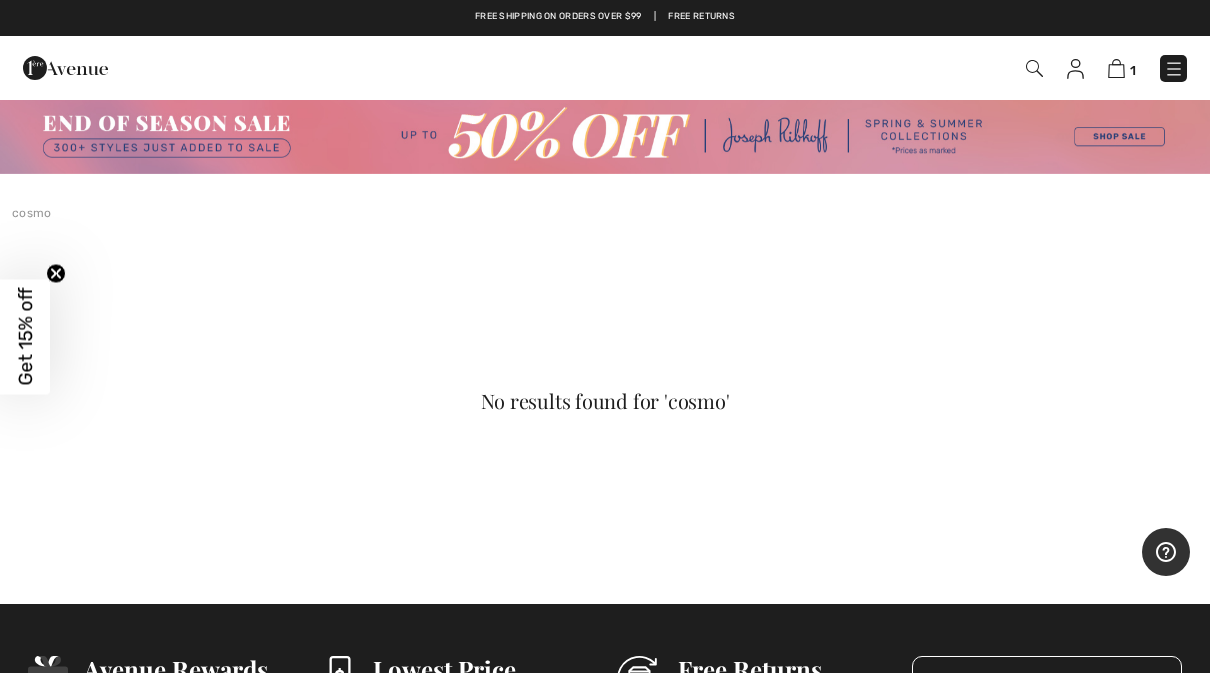 click at bounding box center [1174, 69] 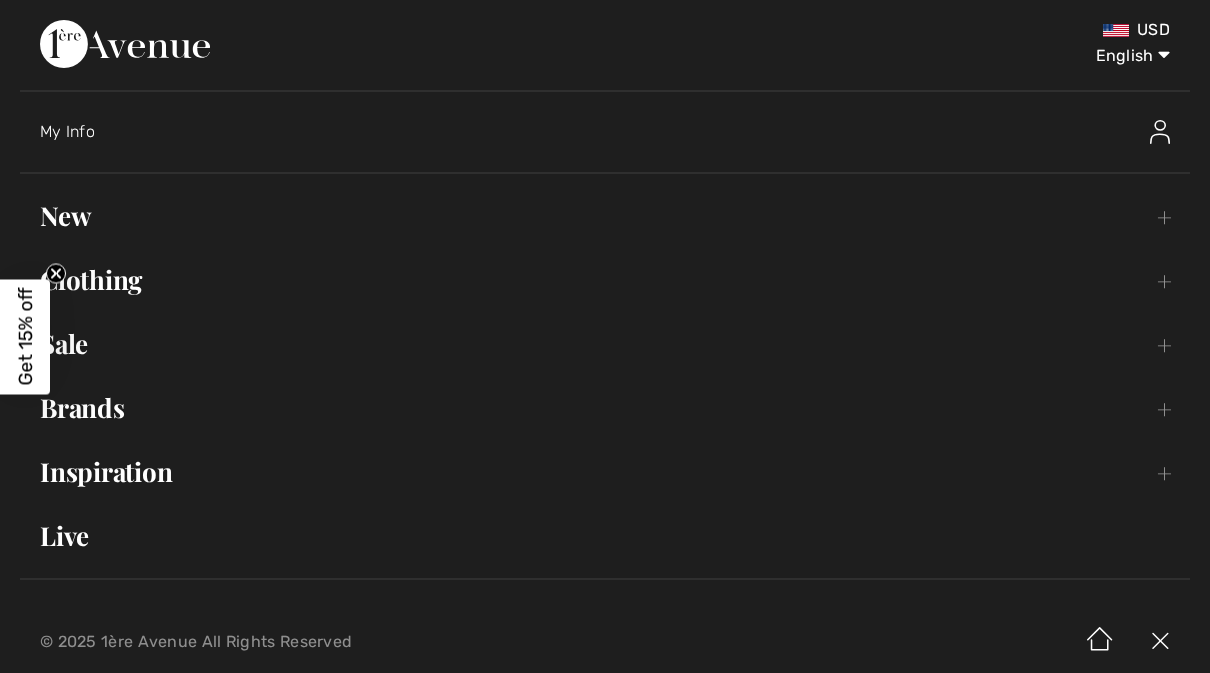 click on "Brands Open submenu" at bounding box center [605, 408] 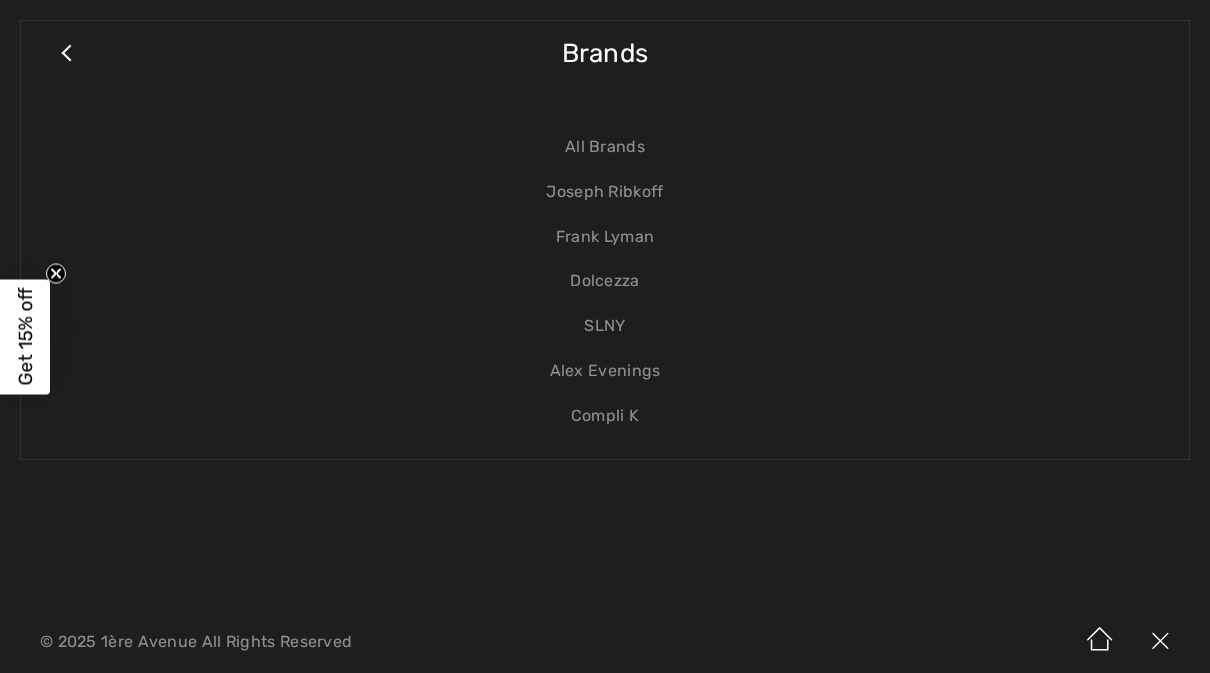 click on "Joseph Ribkoff" at bounding box center [605, 192] 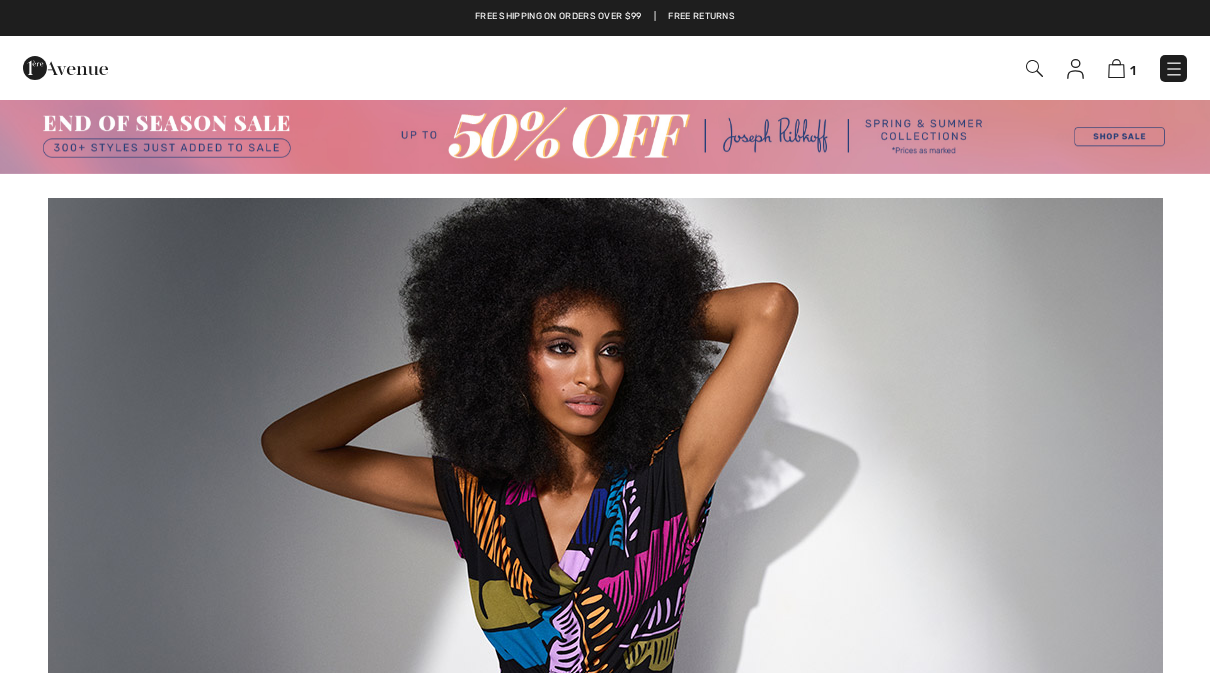 scroll, scrollTop: 0, scrollLeft: 0, axis: both 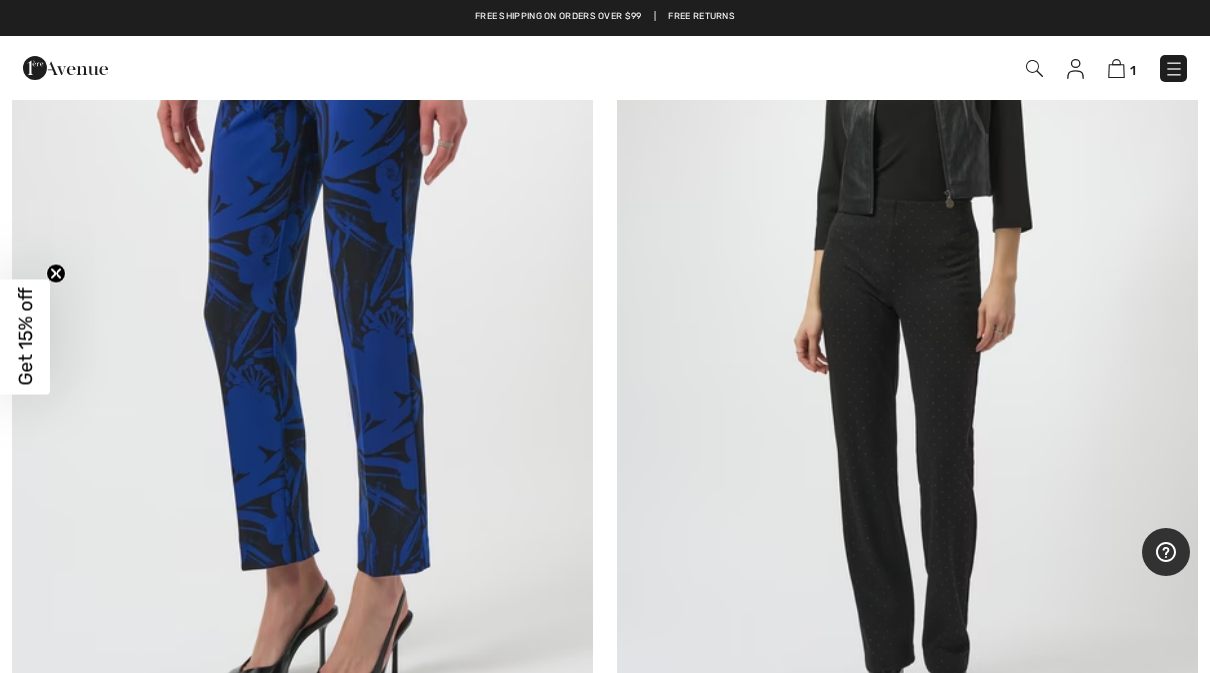 click at bounding box center [302, 304] 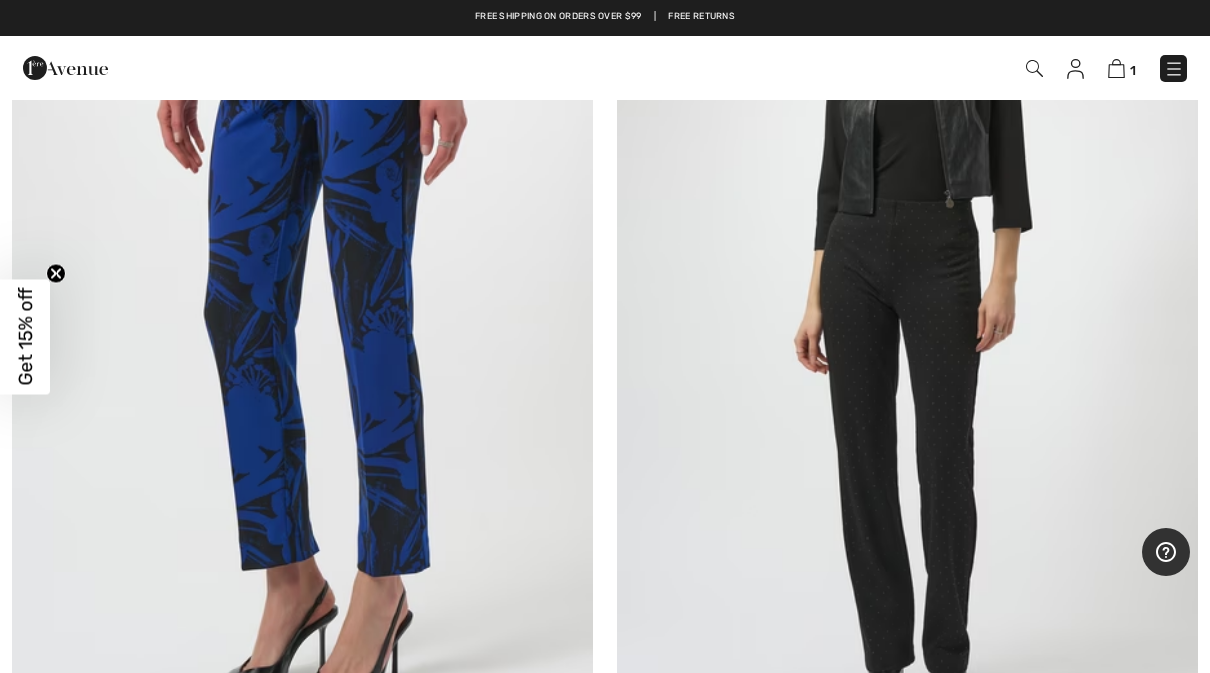click at bounding box center (302, 304) 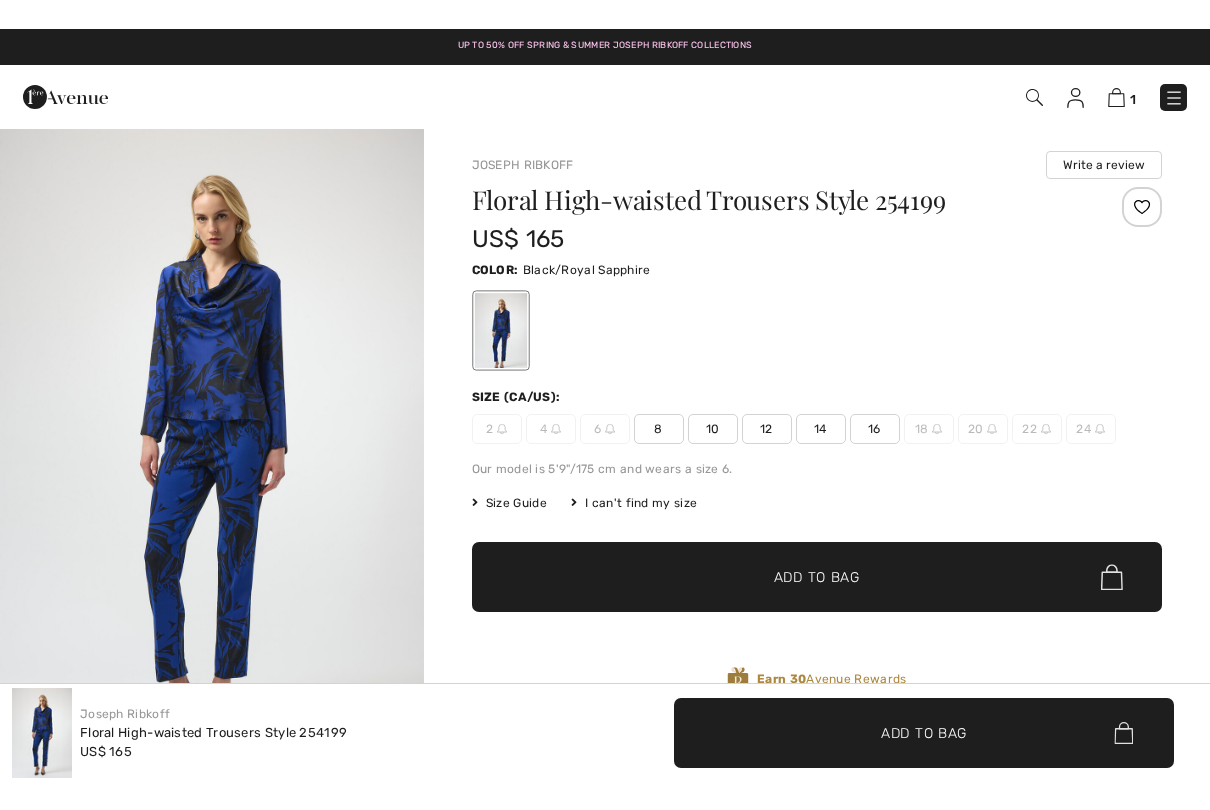 scroll, scrollTop: 2839, scrollLeft: 0, axis: vertical 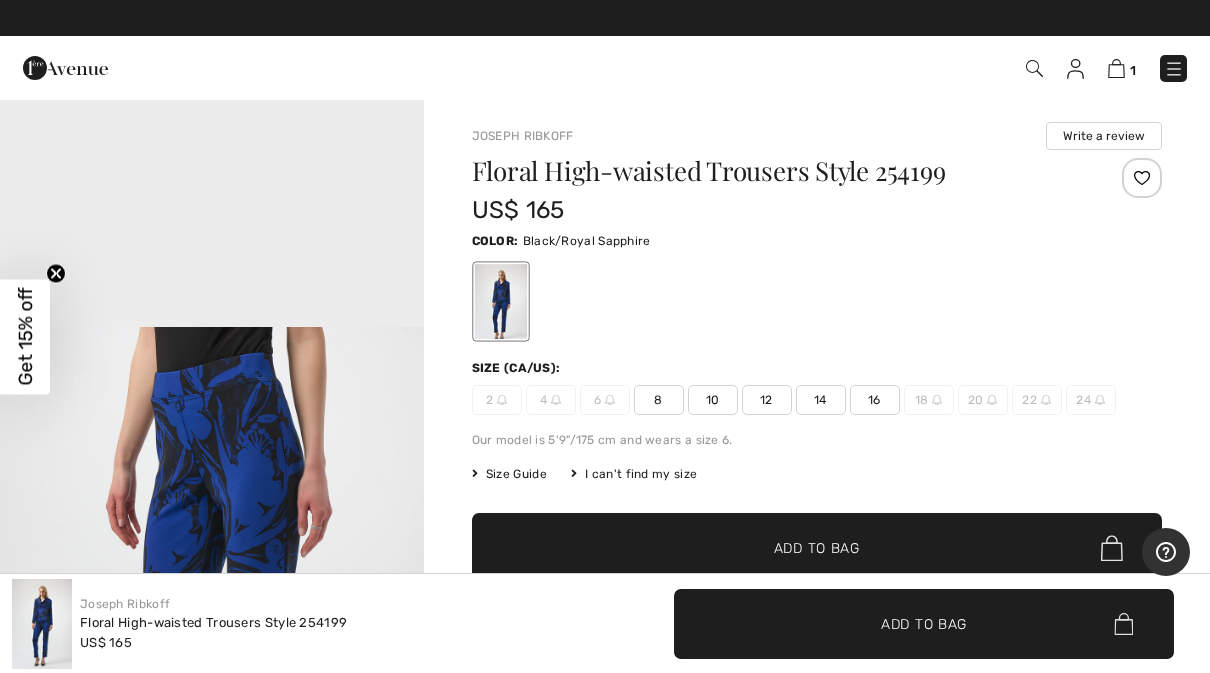 click on "1
Checkout" at bounding box center (605, 68) 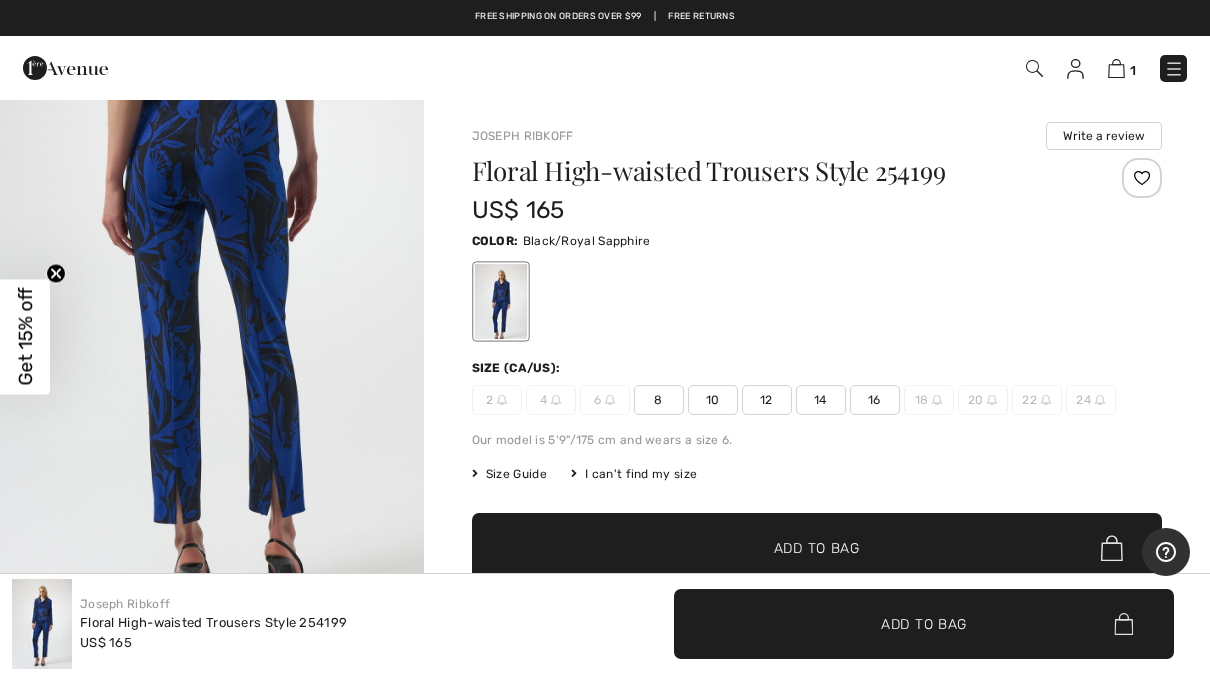 scroll, scrollTop: 2754, scrollLeft: 0, axis: vertical 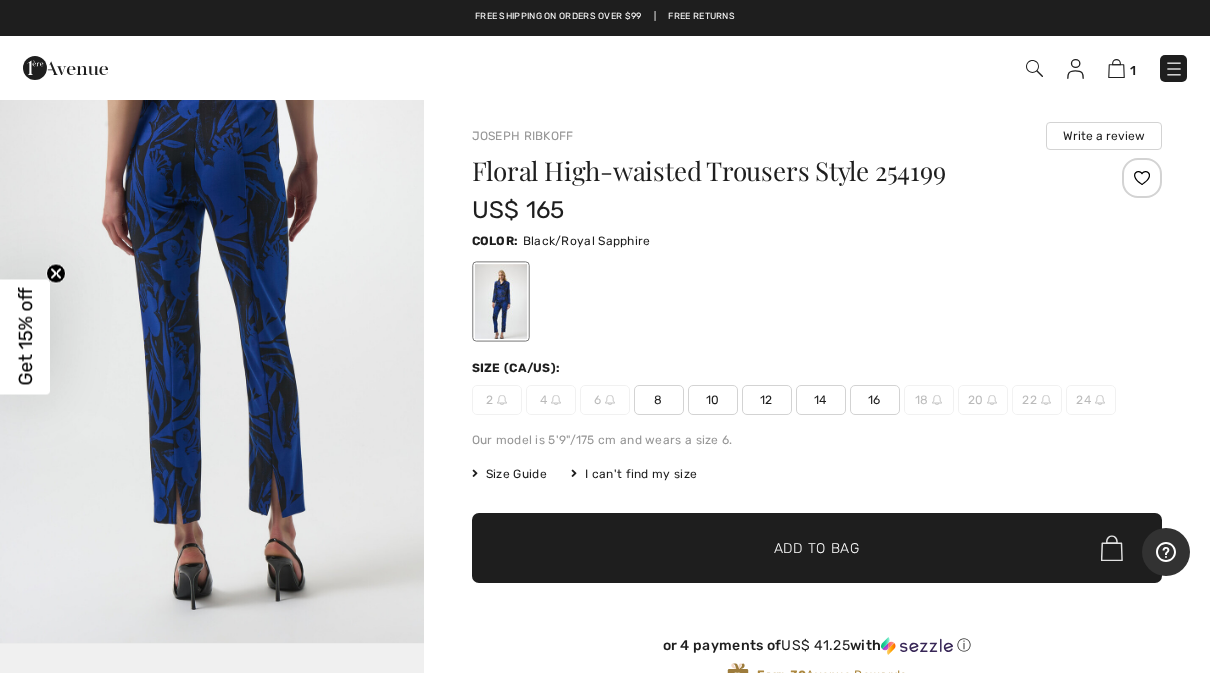 click at bounding box center (500, 301) 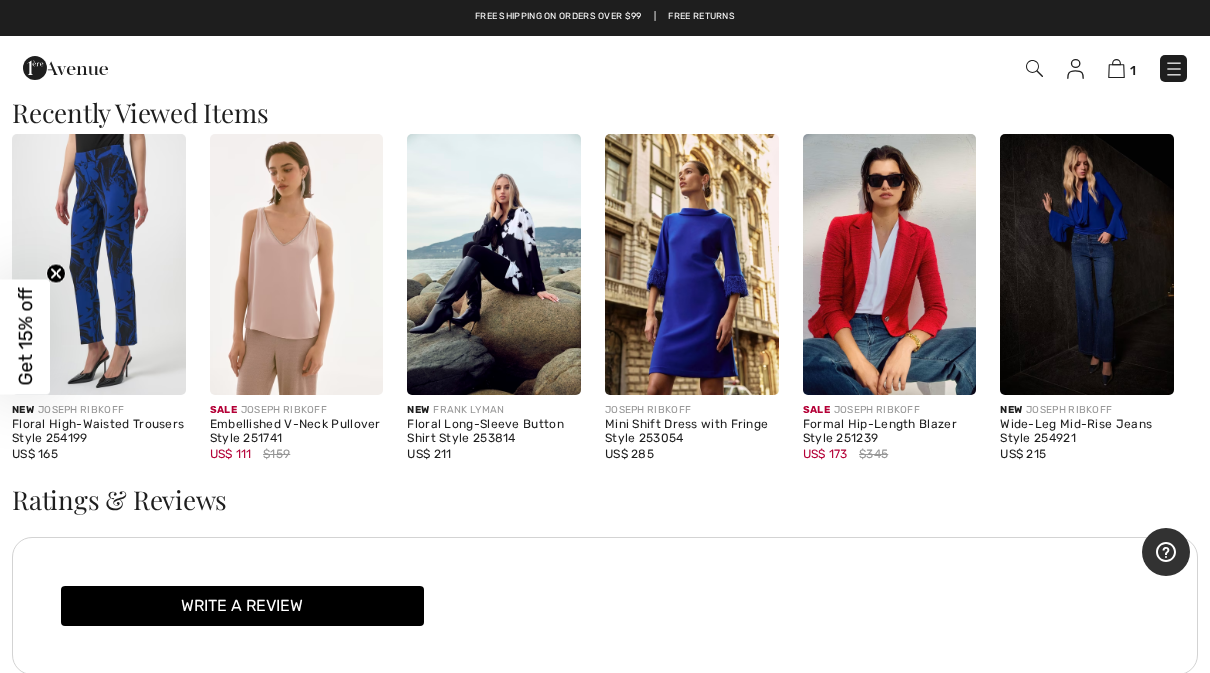 scroll, scrollTop: 1939, scrollLeft: 0, axis: vertical 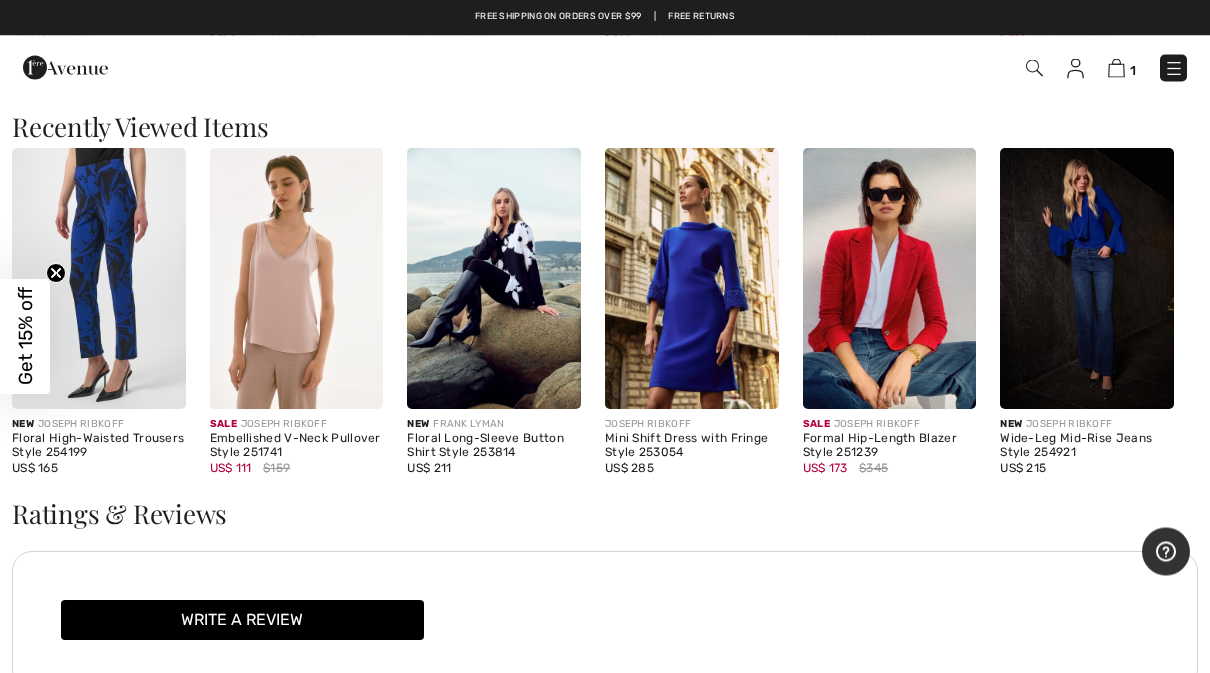 click at bounding box center (99, 279) 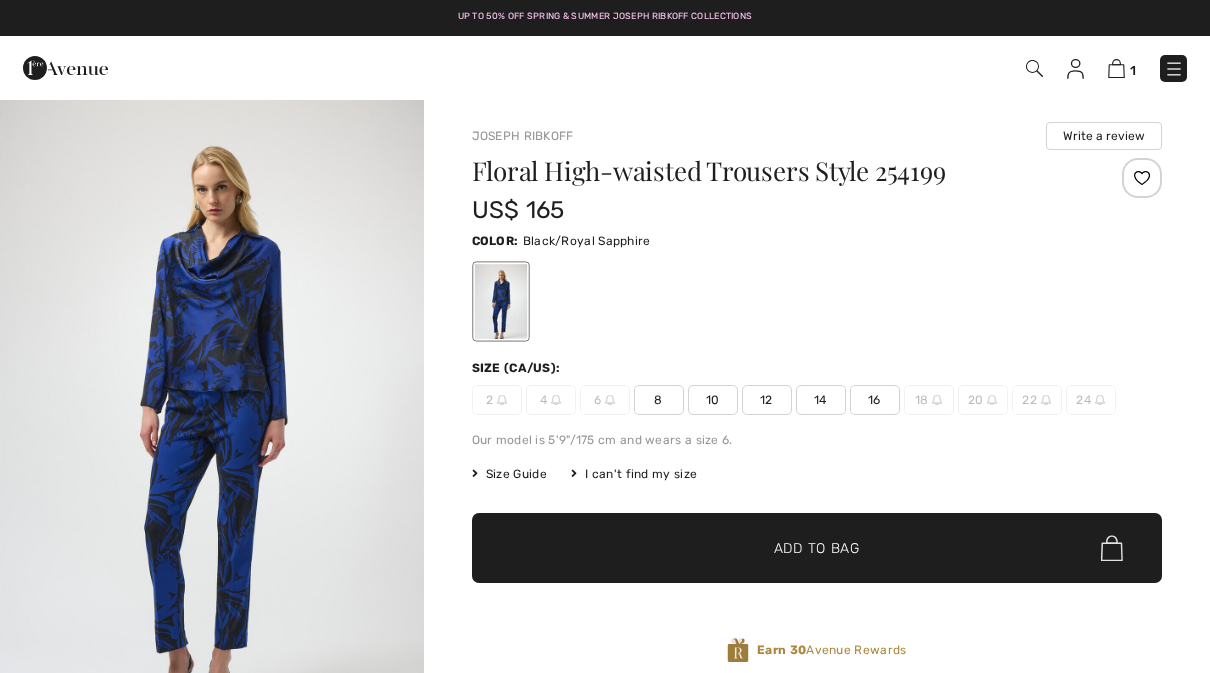 scroll, scrollTop: 0, scrollLeft: 0, axis: both 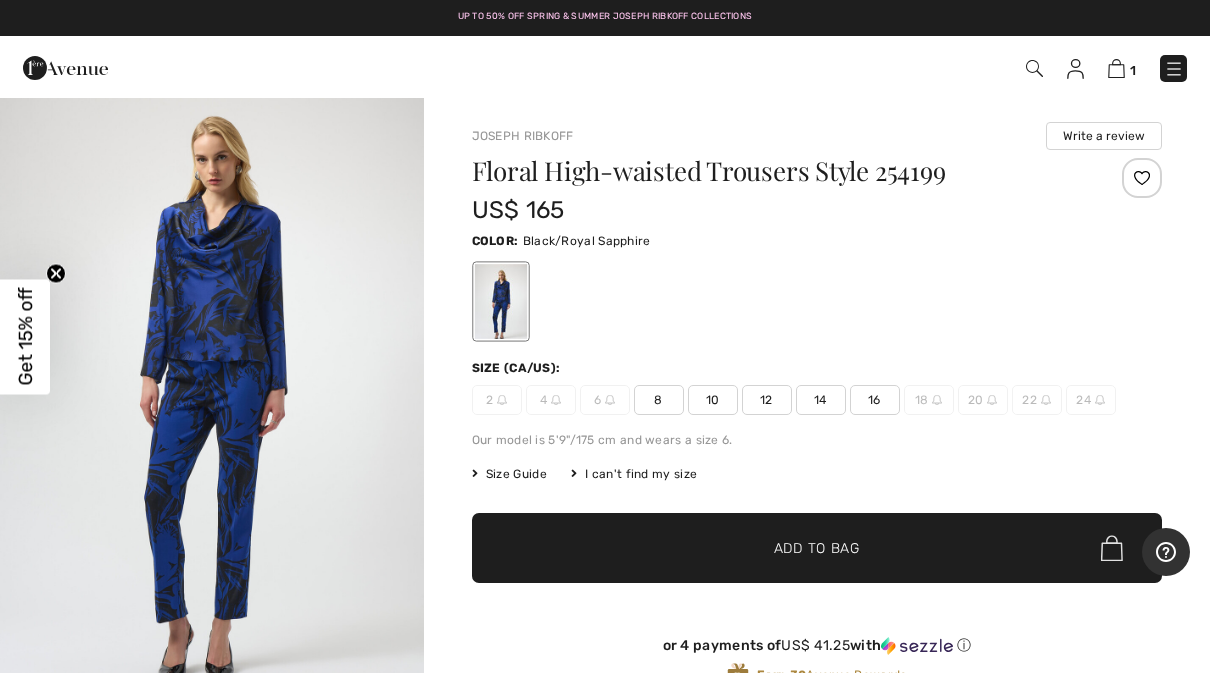 click at bounding box center [212, 385] 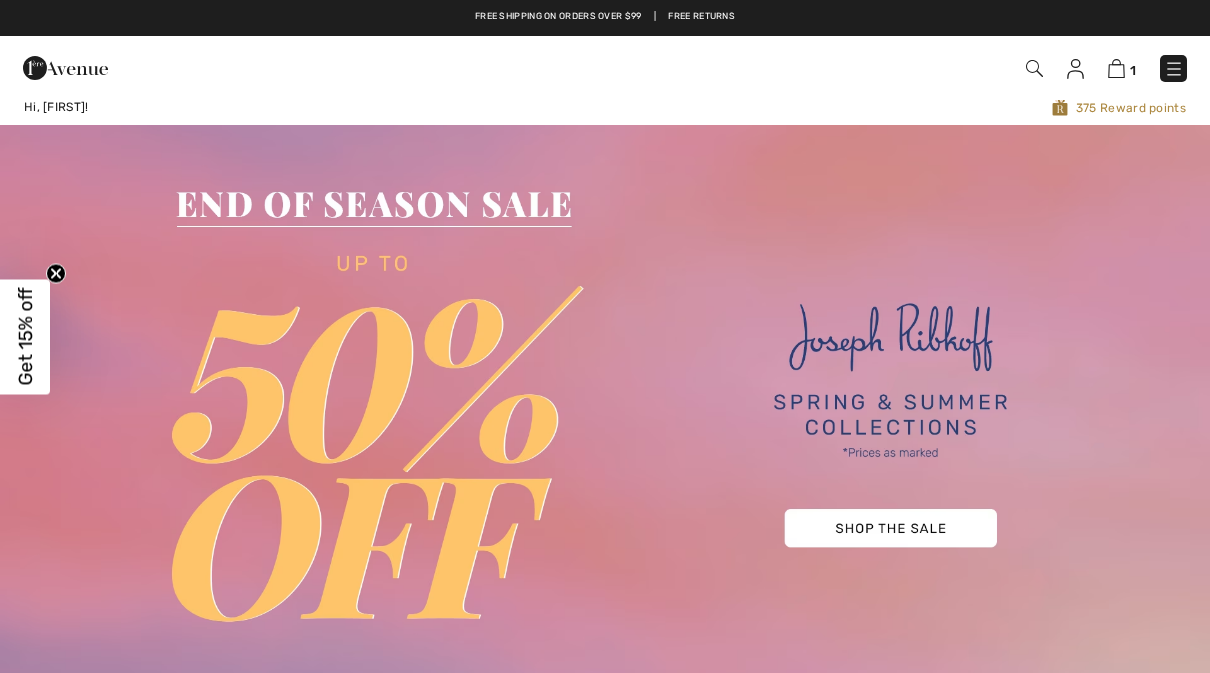 scroll, scrollTop: 0, scrollLeft: 0, axis: both 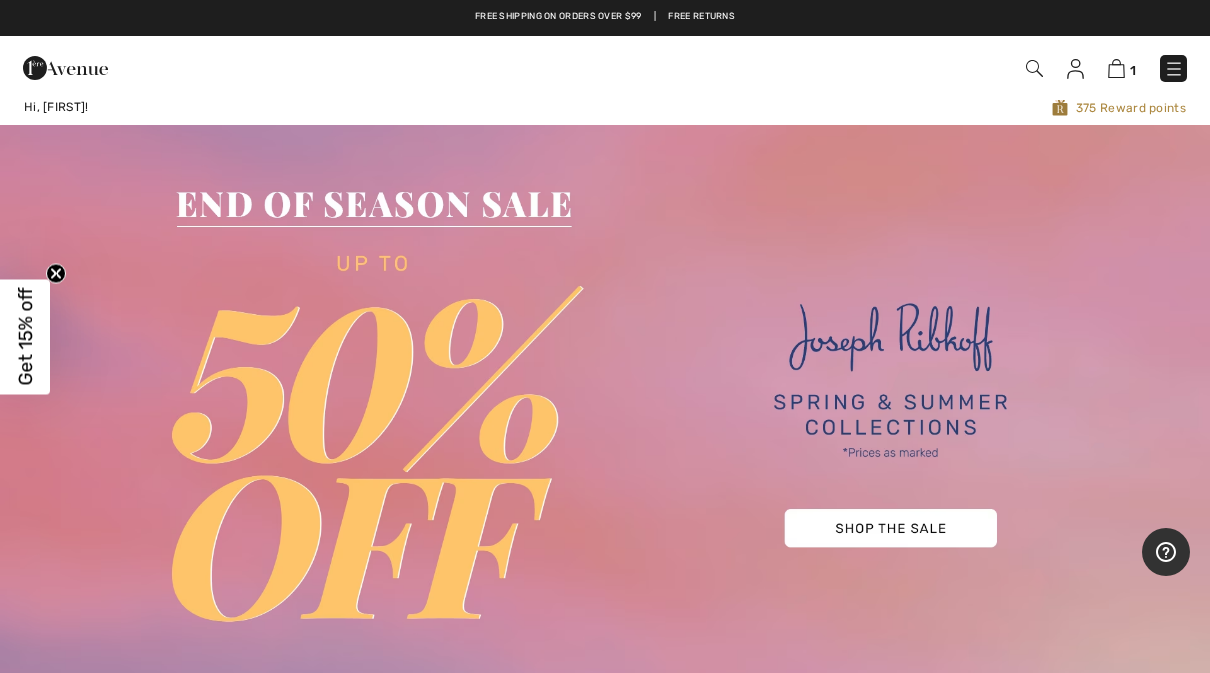 click on "1
Checkout" at bounding box center [605, 68] 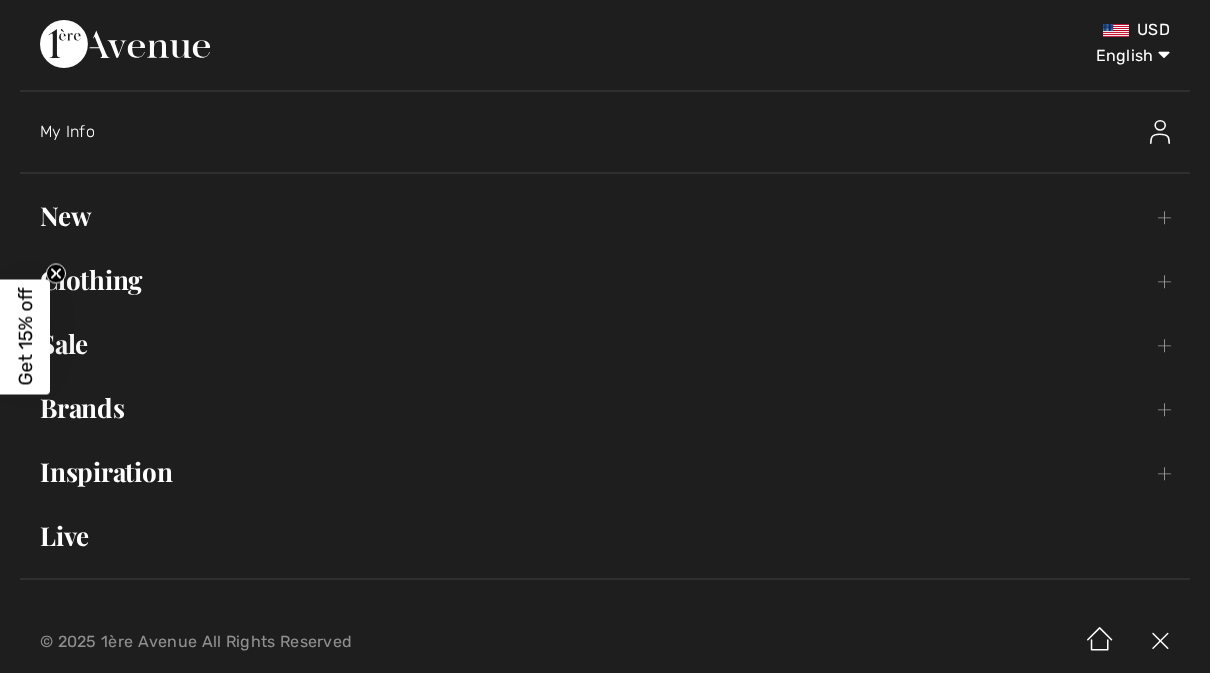 click on "New Toggle submenu" at bounding box center [605, 216] 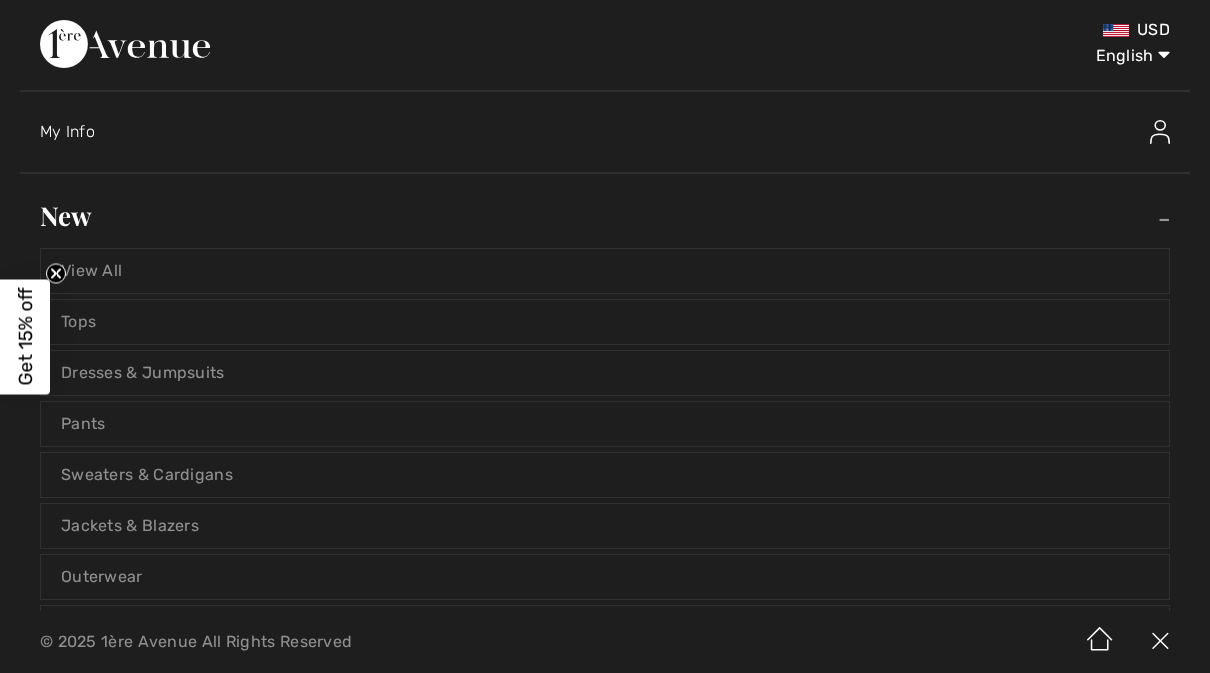 click on "Tops" at bounding box center [605, 322] 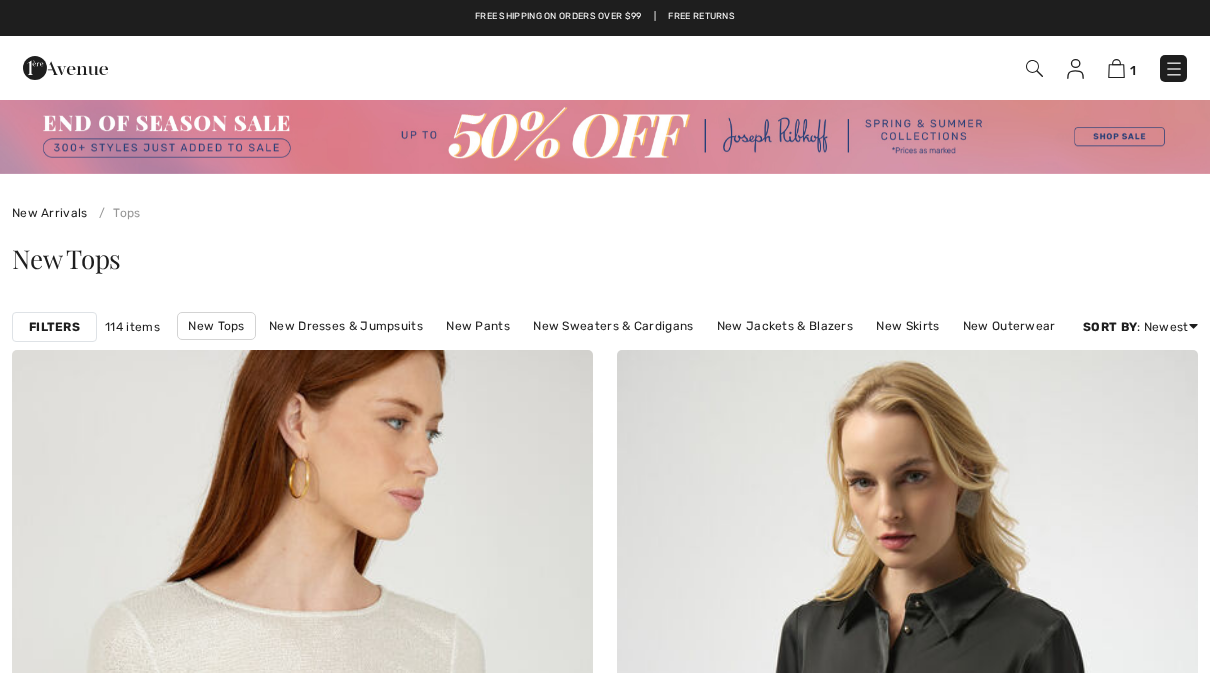 scroll, scrollTop: 0, scrollLeft: 0, axis: both 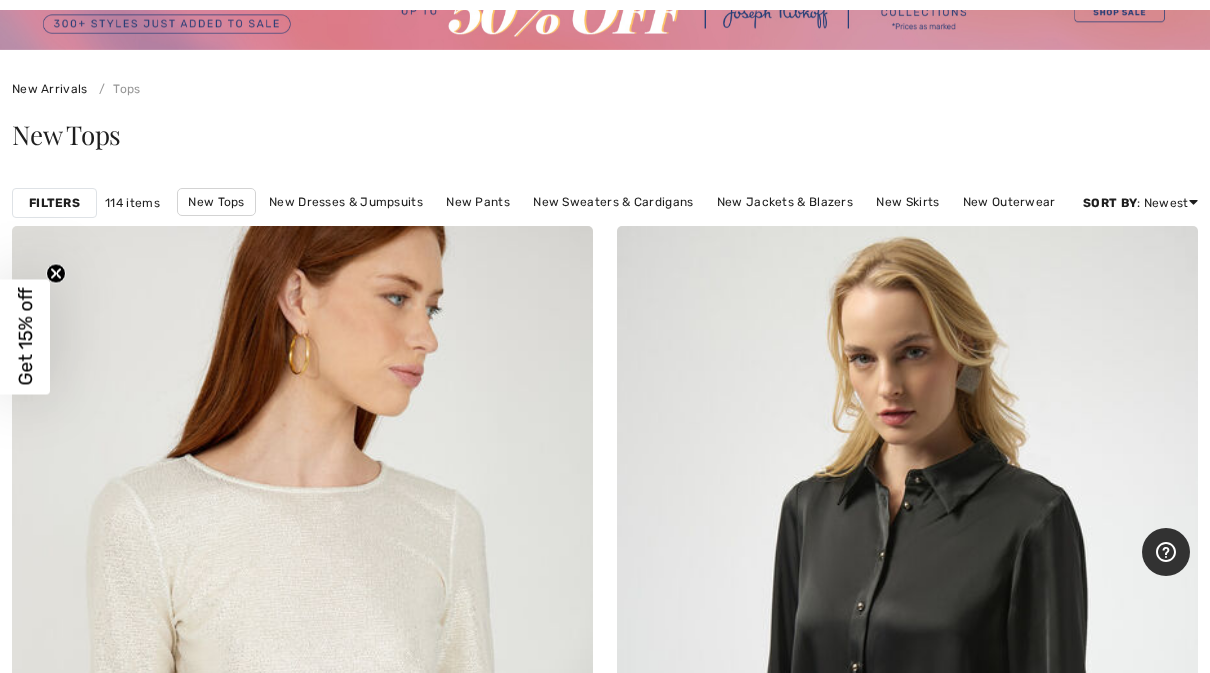 click on "Filters" at bounding box center (54, 203) 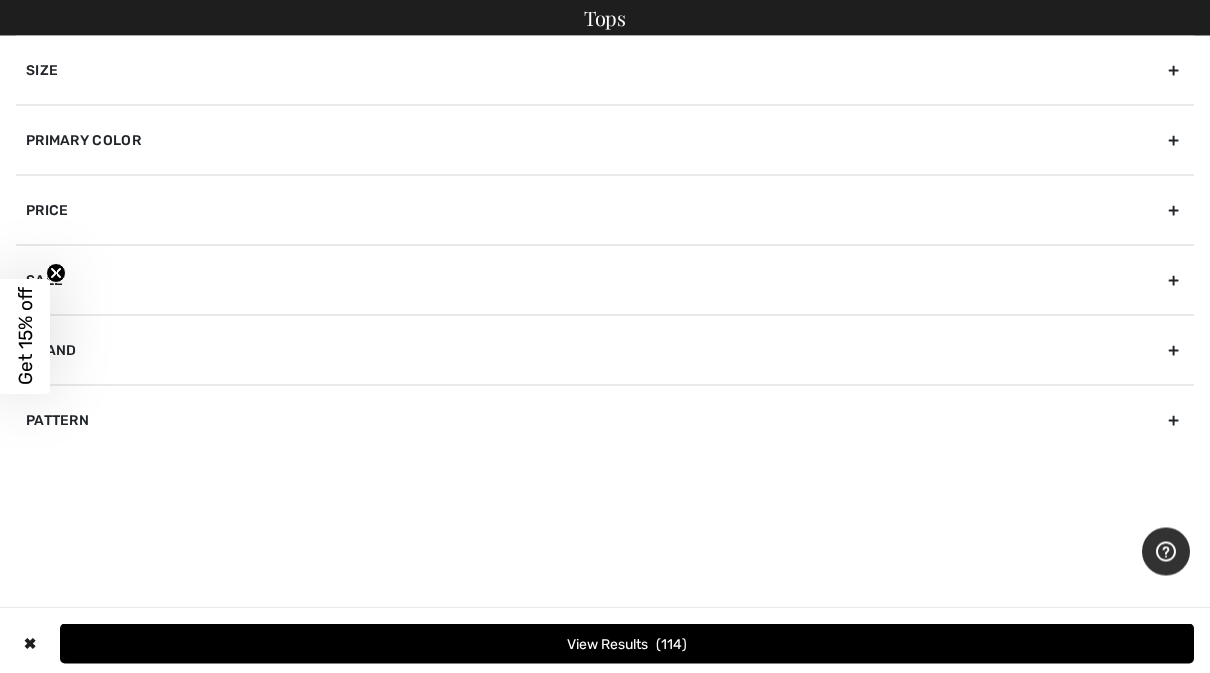scroll, scrollTop: 26, scrollLeft: 0, axis: vertical 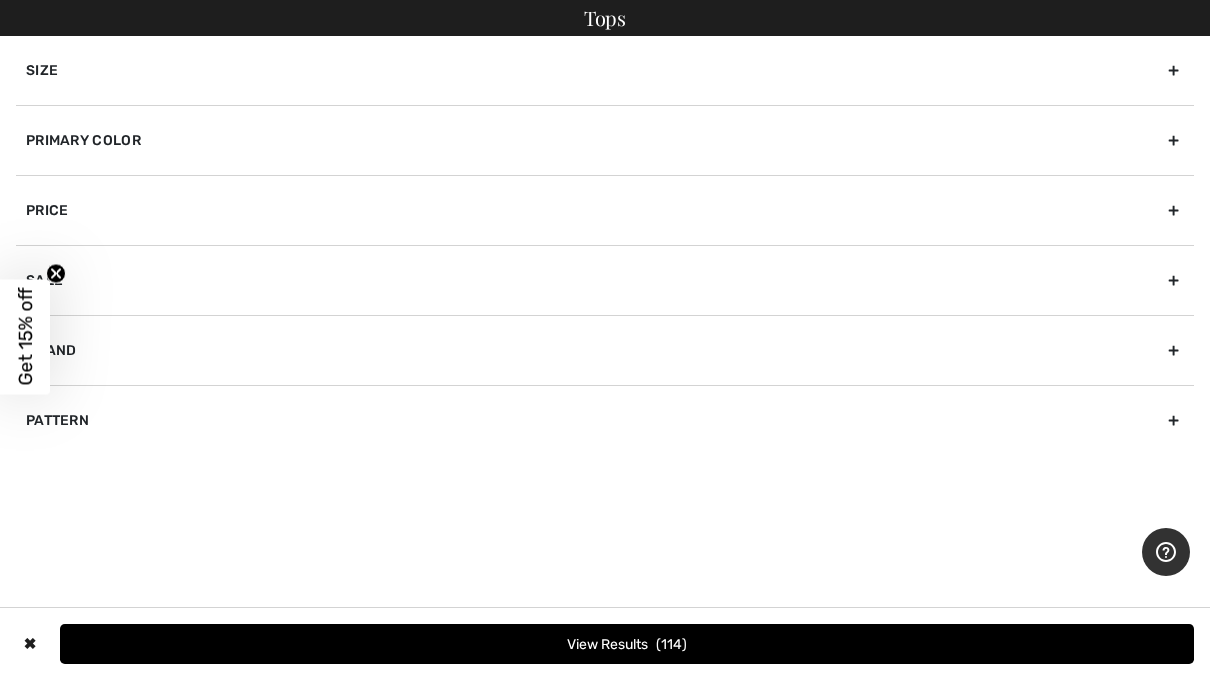 click on "Primary Color" at bounding box center (605, 140) 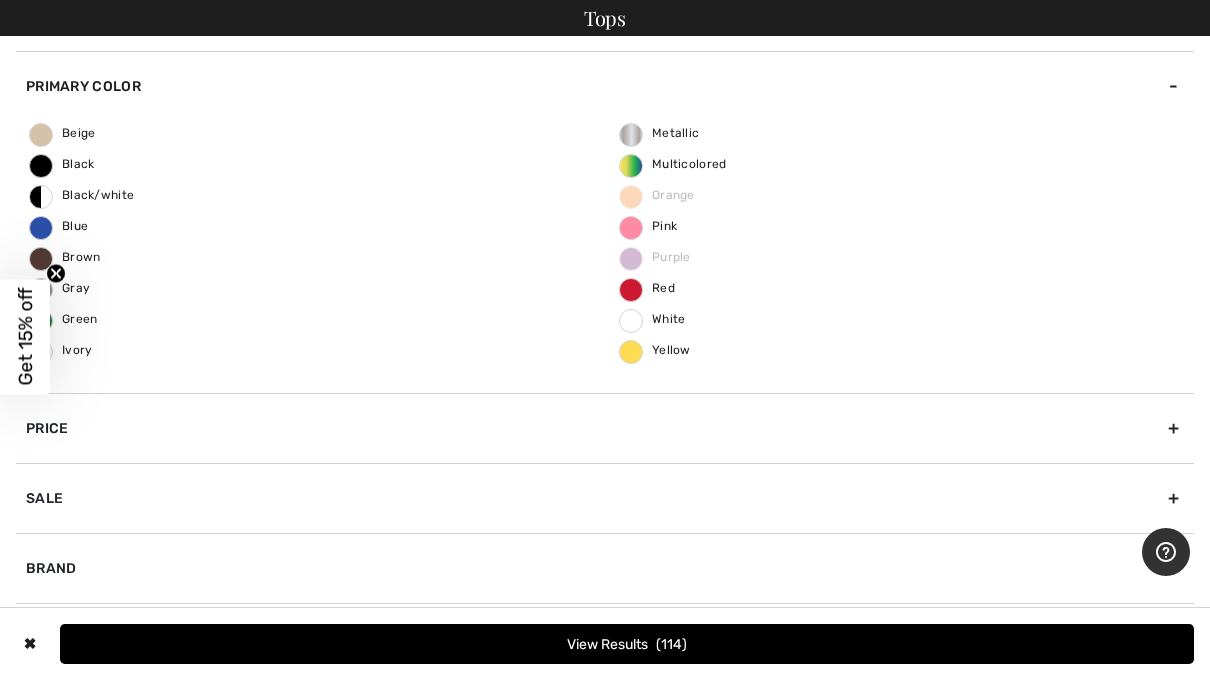 scroll, scrollTop: 54, scrollLeft: 0, axis: vertical 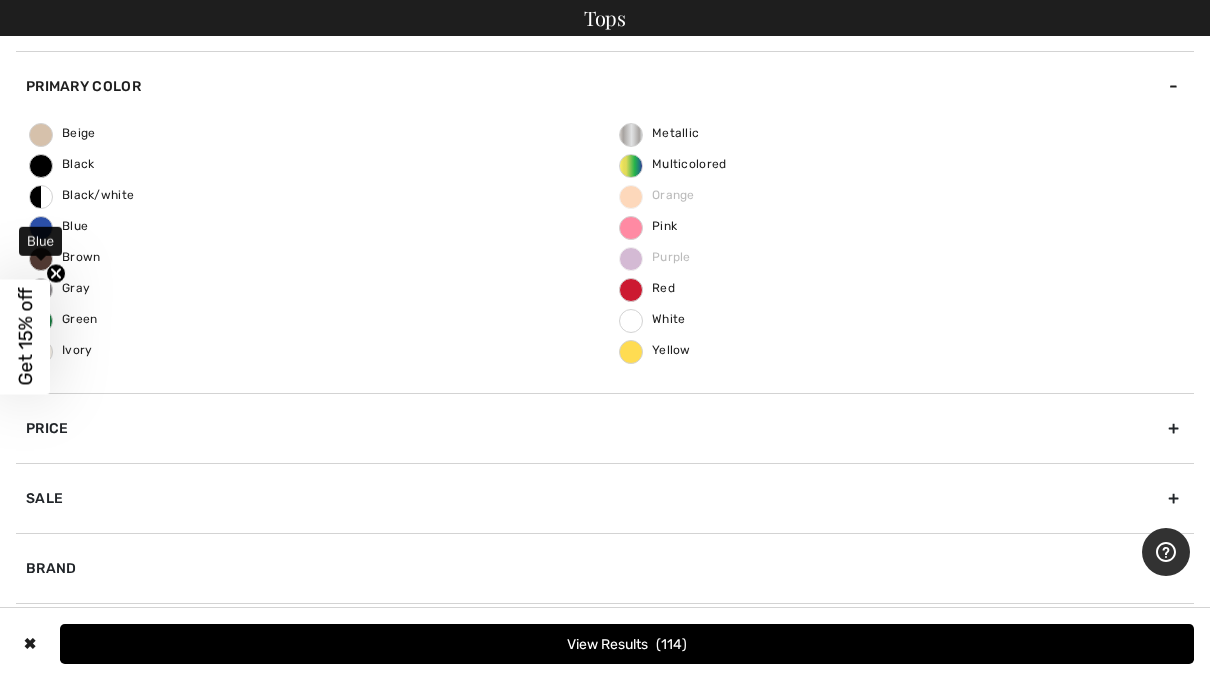 click on "Blue" at bounding box center (59, 226) 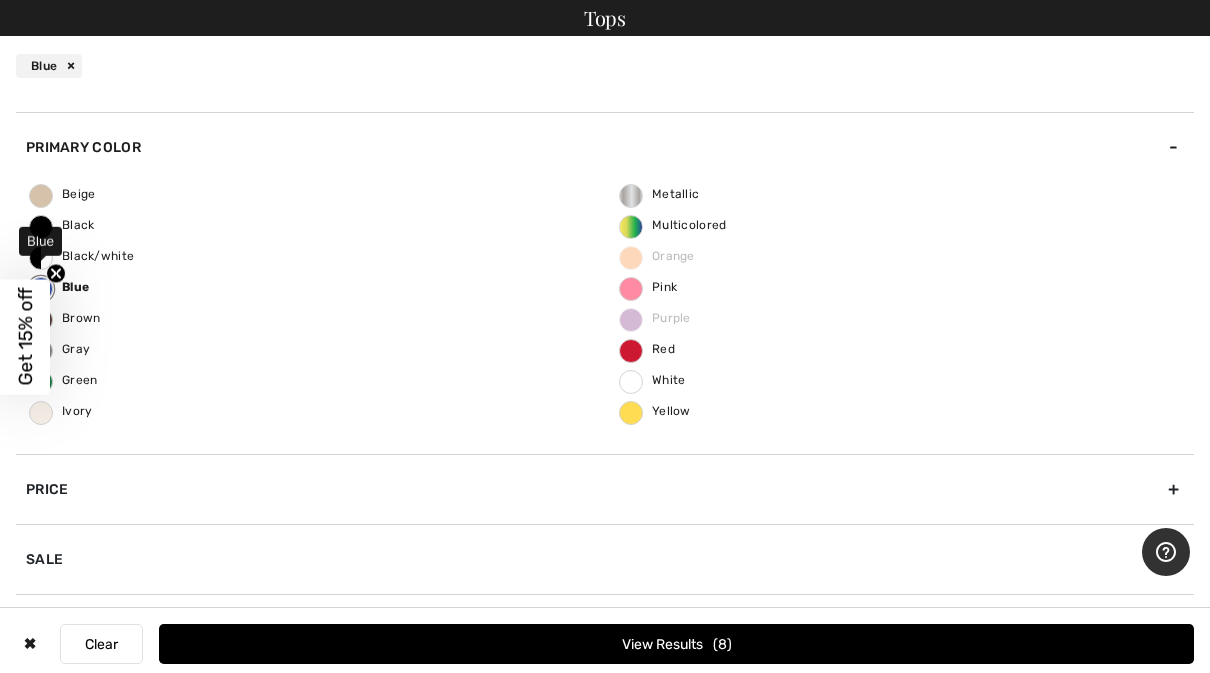 click on "View Results 8" at bounding box center (676, 644) 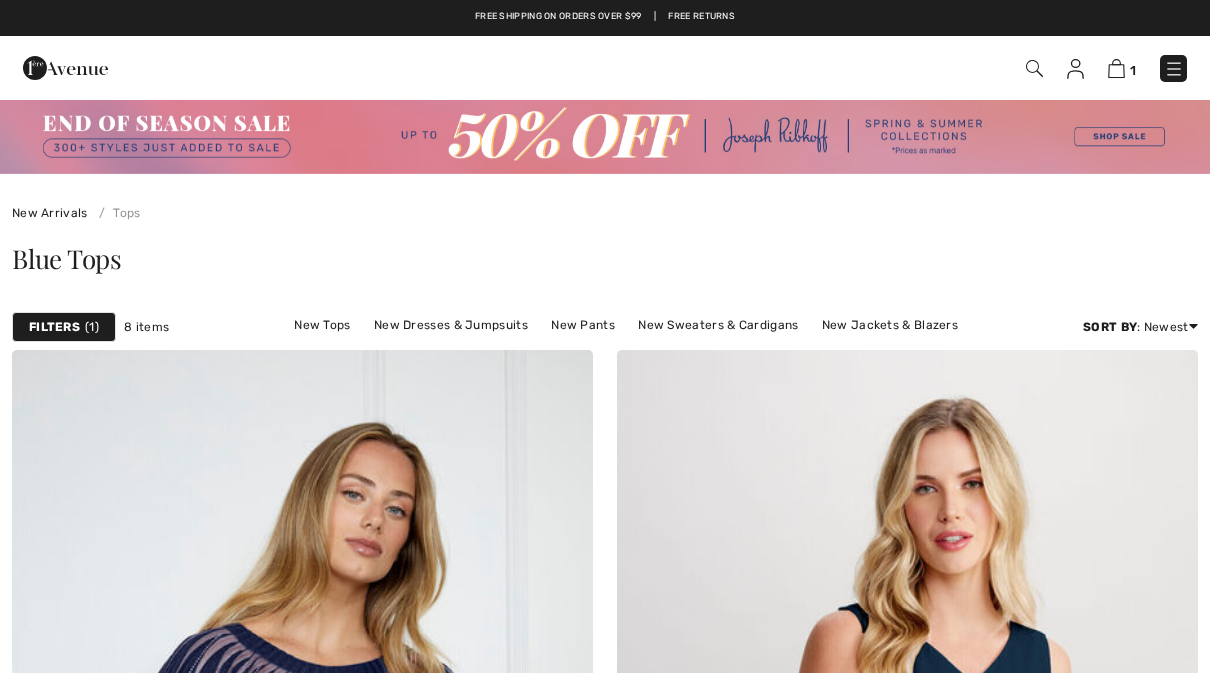 scroll, scrollTop: 0, scrollLeft: 0, axis: both 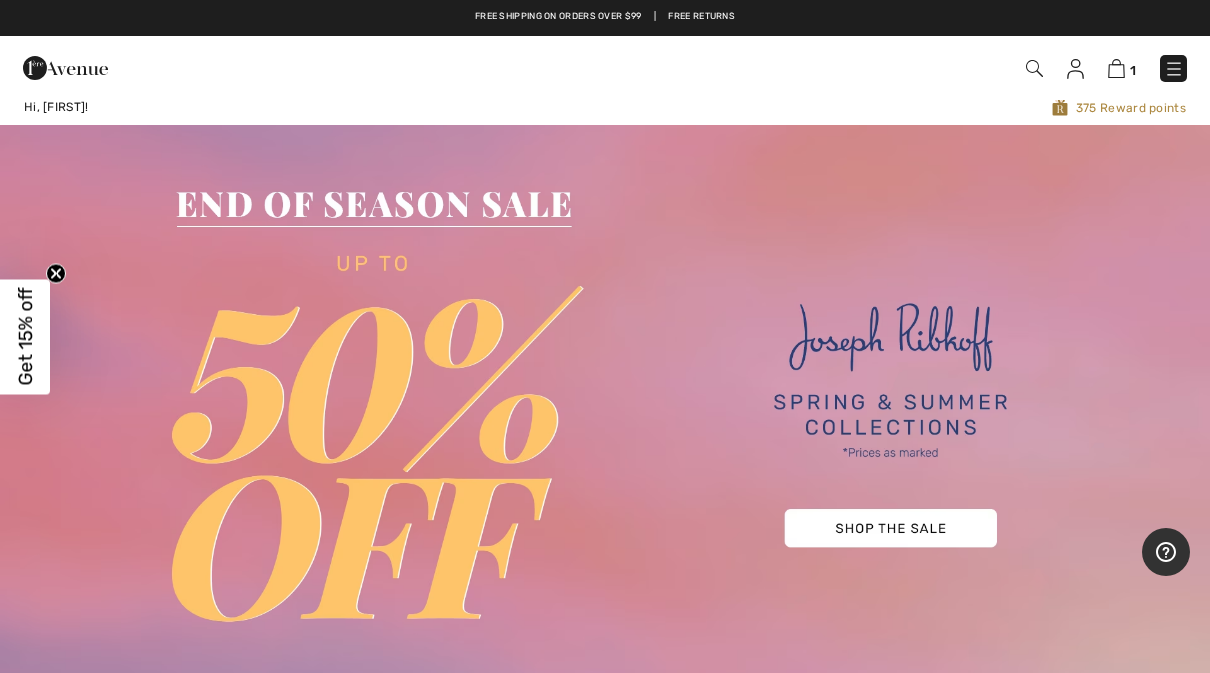 click at bounding box center [1174, 69] 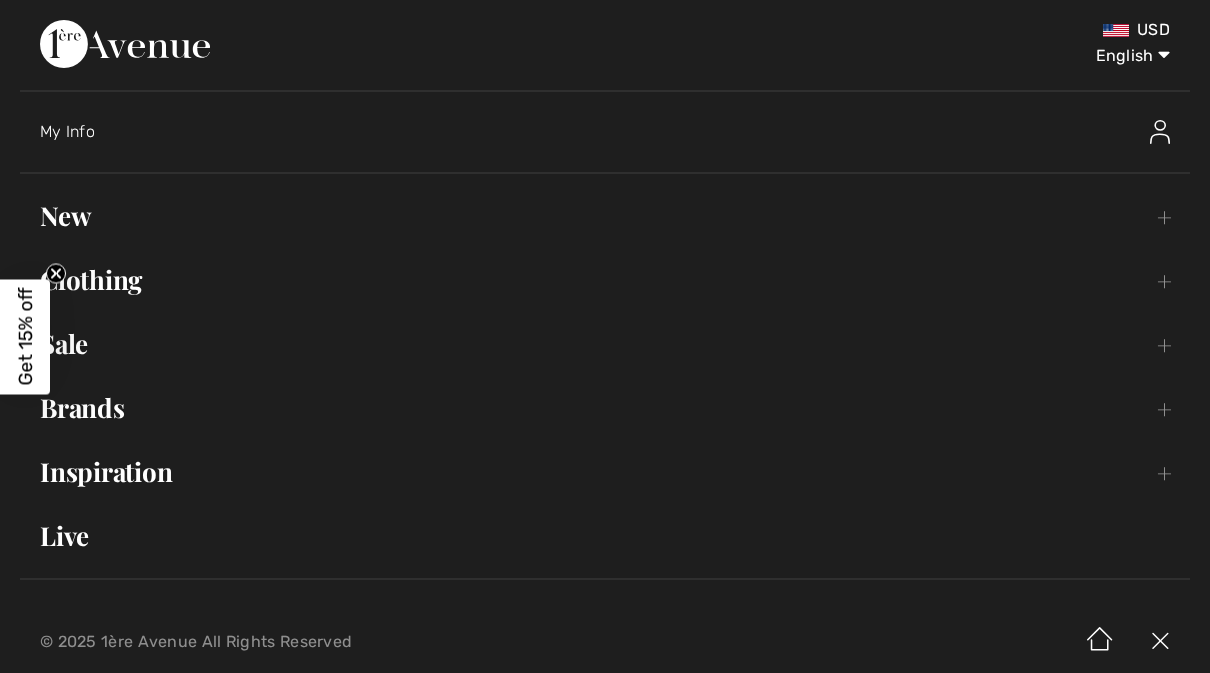click on "Sale Toggle submenu" at bounding box center [605, 344] 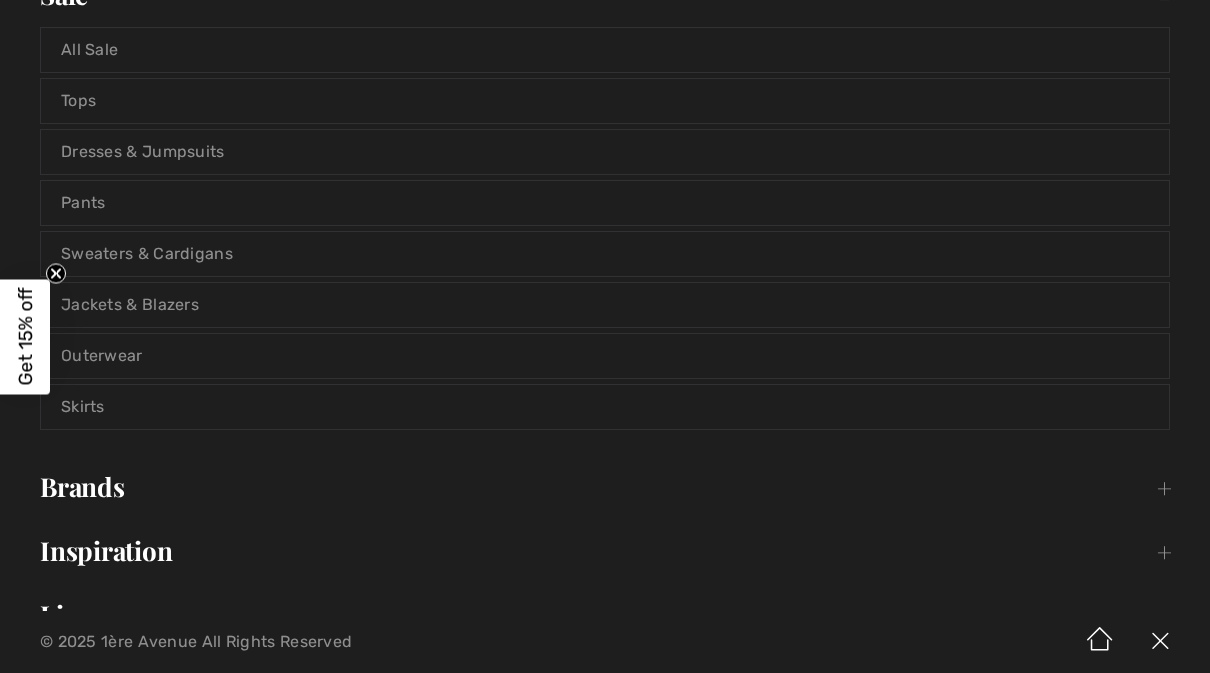 scroll, scrollTop: 348, scrollLeft: 0, axis: vertical 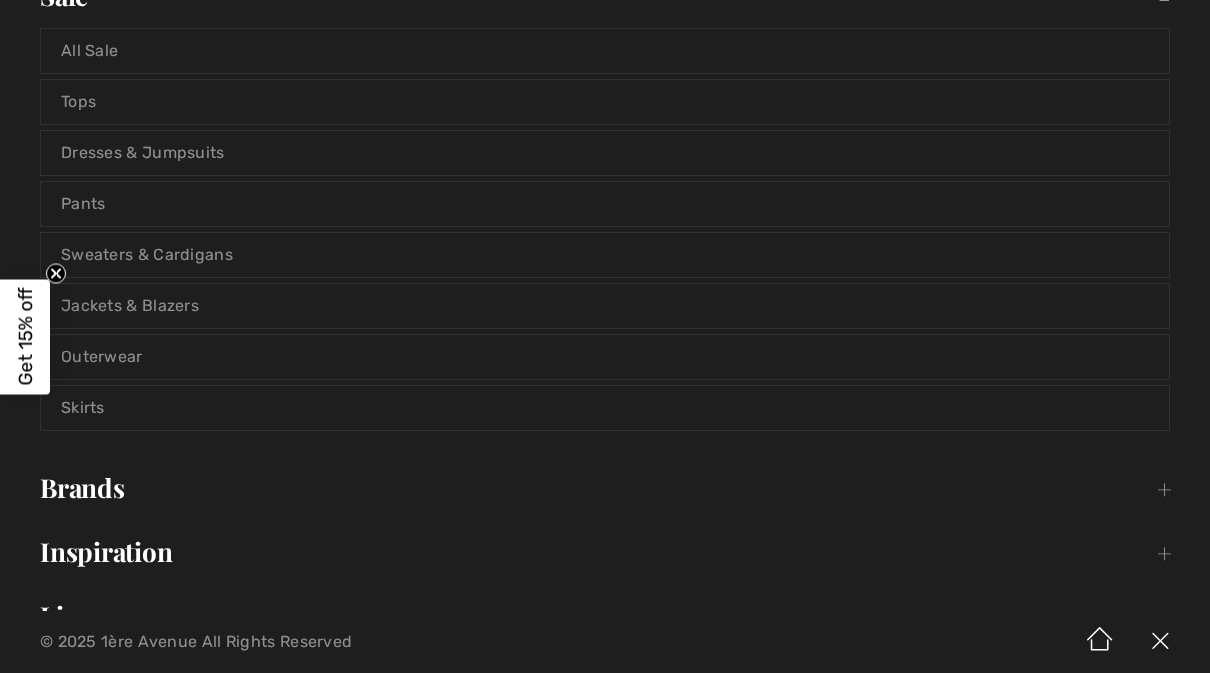 click on "Tops" at bounding box center [605, 102] 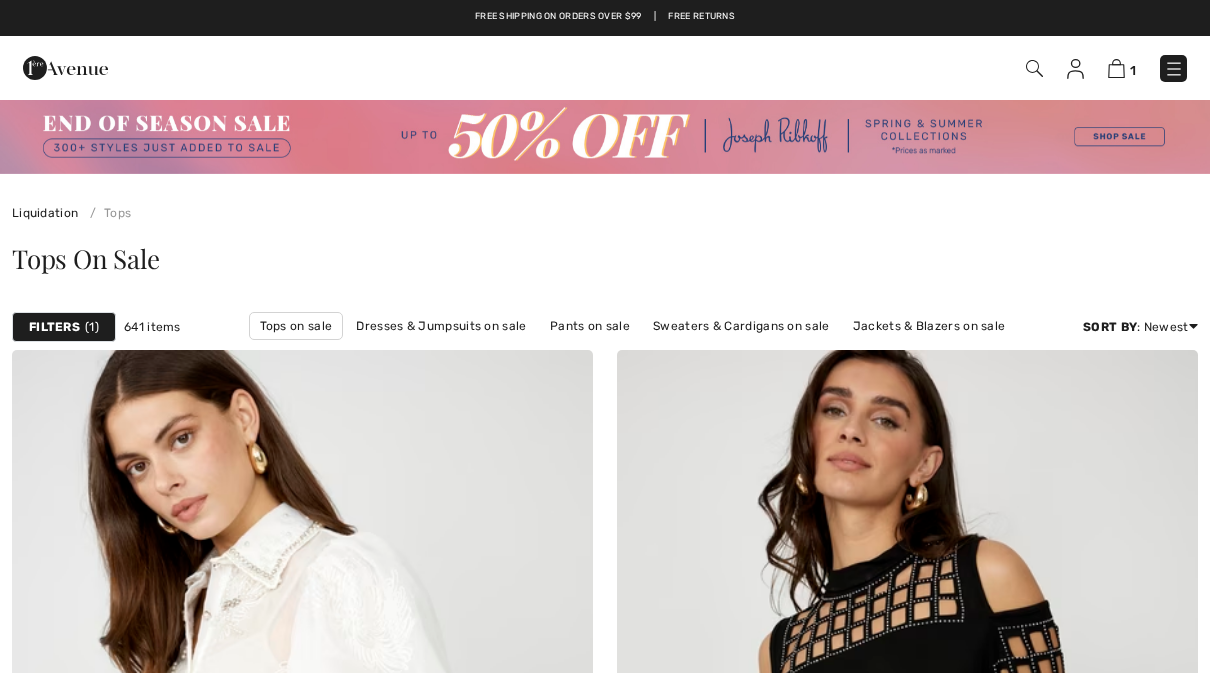 scroll, scrollTop: 0, scrollLeft: 0, axis: both 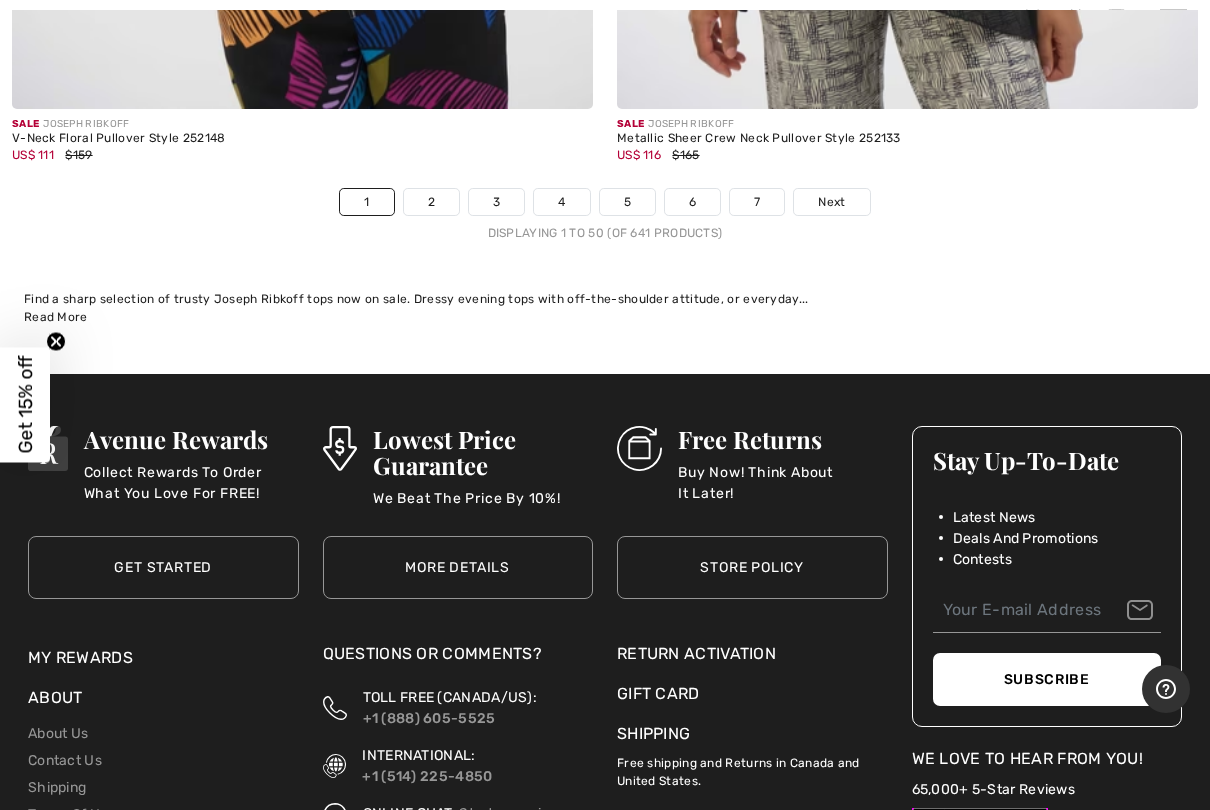 click on "2" at bounding box center [431, 202] 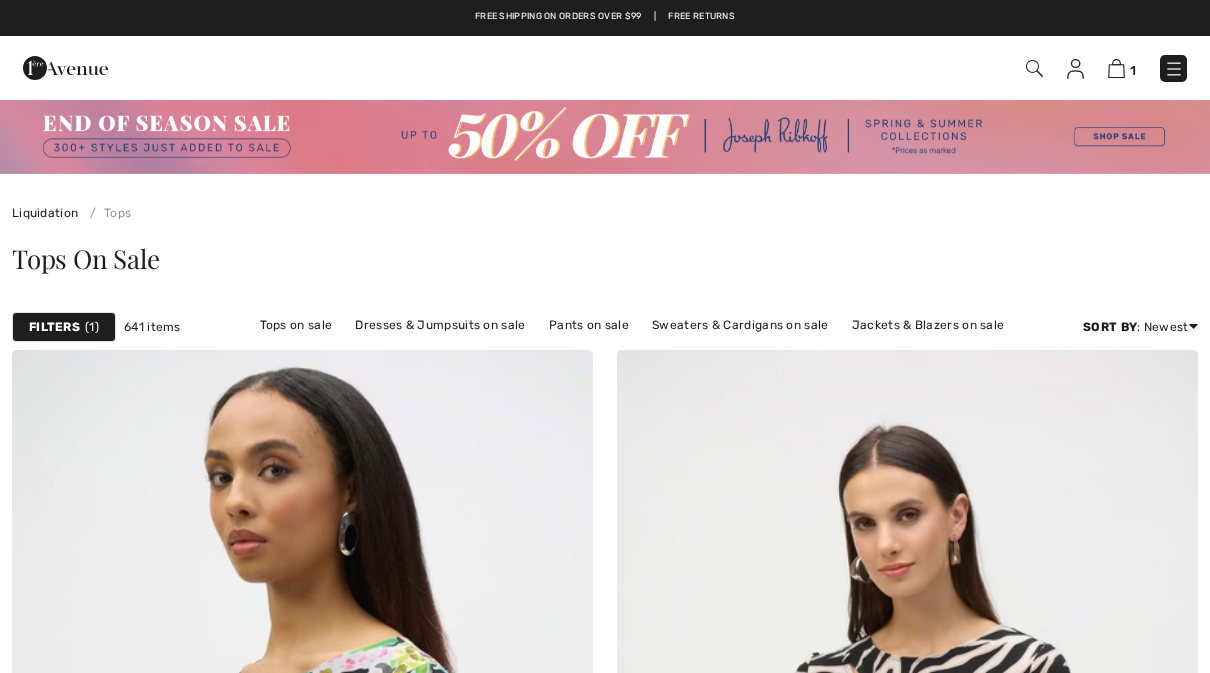 scroll, scrollTop: 0, scrollLeft: 0, axis: both 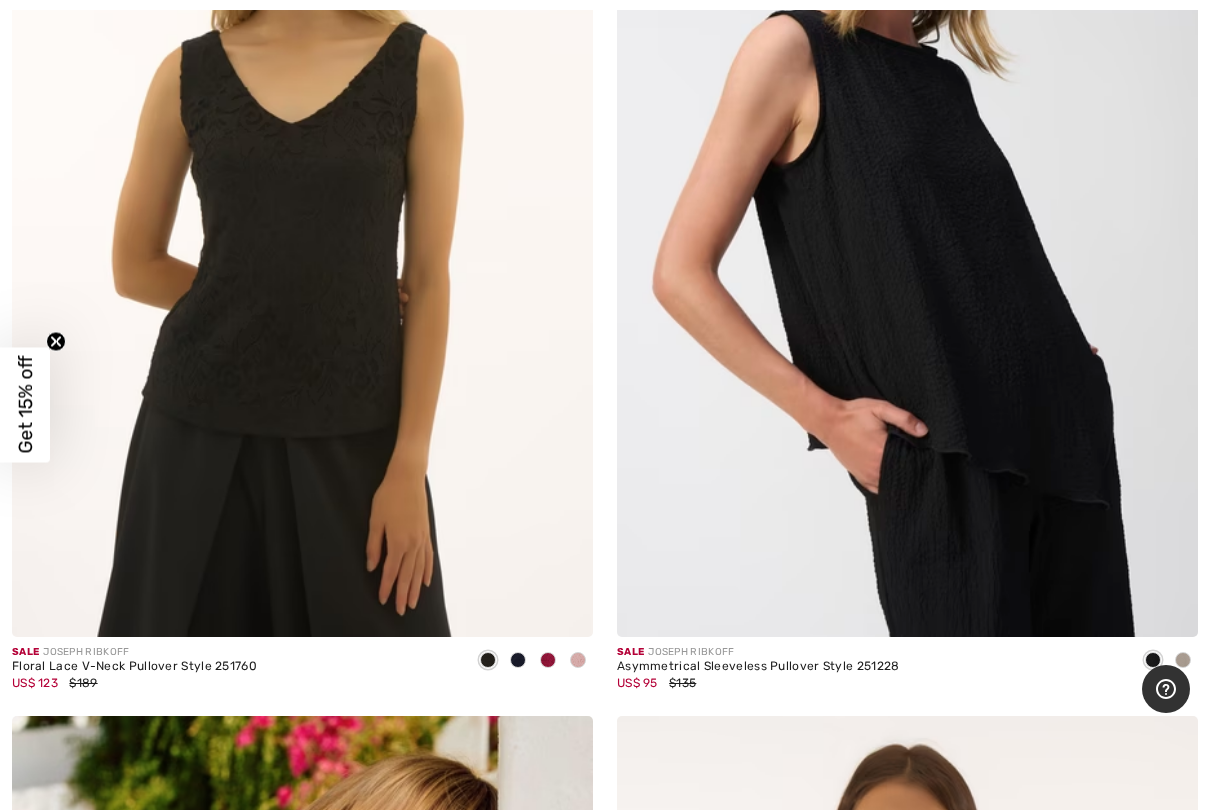 click at bounding box center [302, 201] 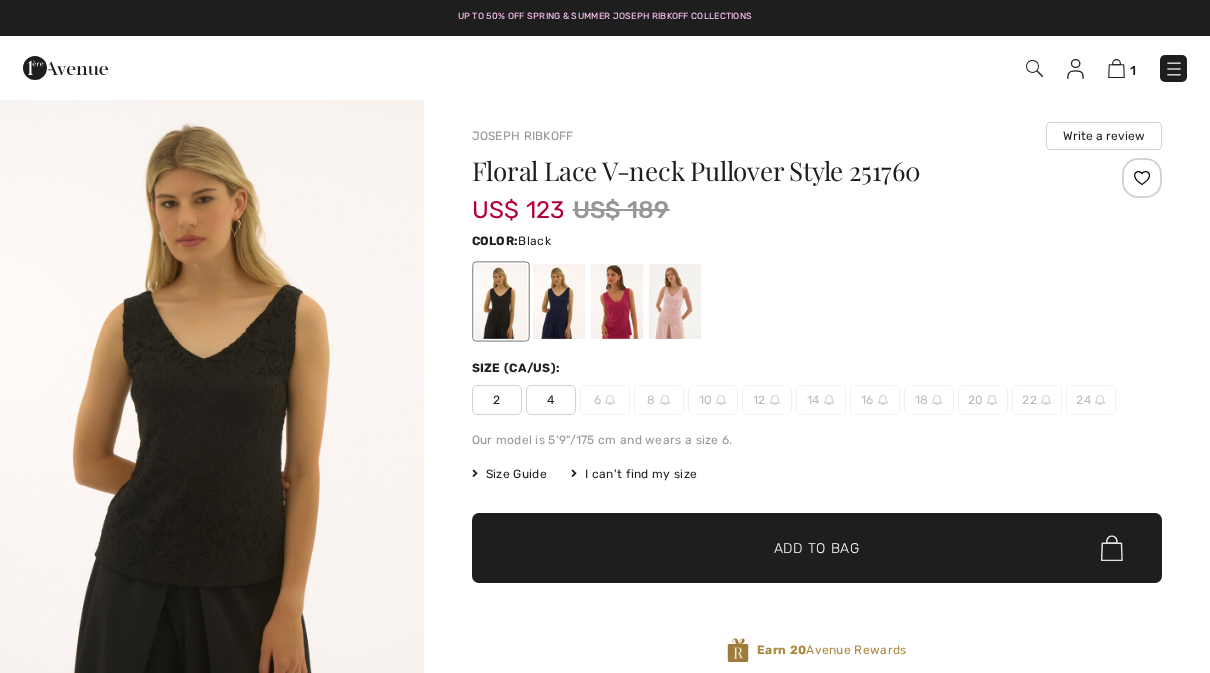scroll, scrollTop: 0, scrollLeft: 0, axis: both 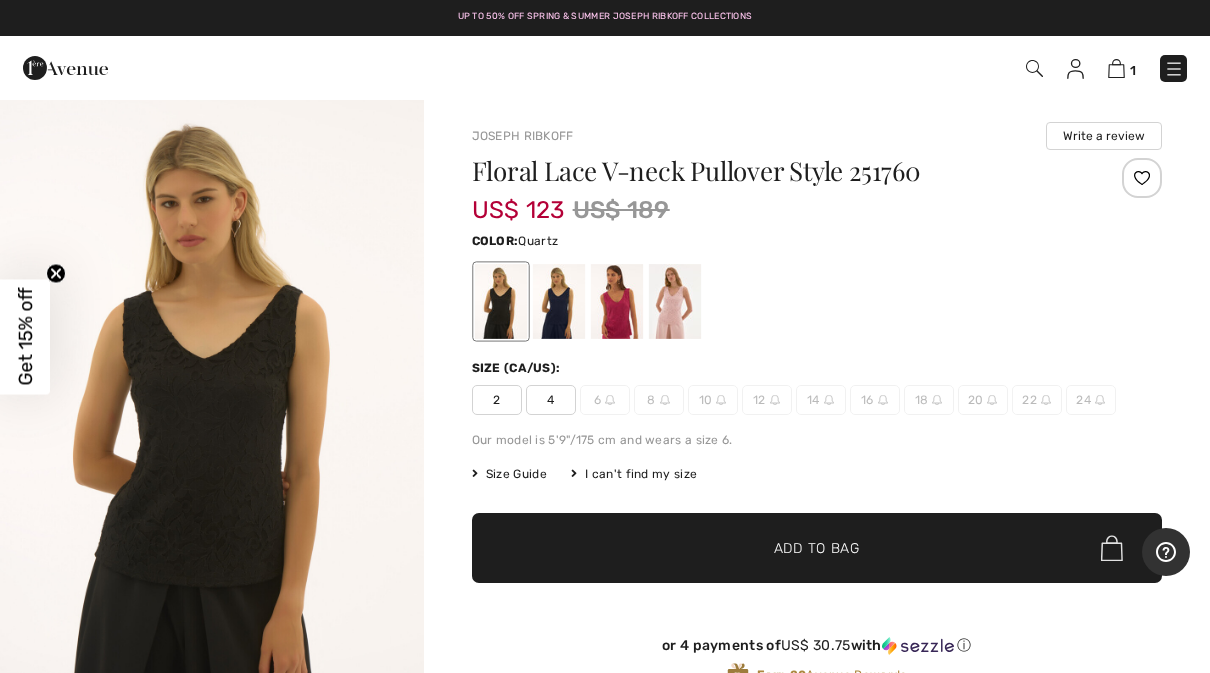 click at bounding box center [674, 301] 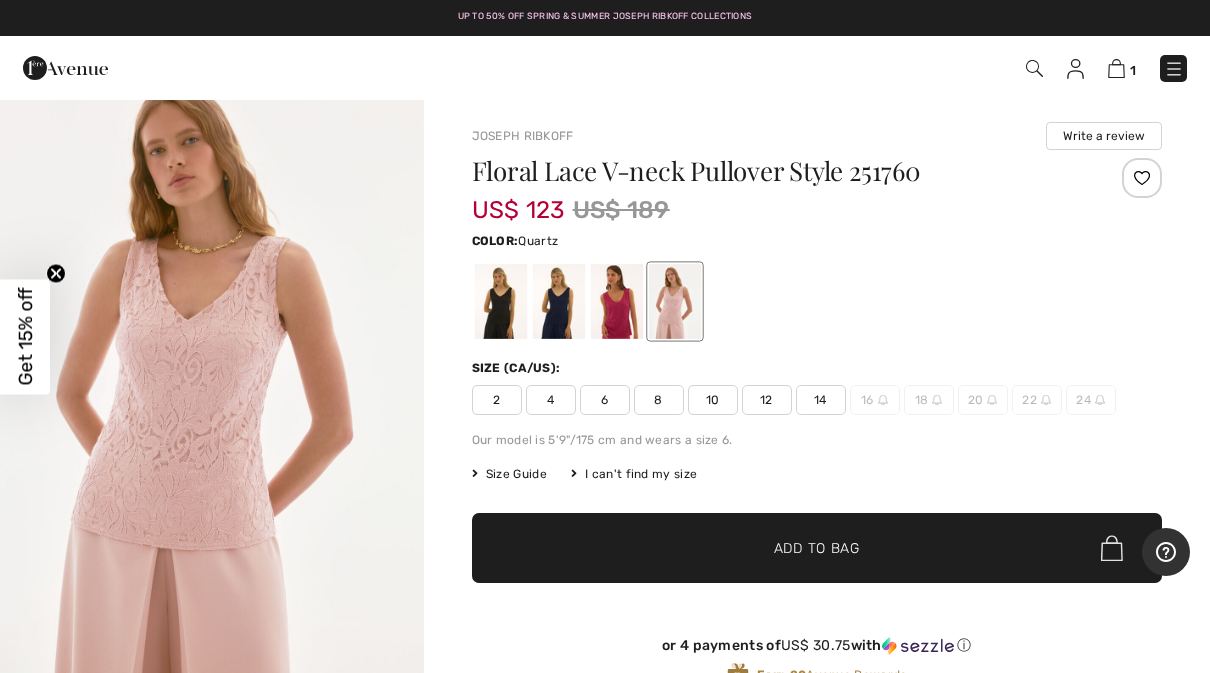 scroll, scrollTop: 48, scrollLeft: 0, axis: vertical 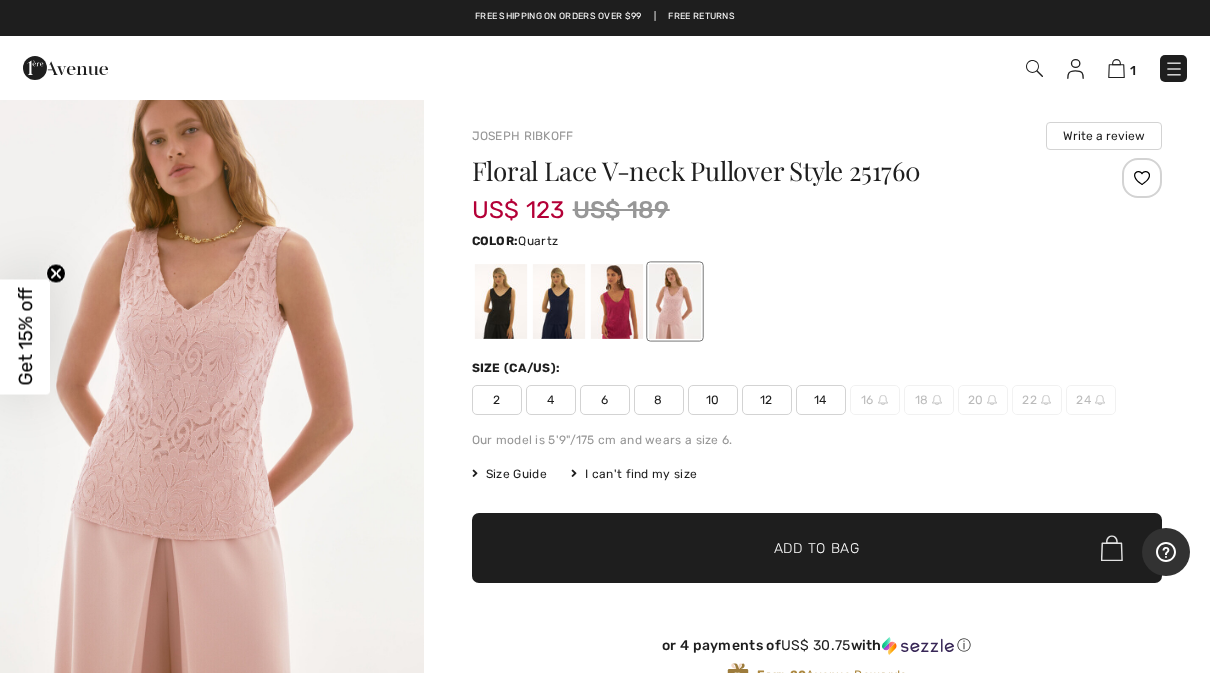 click at bounding box center [212, 367] 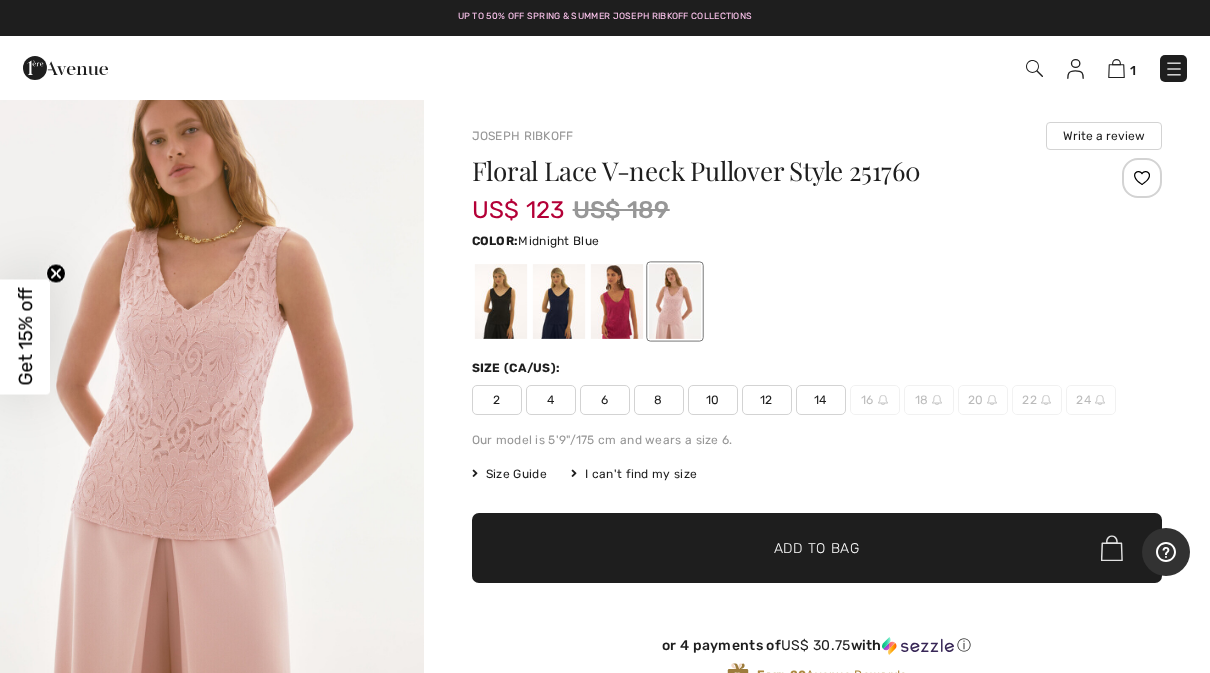 click at bounding box center [558, 301] 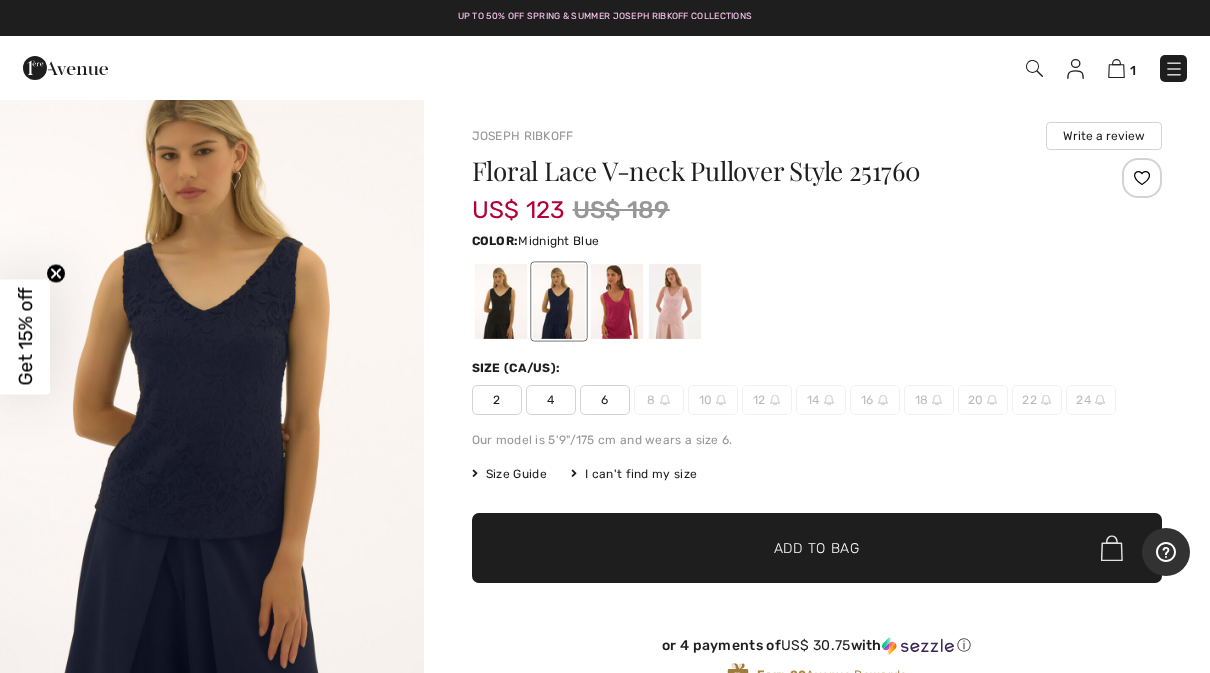 scroll, scrollTop: 0, scrollLeft: 0, axis: both 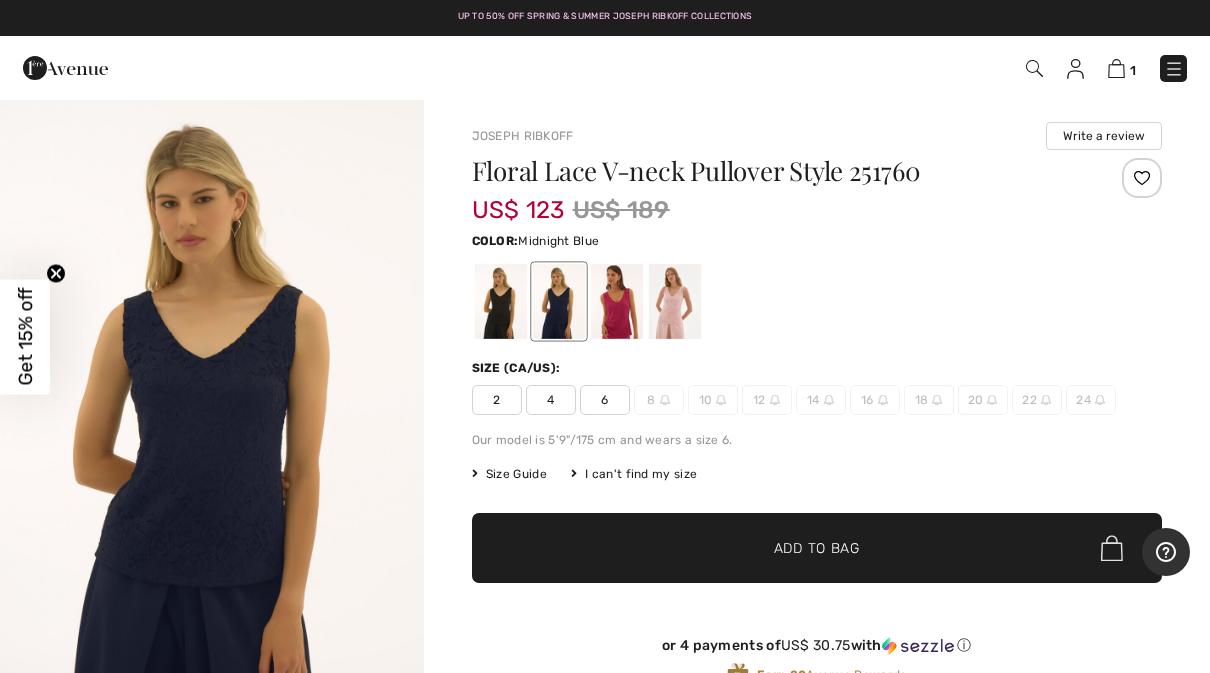 click at bounding box center (500, 301) 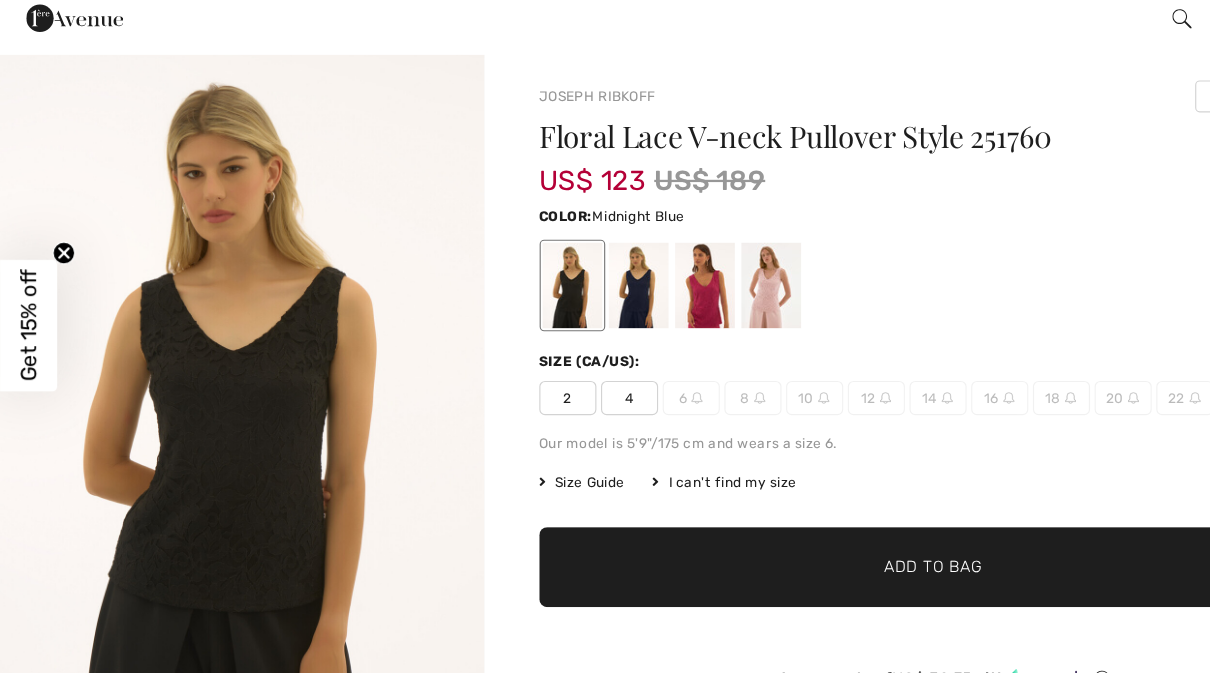 click at bounding box center (558, 301) 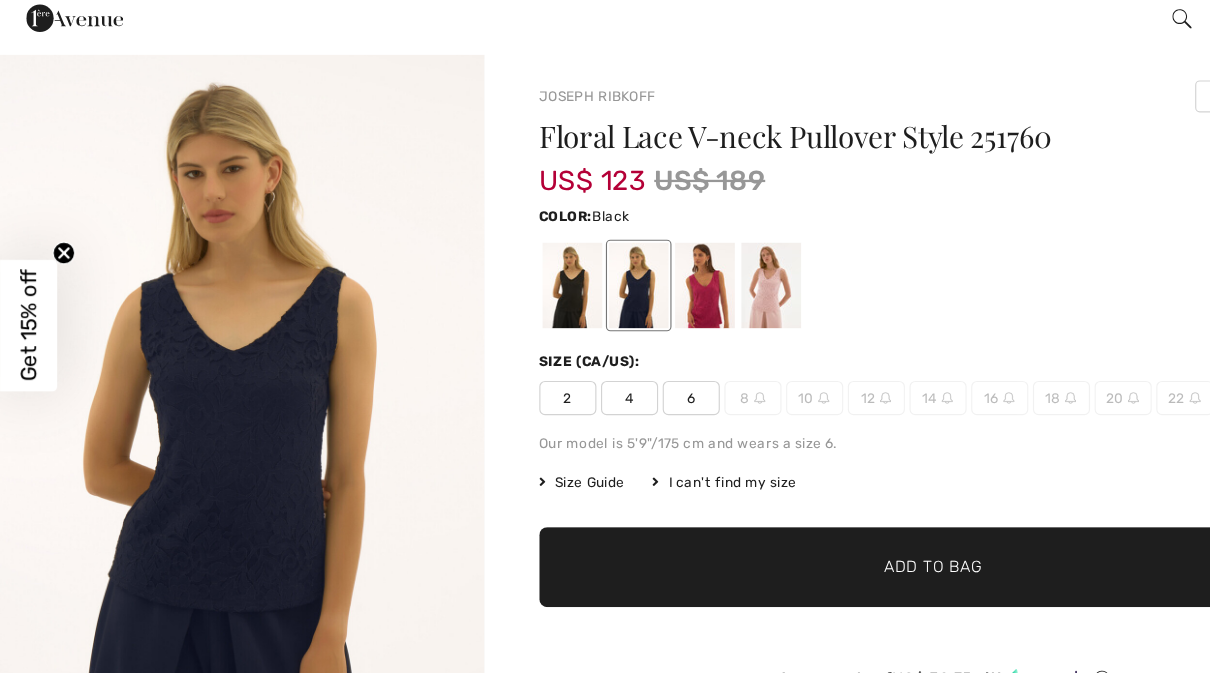 click at bounding box center [500, 301] 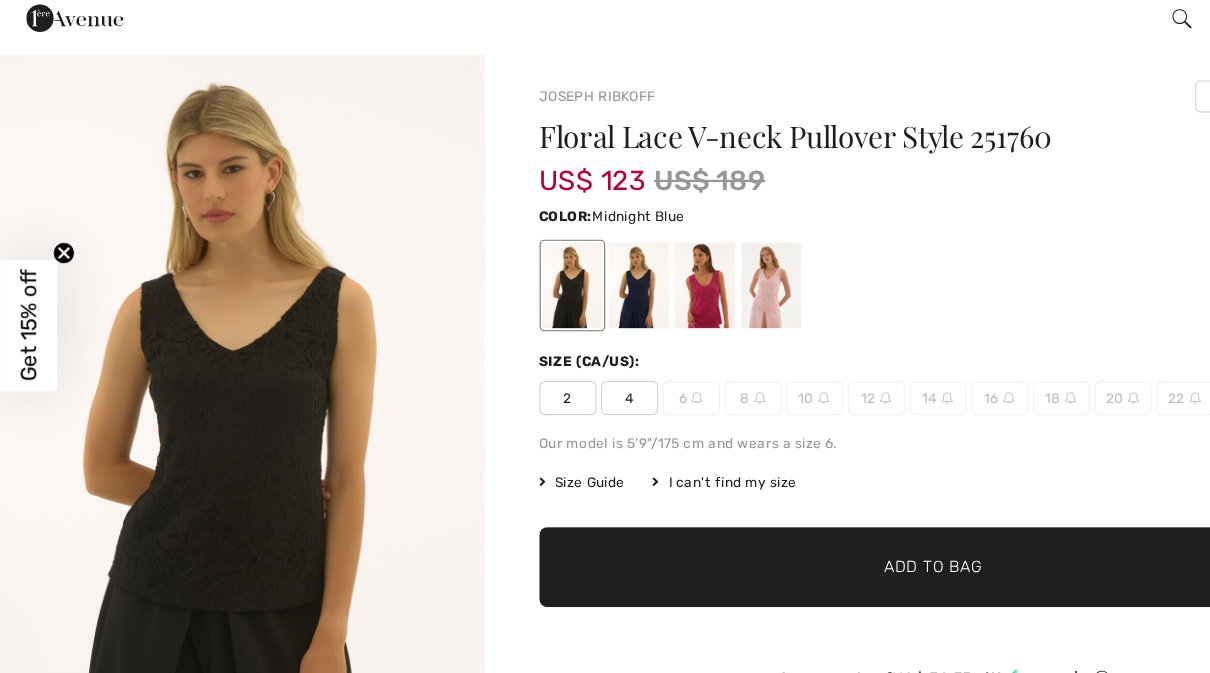 click at bounding box center (558, 301) 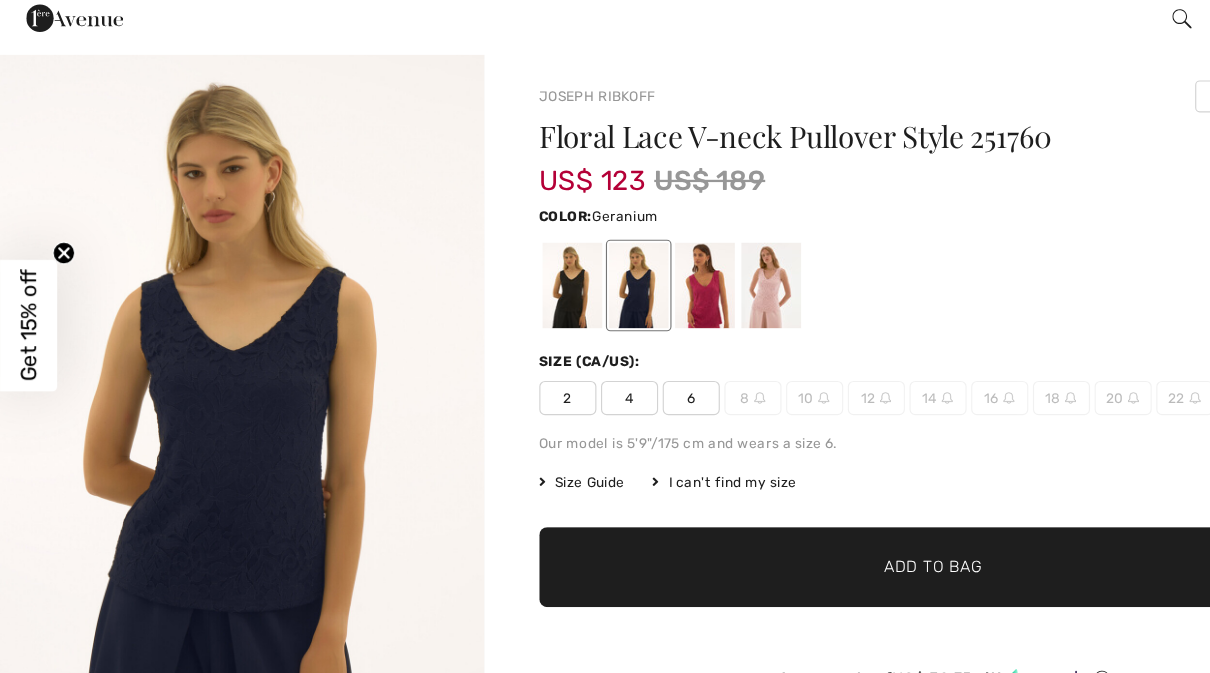 click at bounding box center [616, 301] 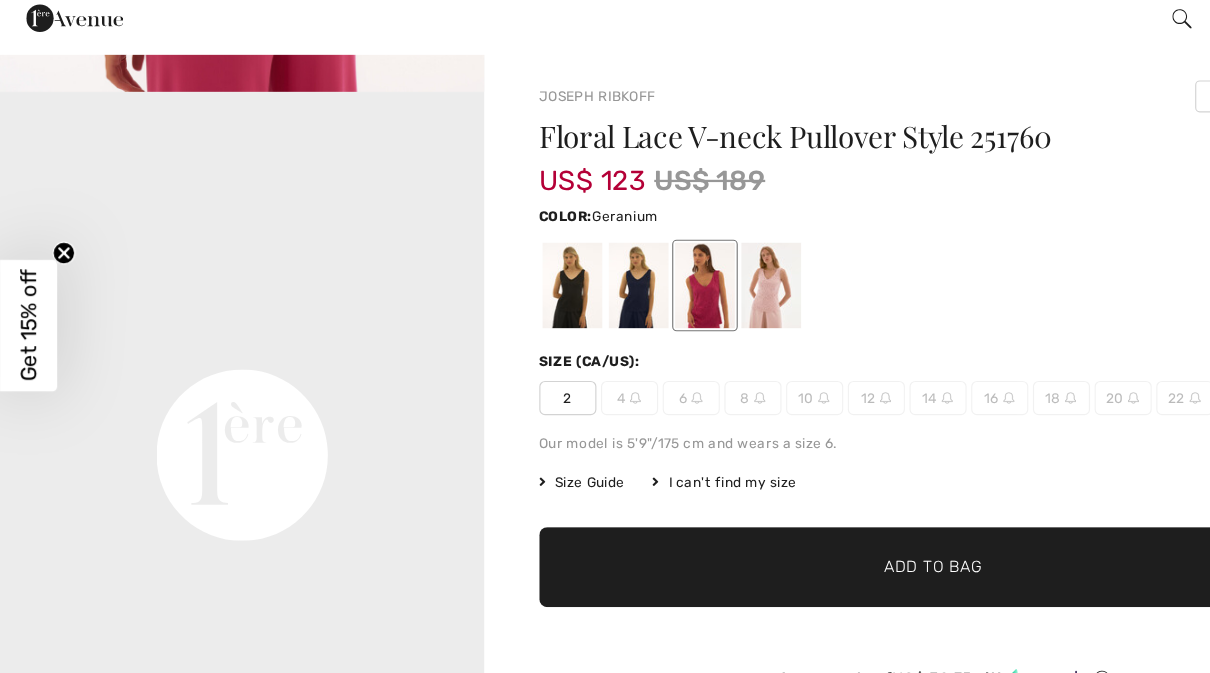 scroll, scrollTop: 1238, scrollLeft: 0, axis: vertical 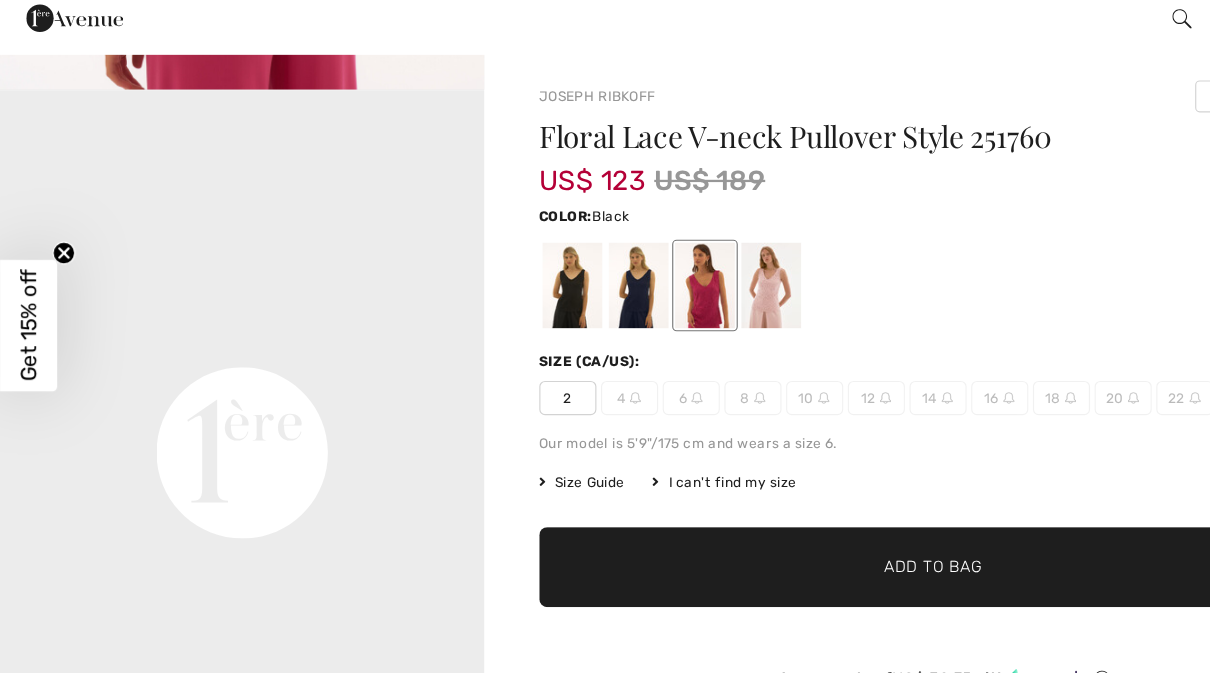 click at bounding box center (500, 301) 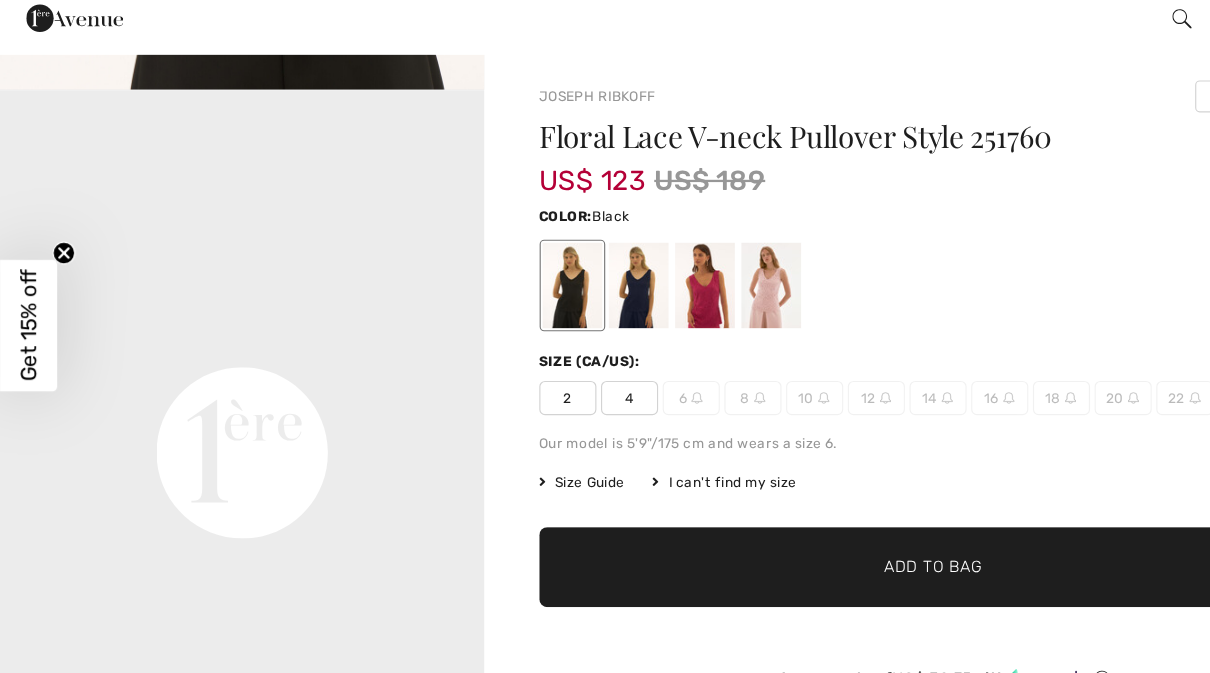 scroll, scrollTop: 0, scrollLeft: 0, axis: both 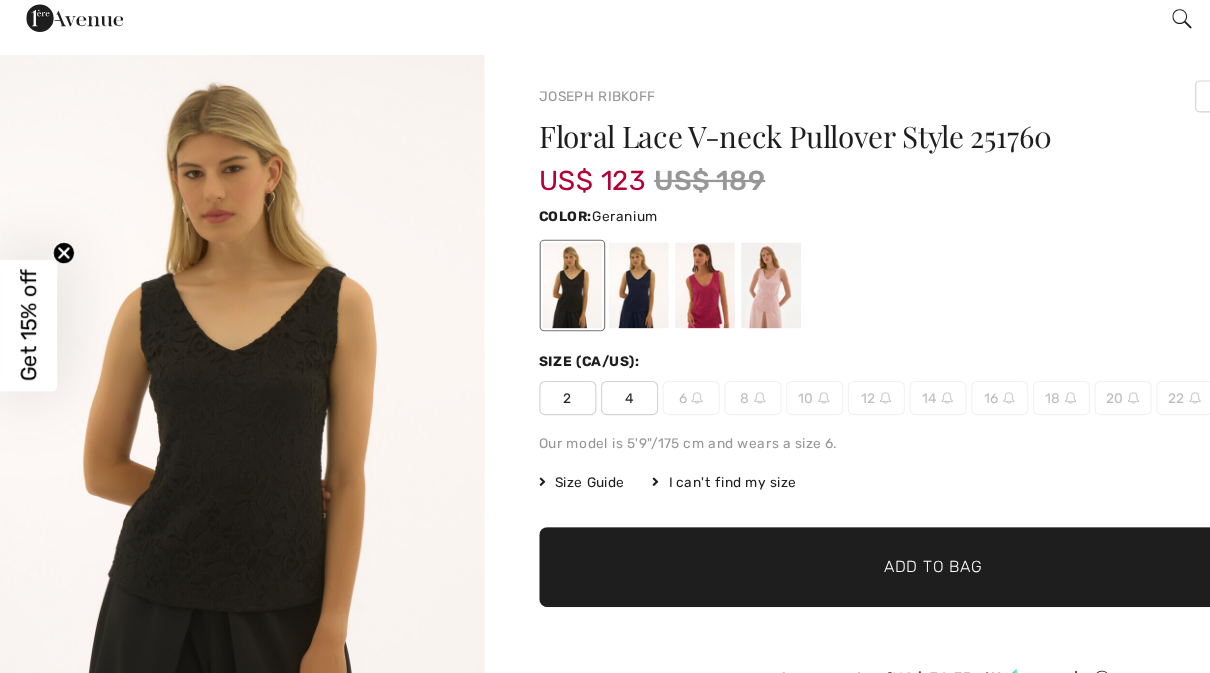 click at bounding box center [616, 301] 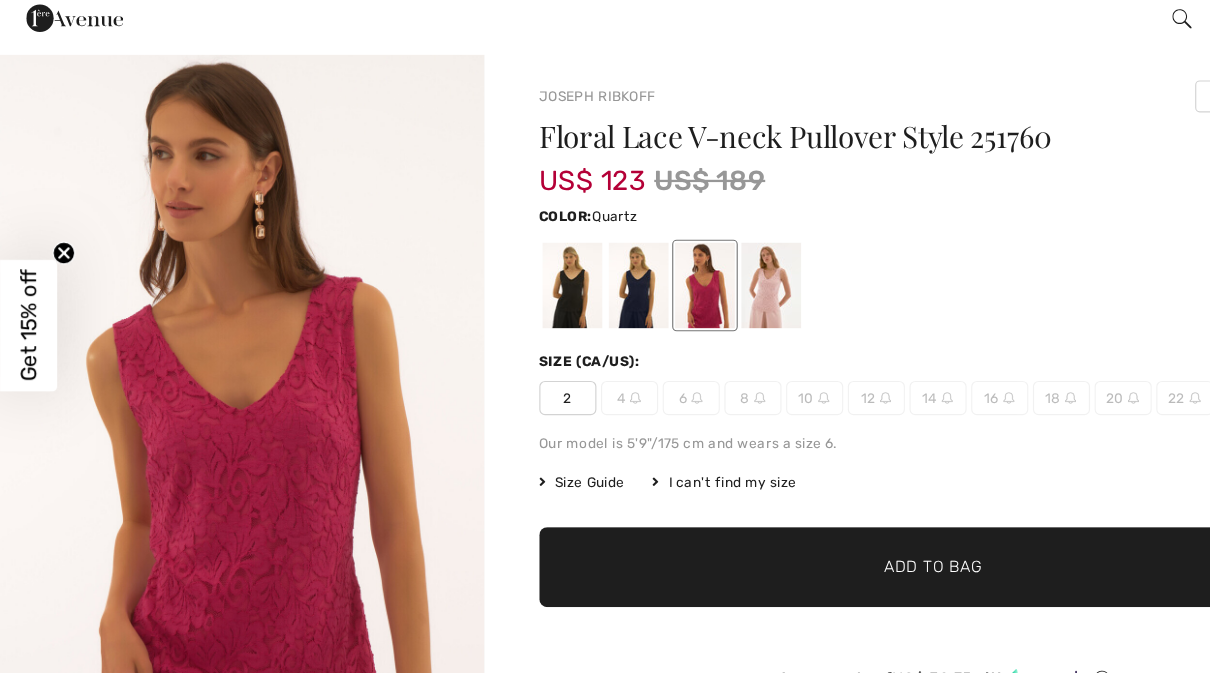 click at bounding box center [674, 301] 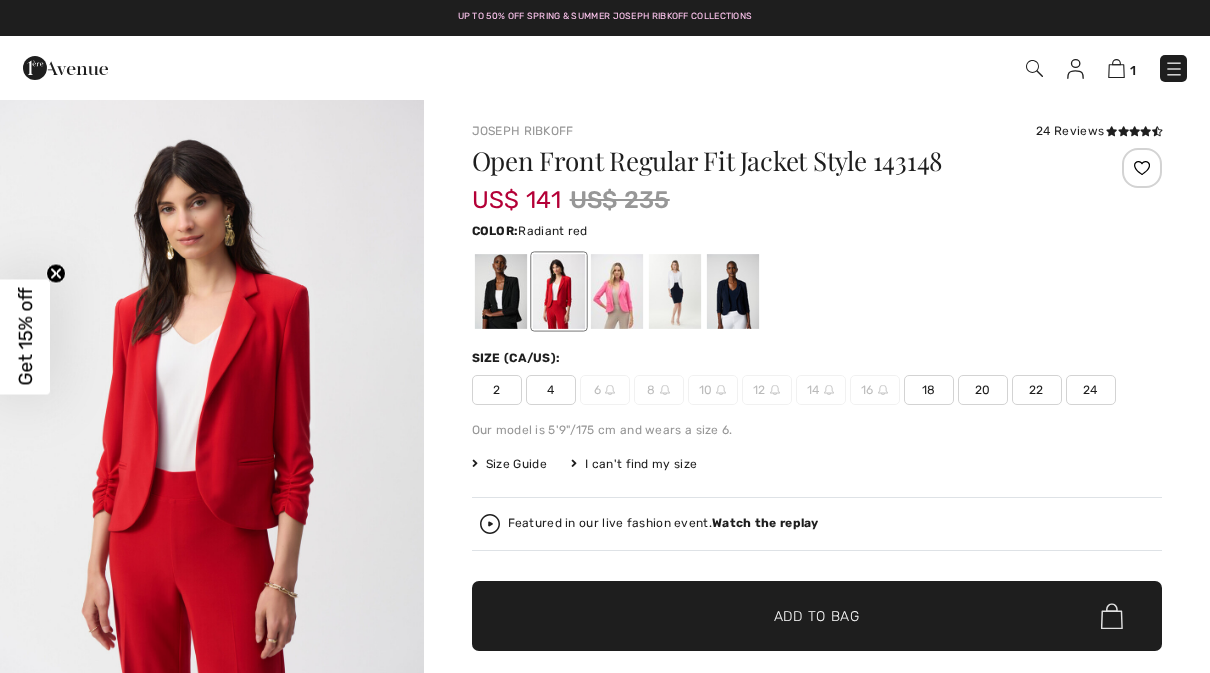 scroll, scrollTop: 0, scrollLeft: 0, axis: both 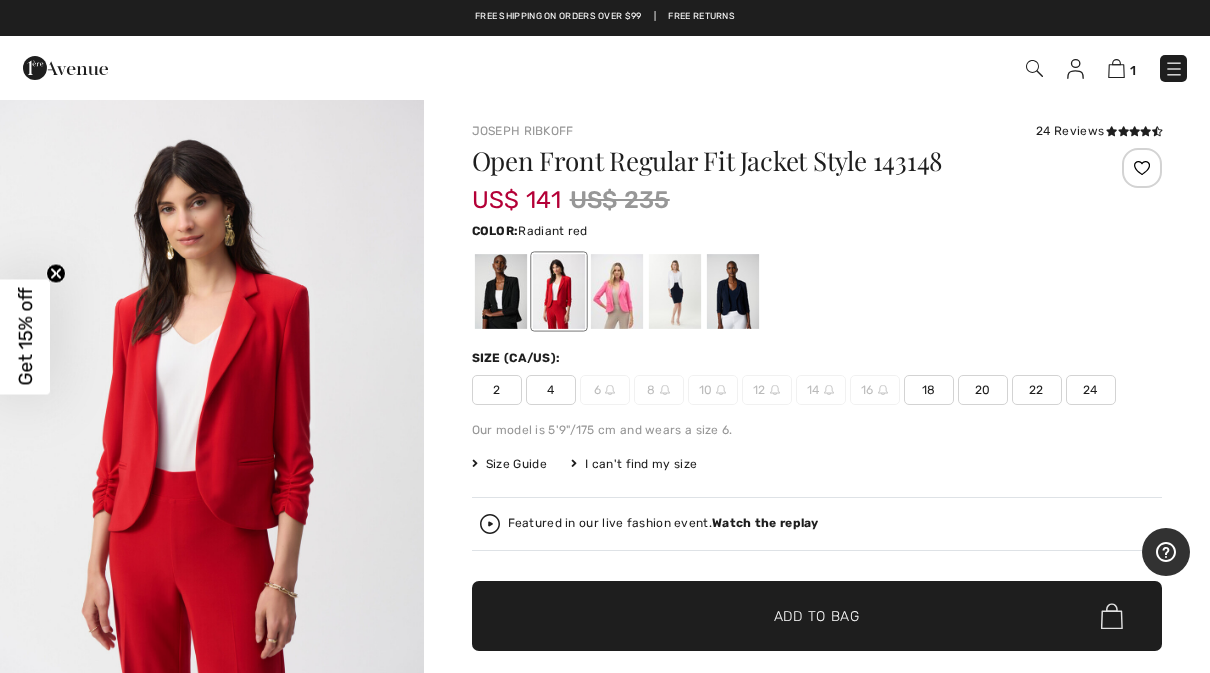click at bounding box center [616, 291] 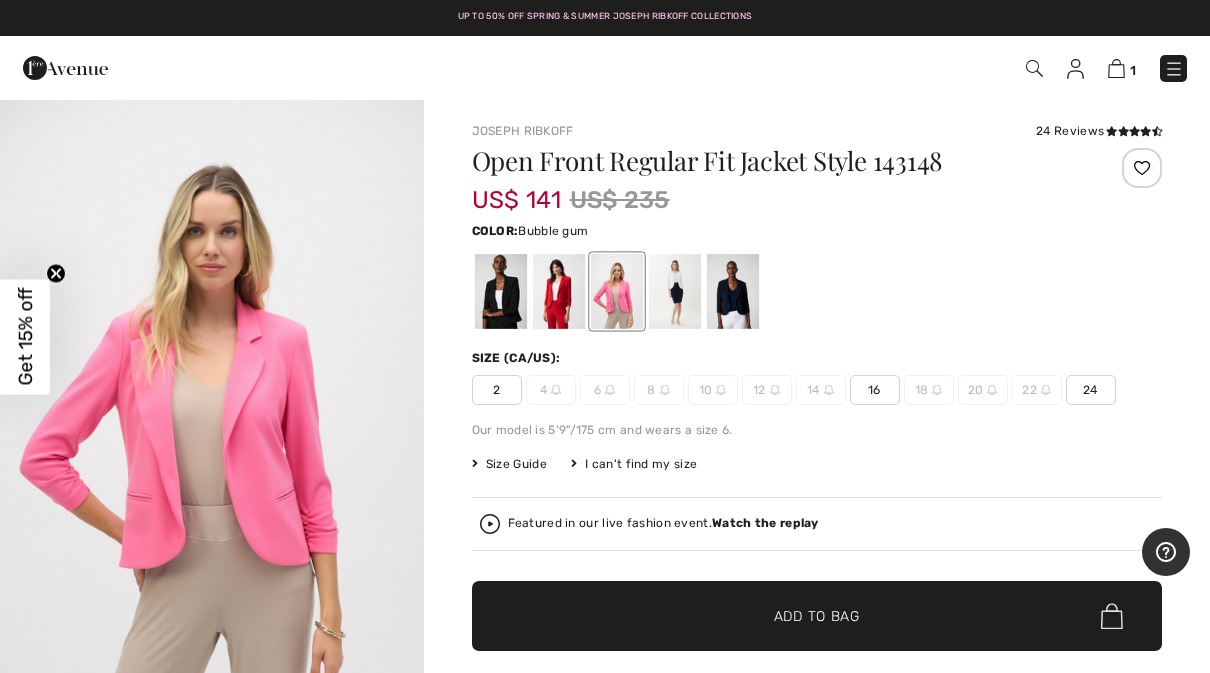 click at bounding box center (500, 291) 